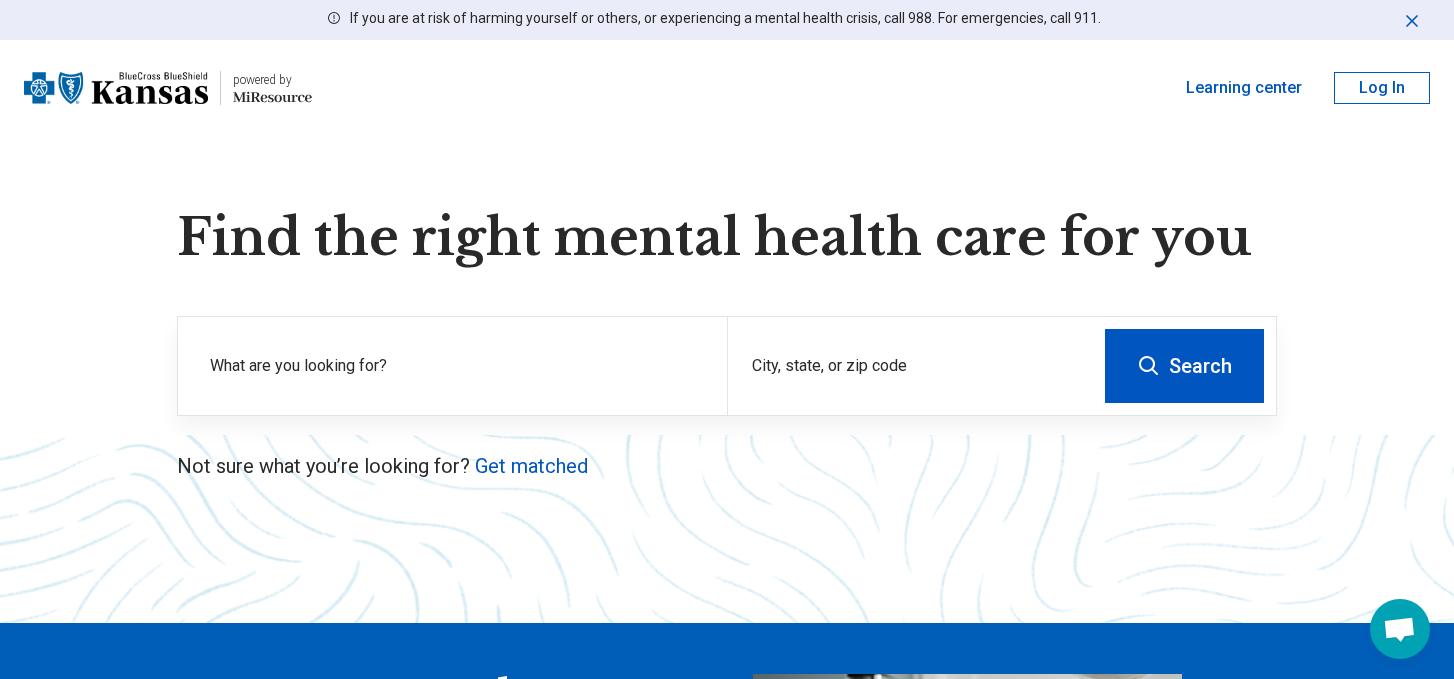 scroll, scrollTop: 0, scrollLeft: 0, axis: both 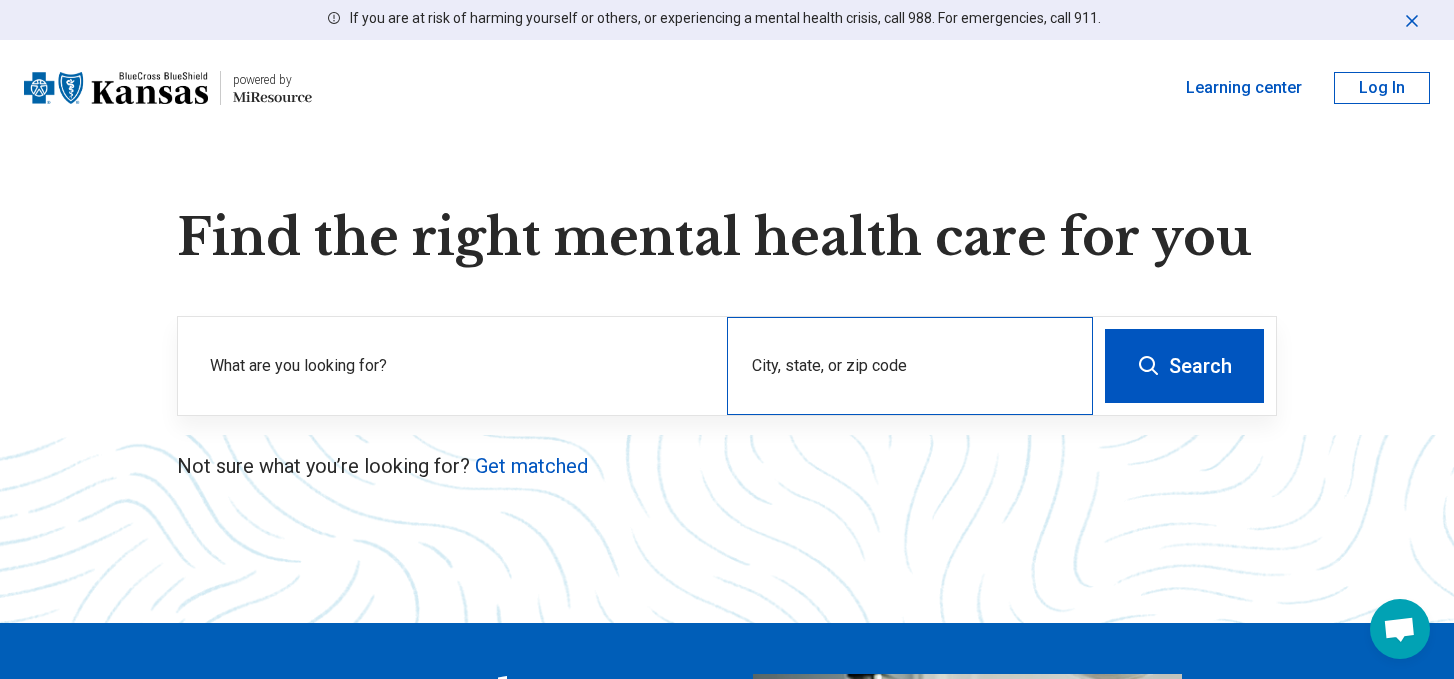 click on "City, state, or zip code" at bounding box center [910, 366] 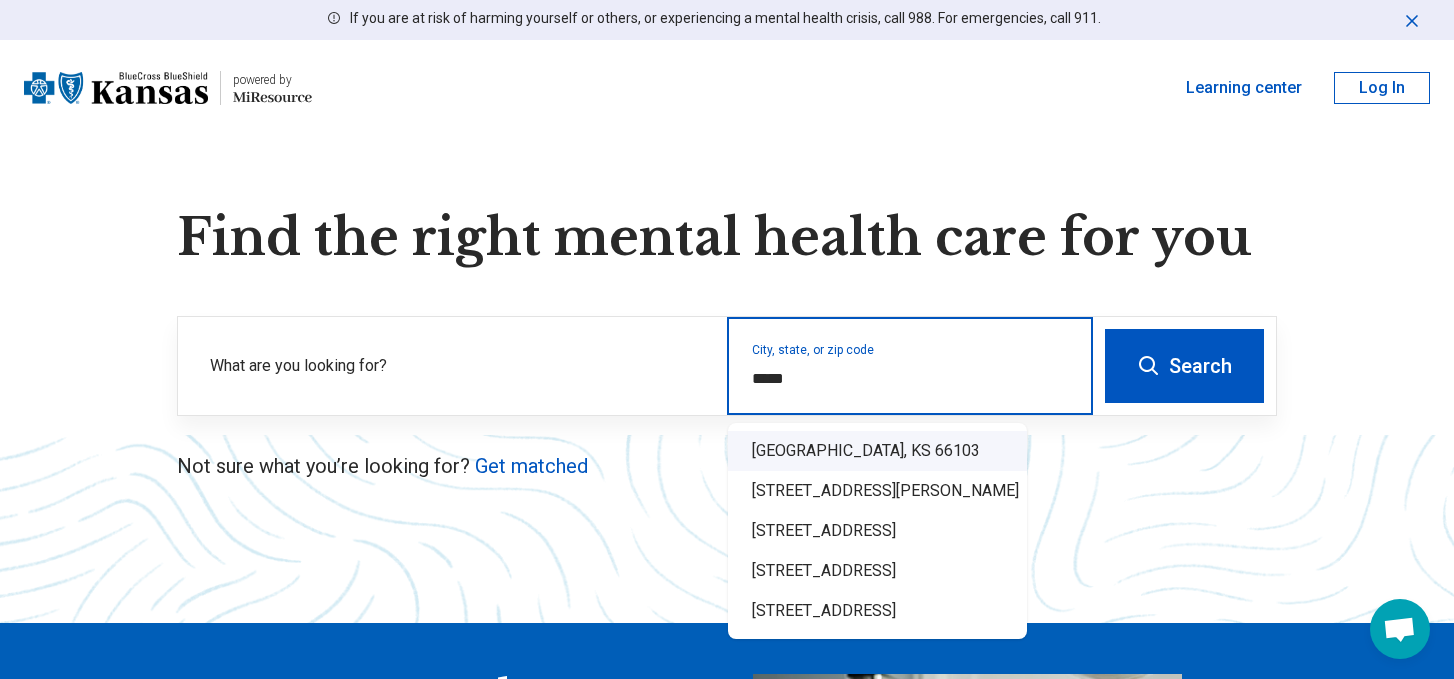 click on "[GEOGRAPHIC_DATA], KS 66103" at bounding box center [877, 451] 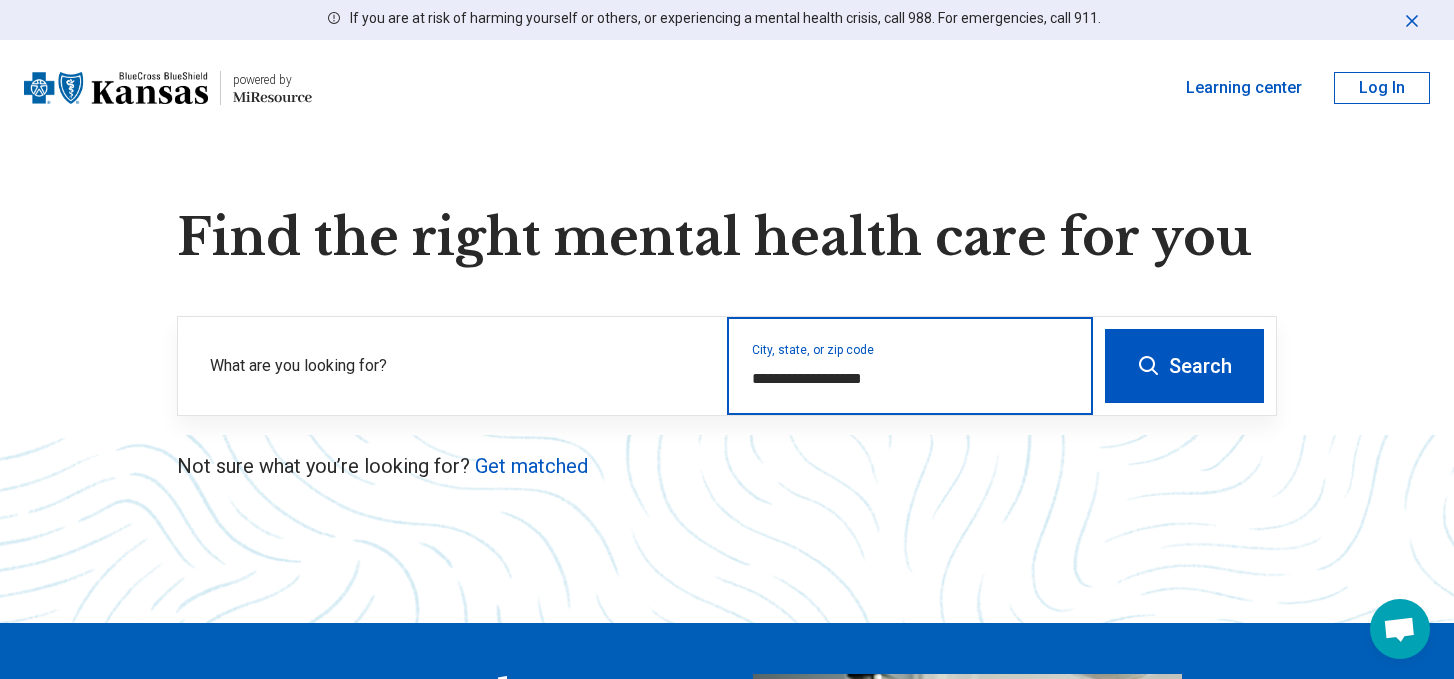 type on "**********" 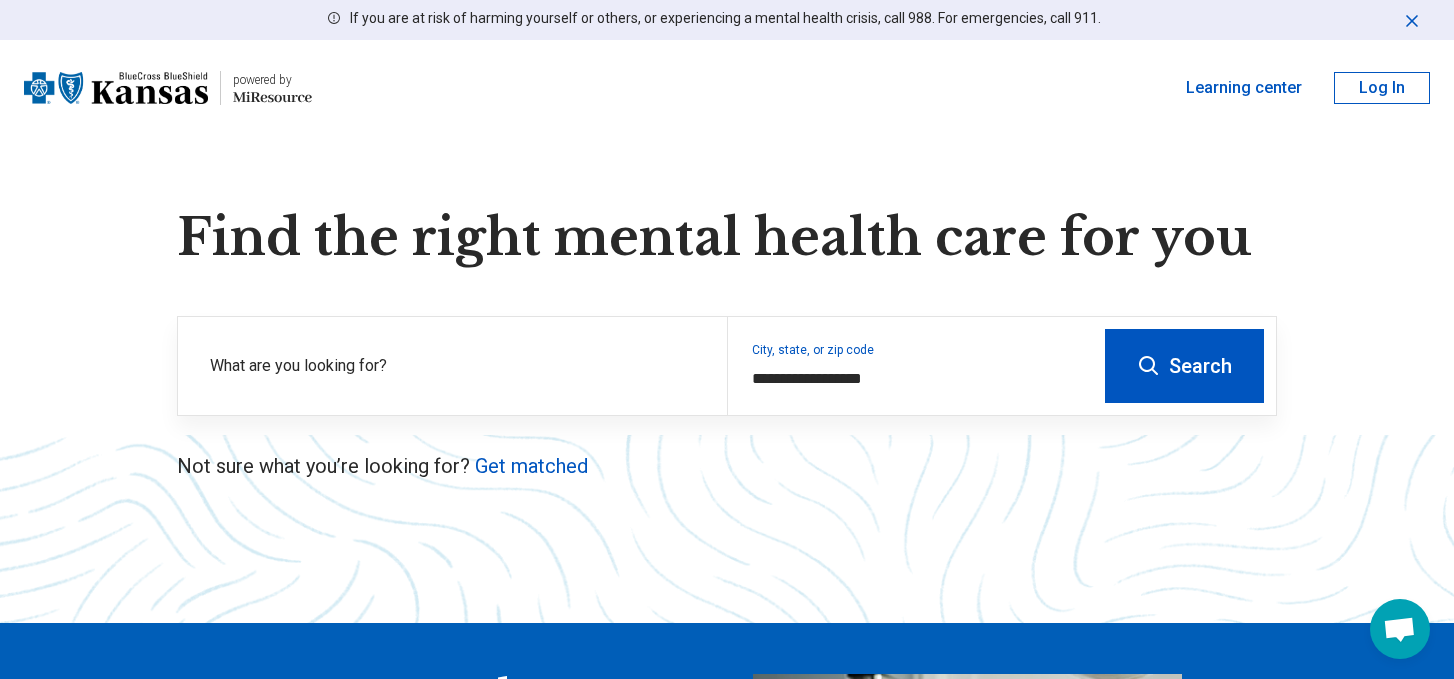 click on "Search" at bounding box center (1184, 366) 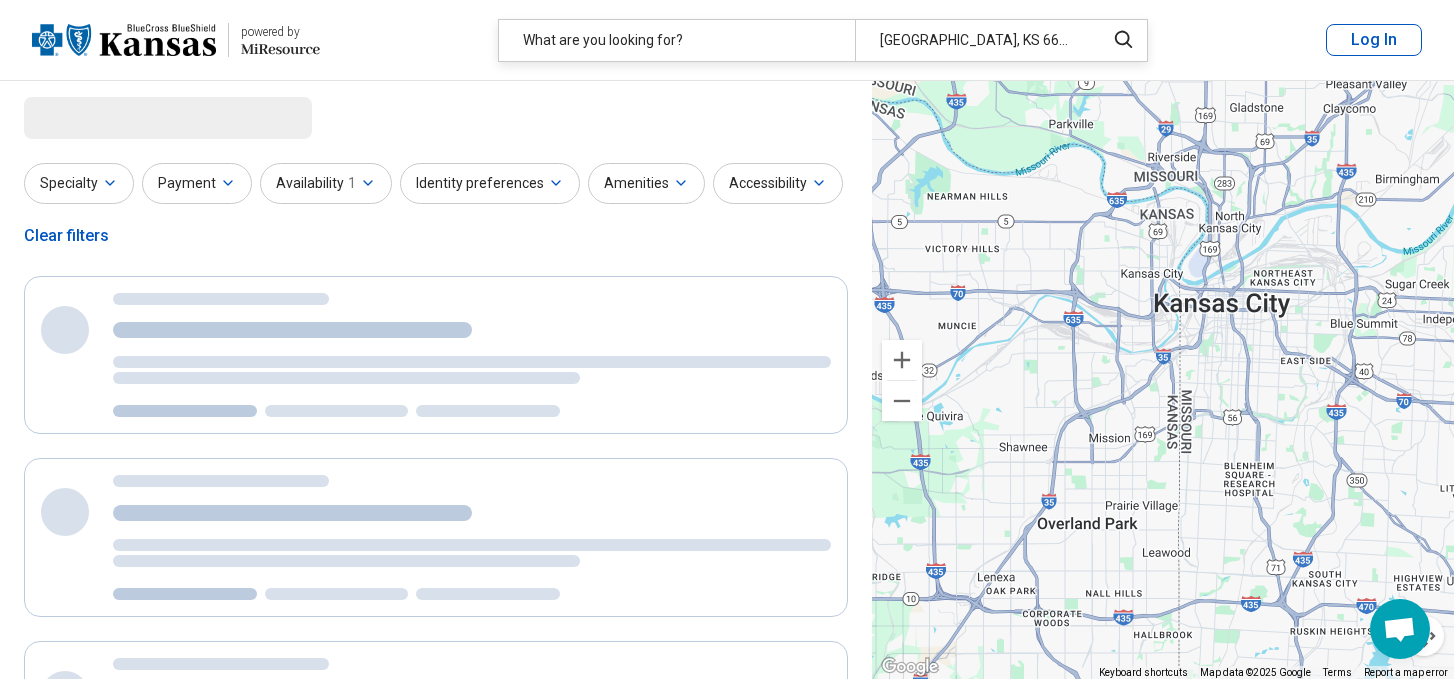 select on "***" 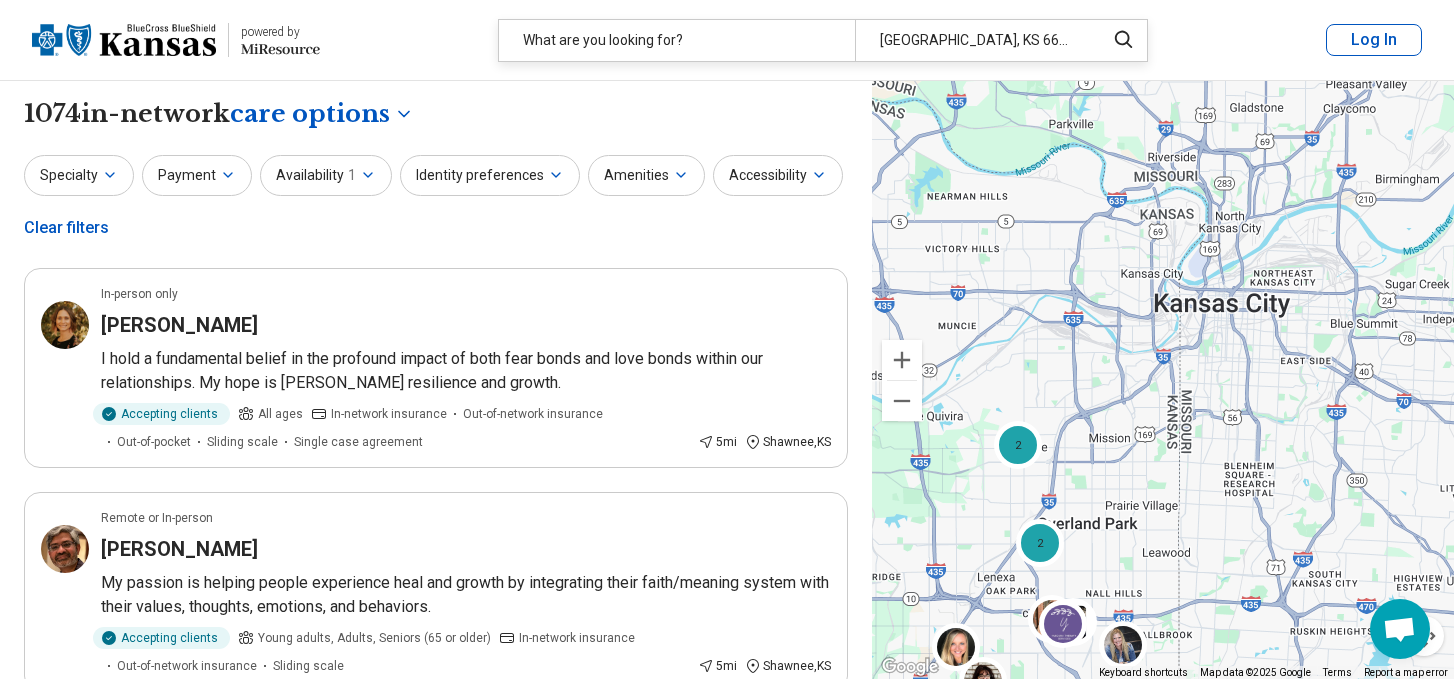 click on "Accessibility" at bounding box center [778, 175] 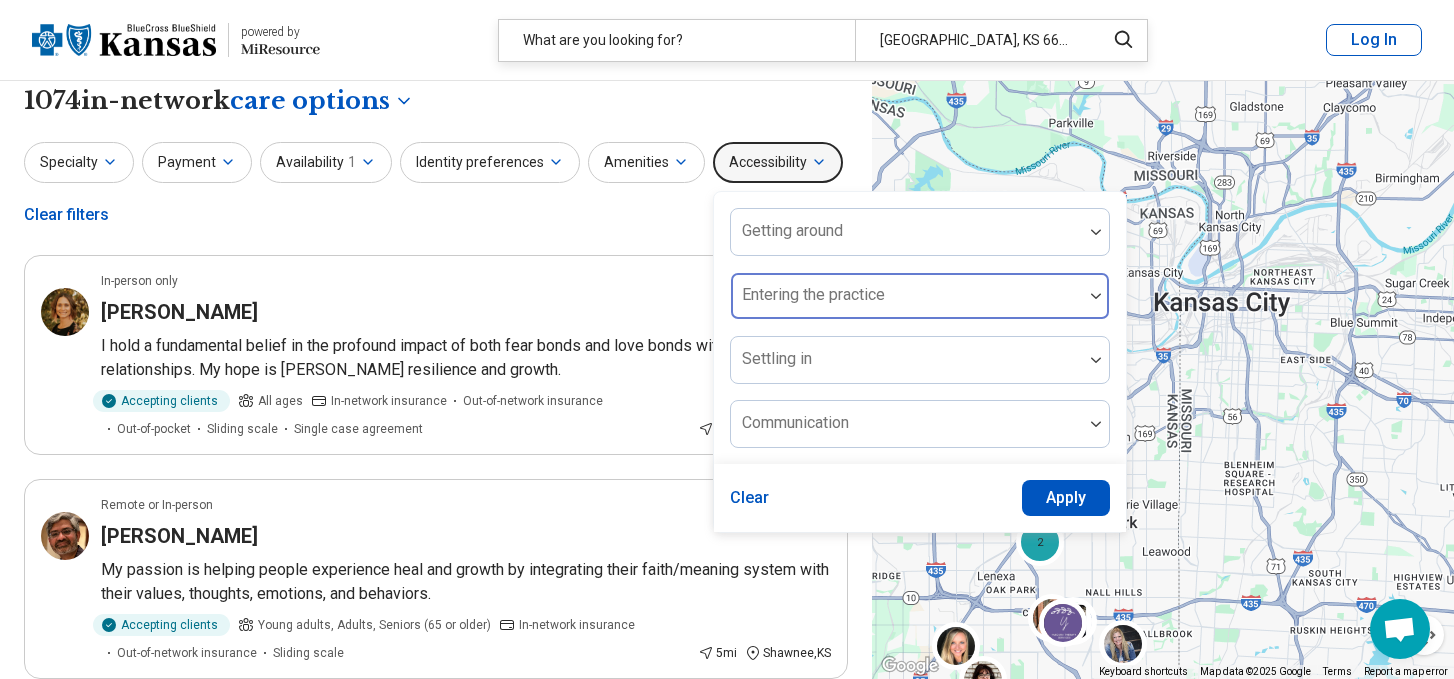 scroll, scrollTop: 19, scrollLeft: 0, axis: vertical 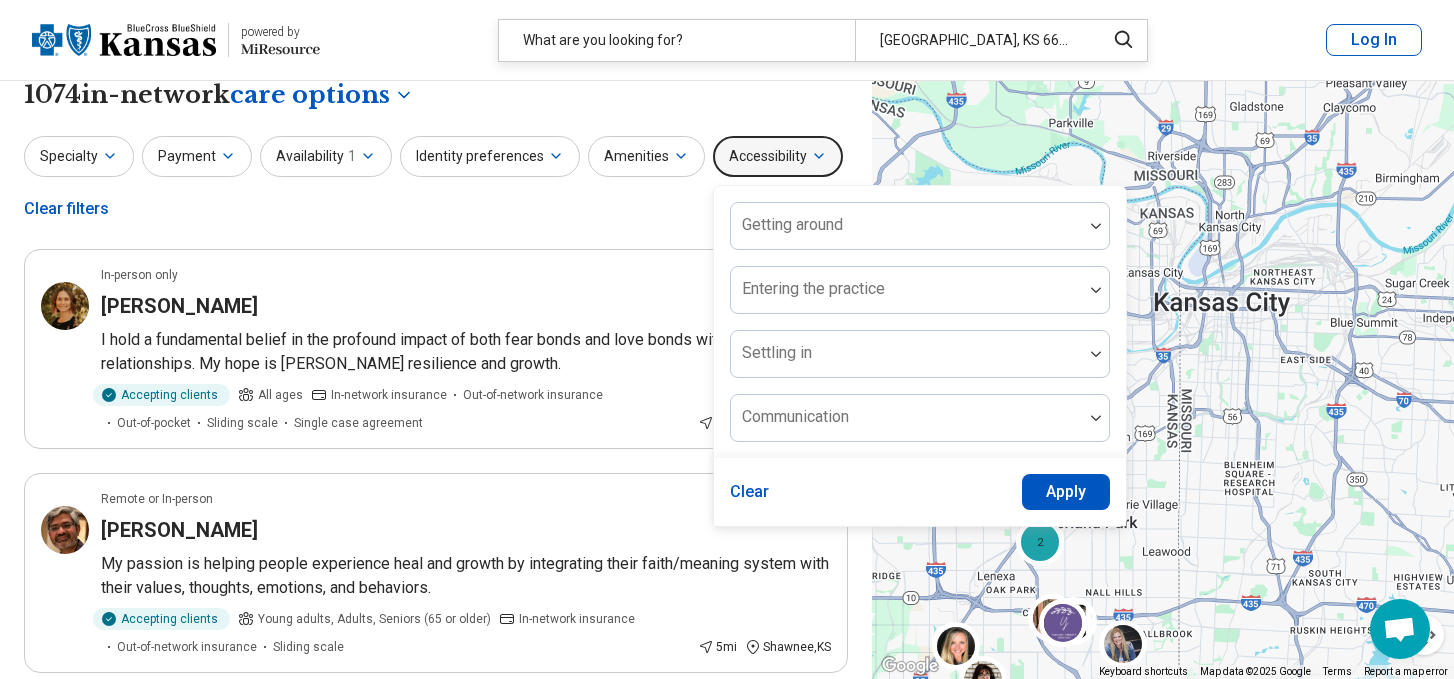 click on "Specialty Payment Availability 1 Identity preferences Amenities Accessibility Getting around Entering the practice Settling in Communication Clear Apply Clear filters" at bounding box center (436, 184) 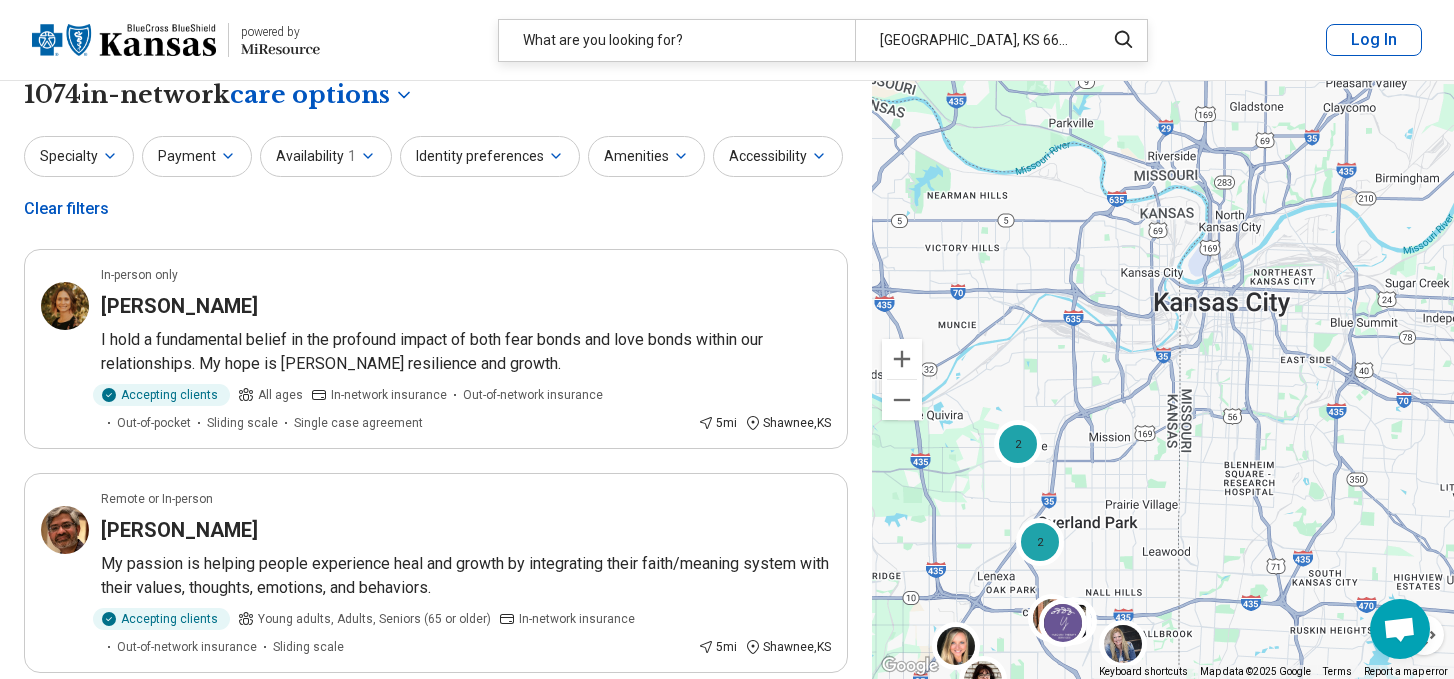 click 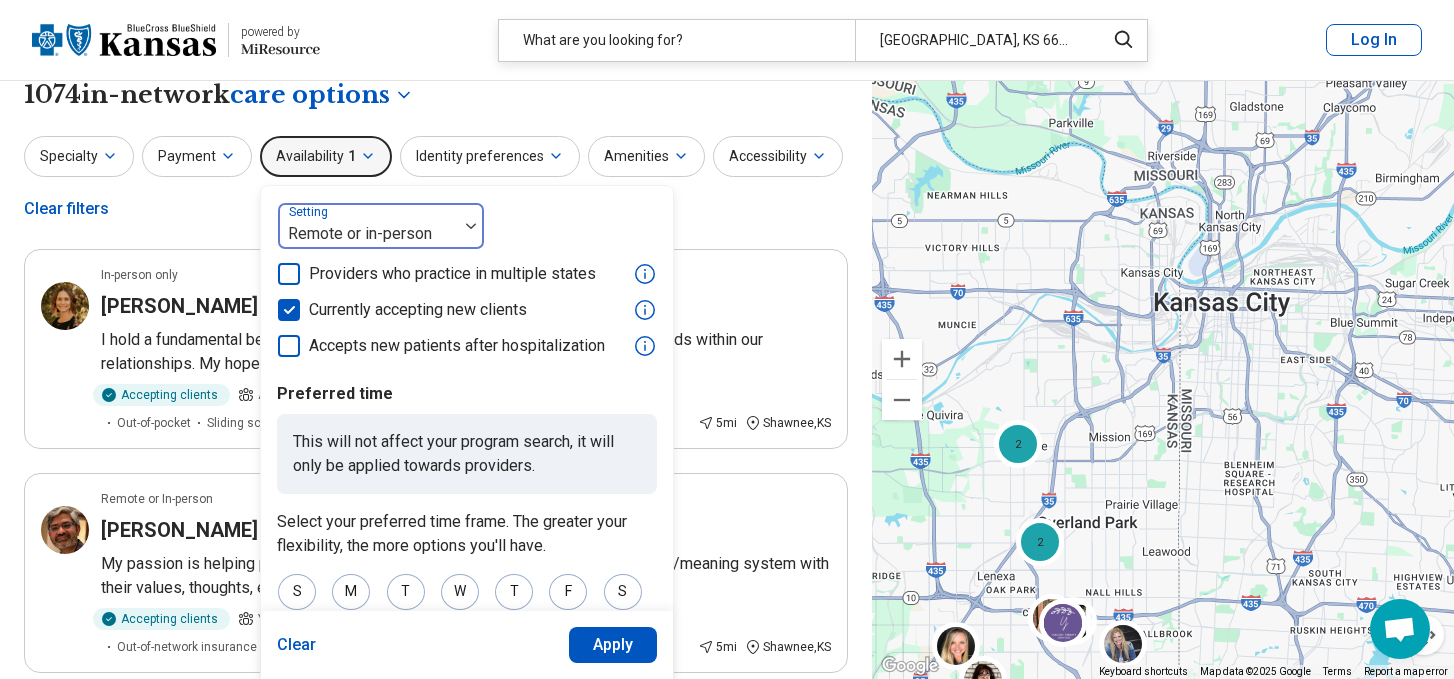 click at bounding box center [368, 234] 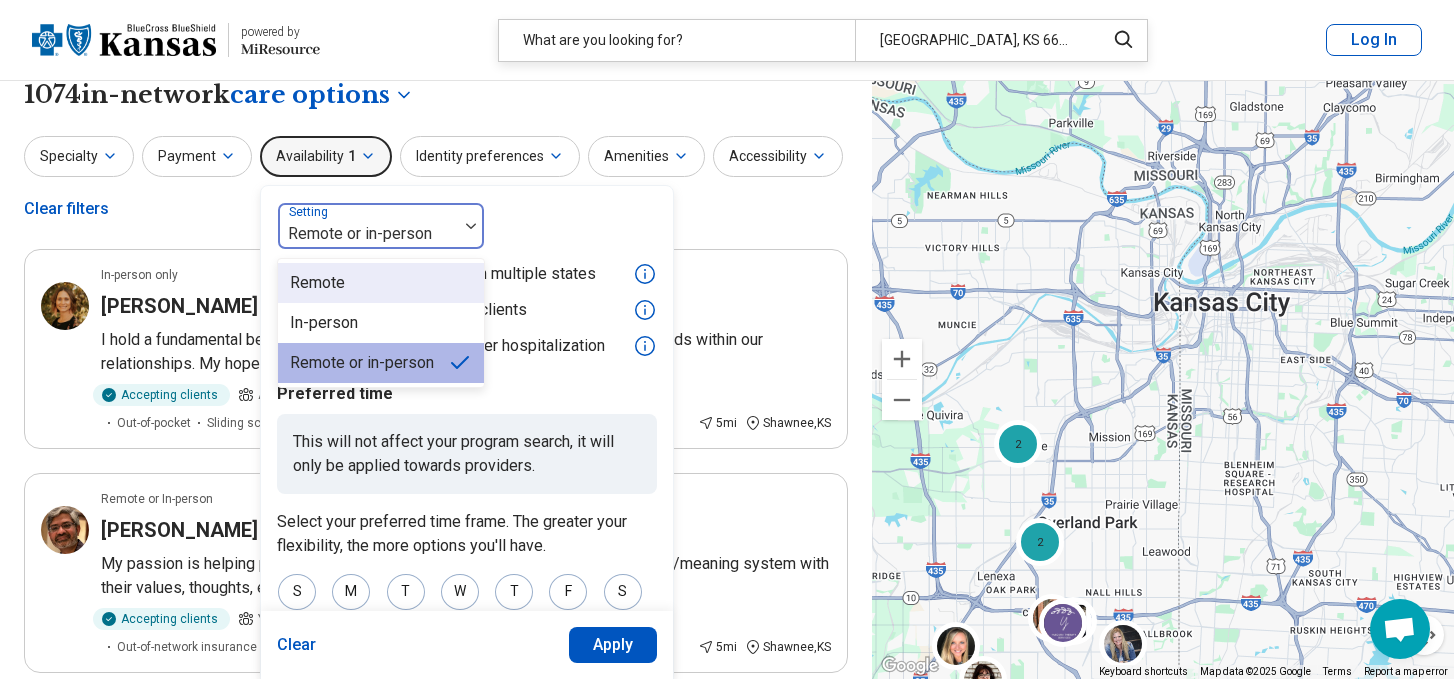 click on "Remote" at bounding box center [381, 283] 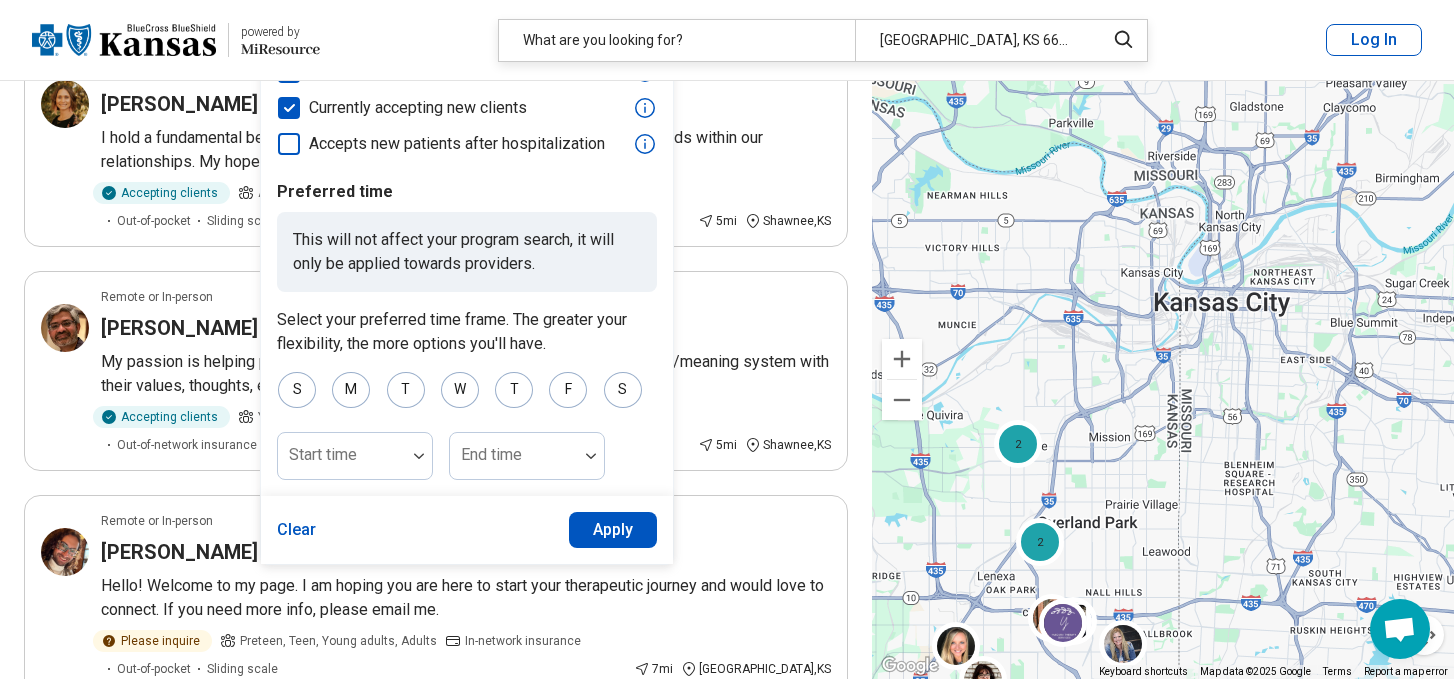 scroll, scrollTop: 229, scrollLeft: 0, axis: vertical 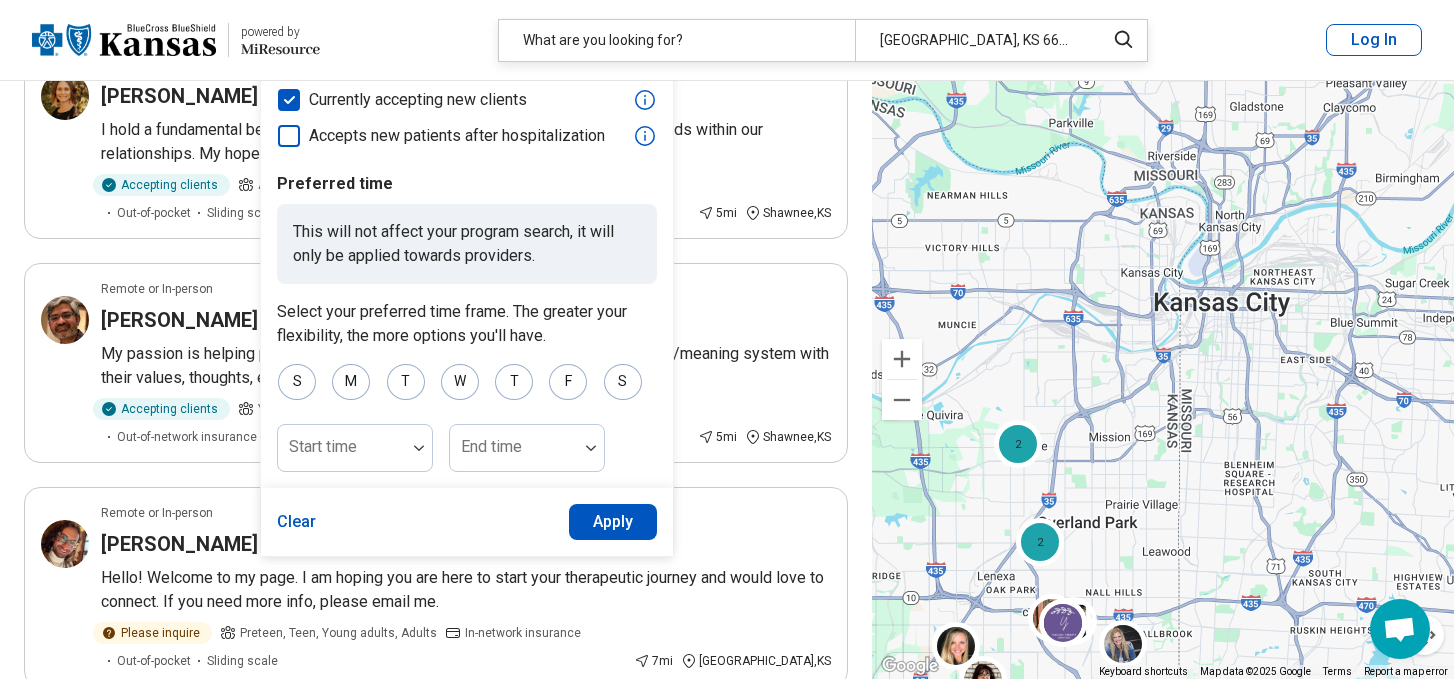 click on "Apply" at bounding box center (613, 522) 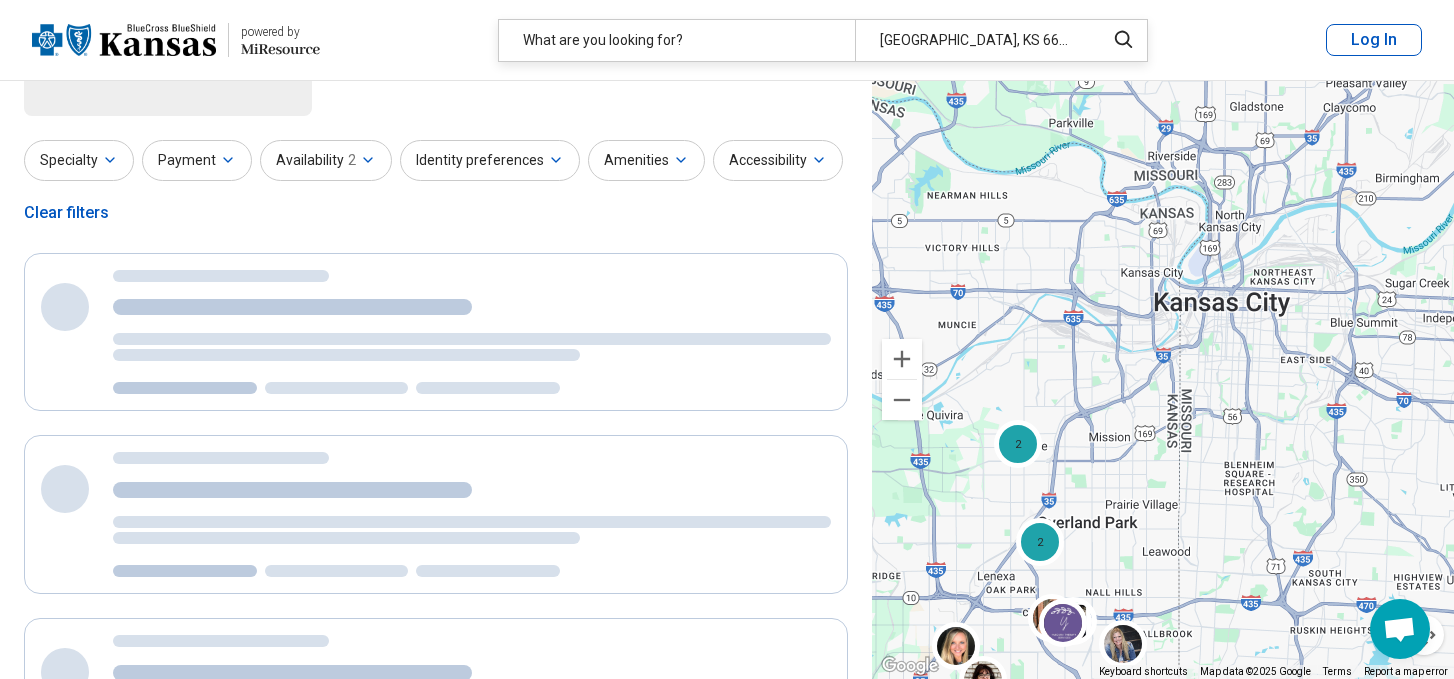scroll, scrollTop: 0, scrollLeft: 0, axis: both 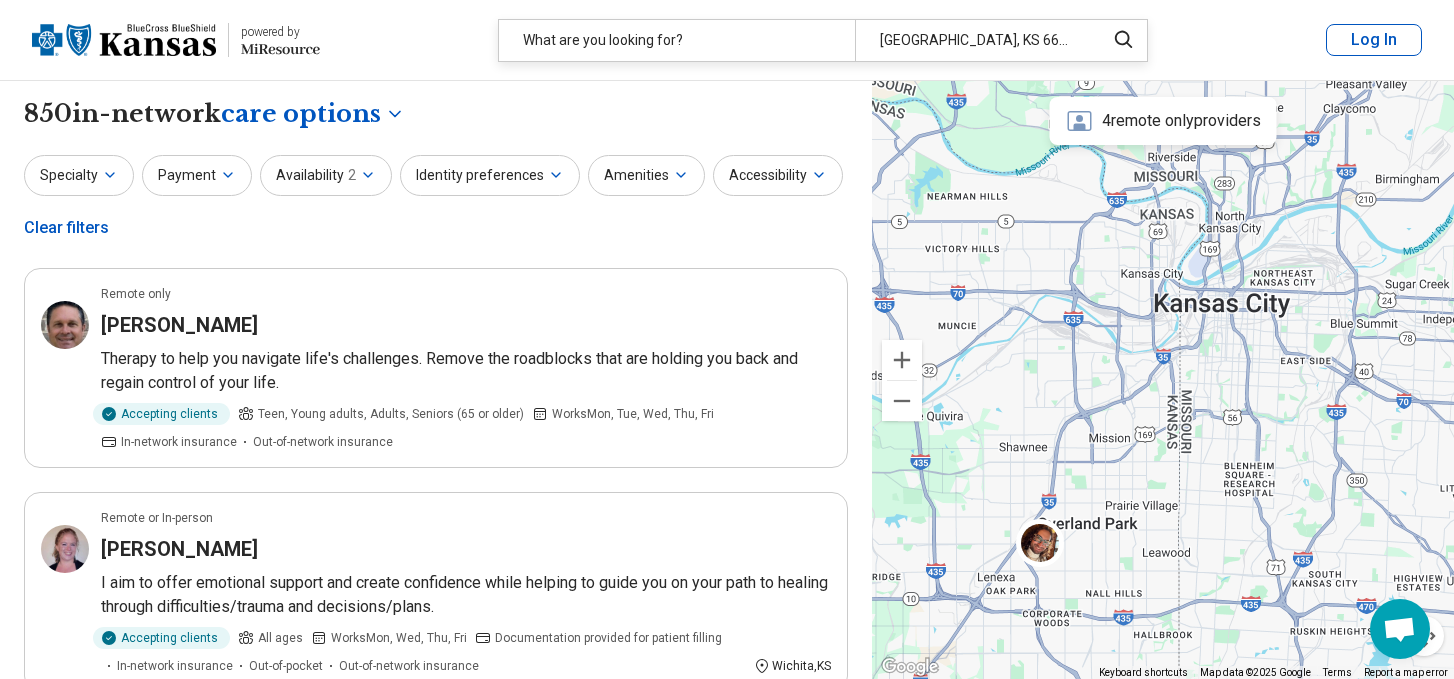 click on "Identity preferences" at bounding box center (490, 175) 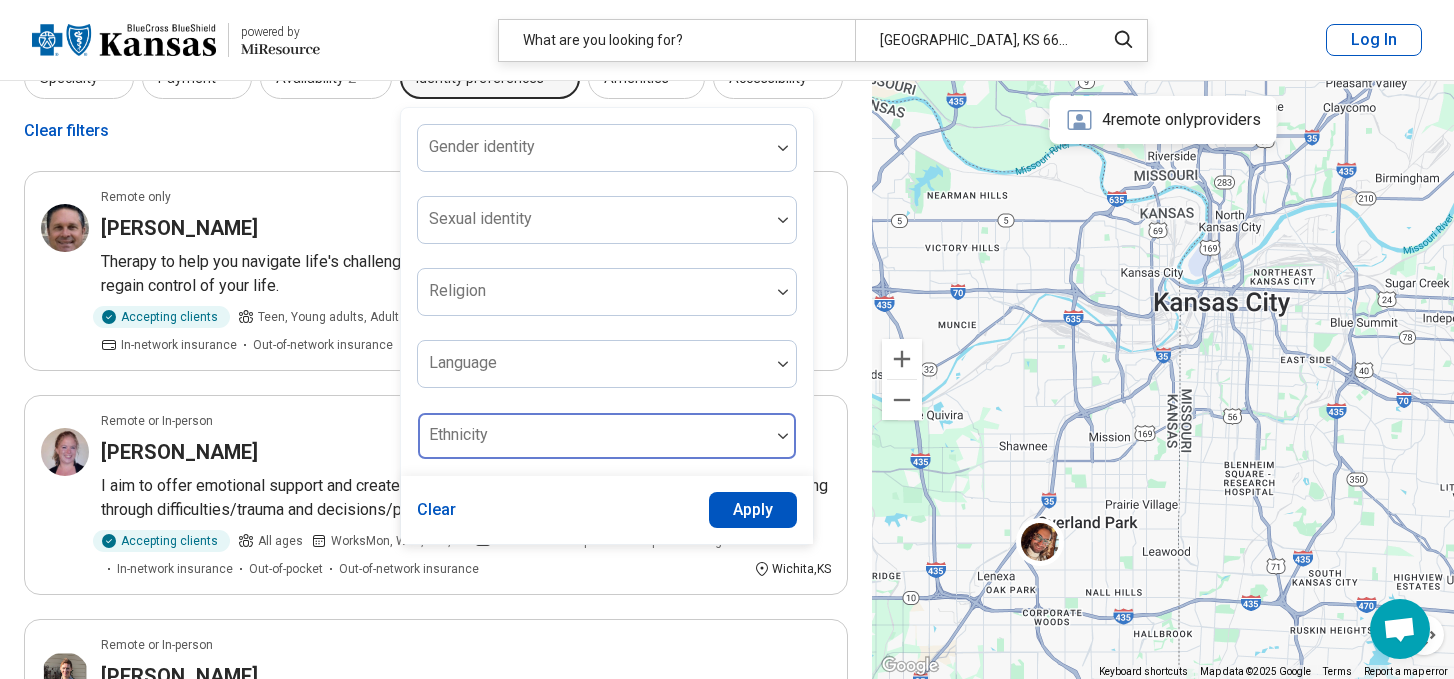 scroll, scrollTop: 103, scrollLeft: 0, axis: vertical 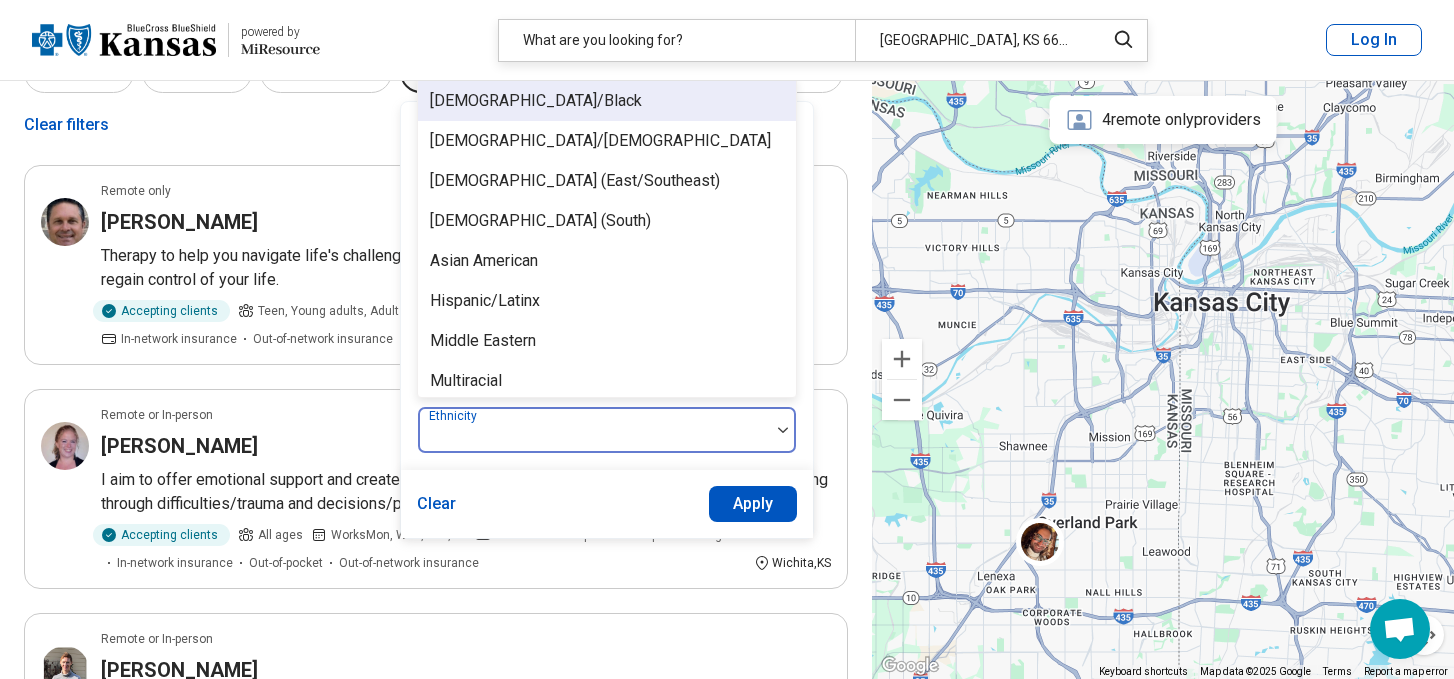 click at bounding box center [594, 438] 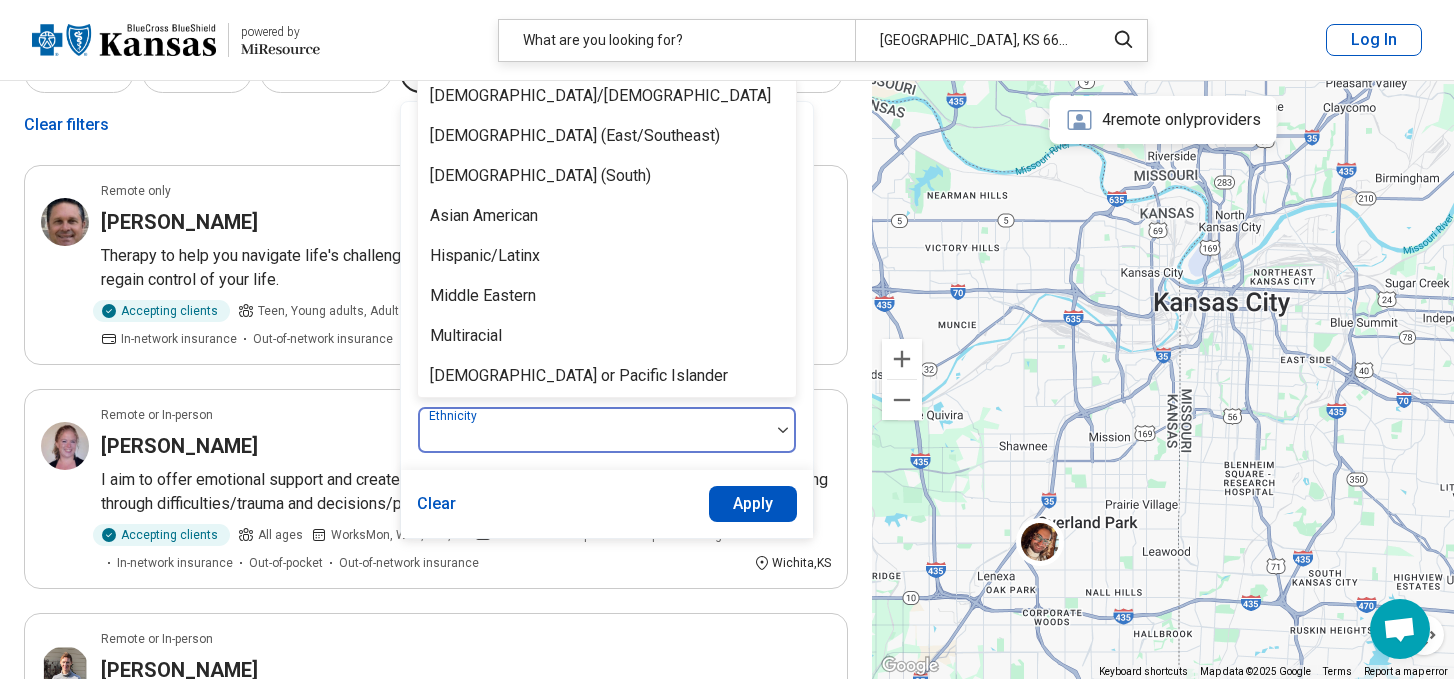 scroll, scrollTop: 0, scrollLeft: 0, axis: both 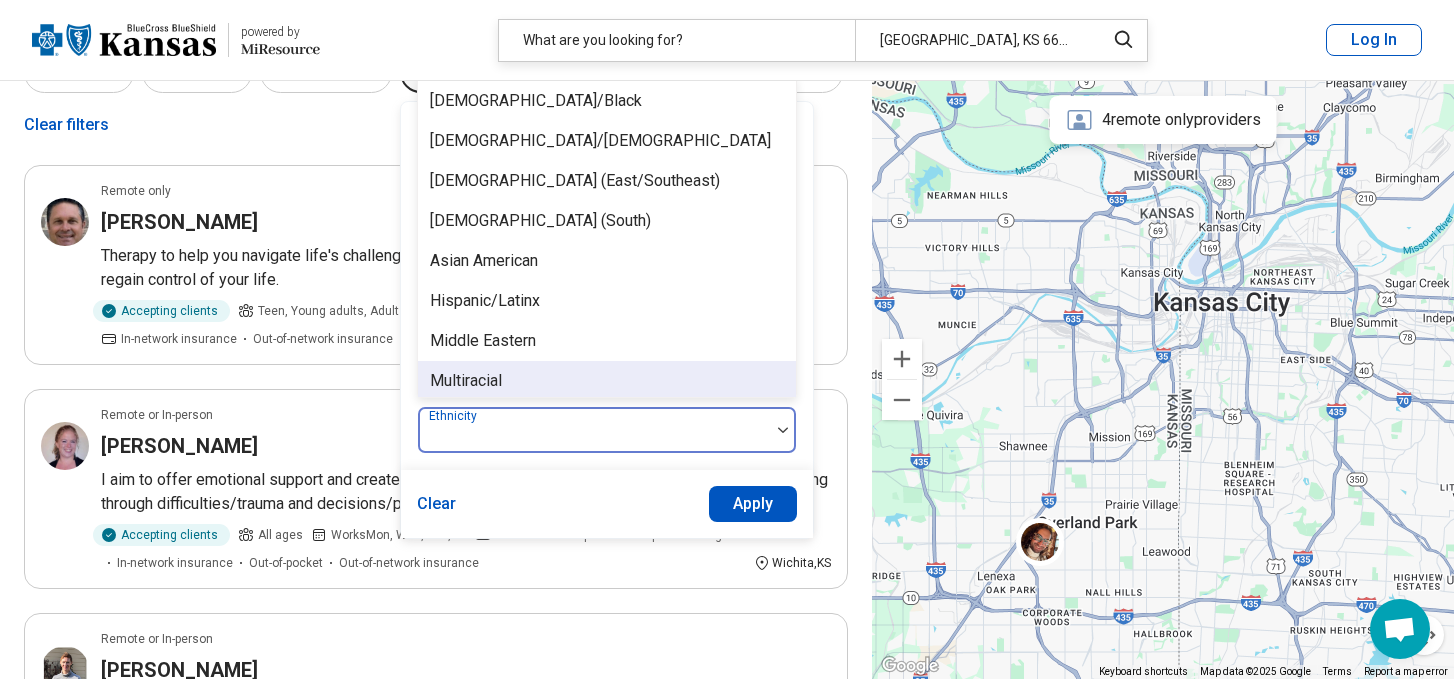click on "Multiracial" at bounding box center (607, 381) 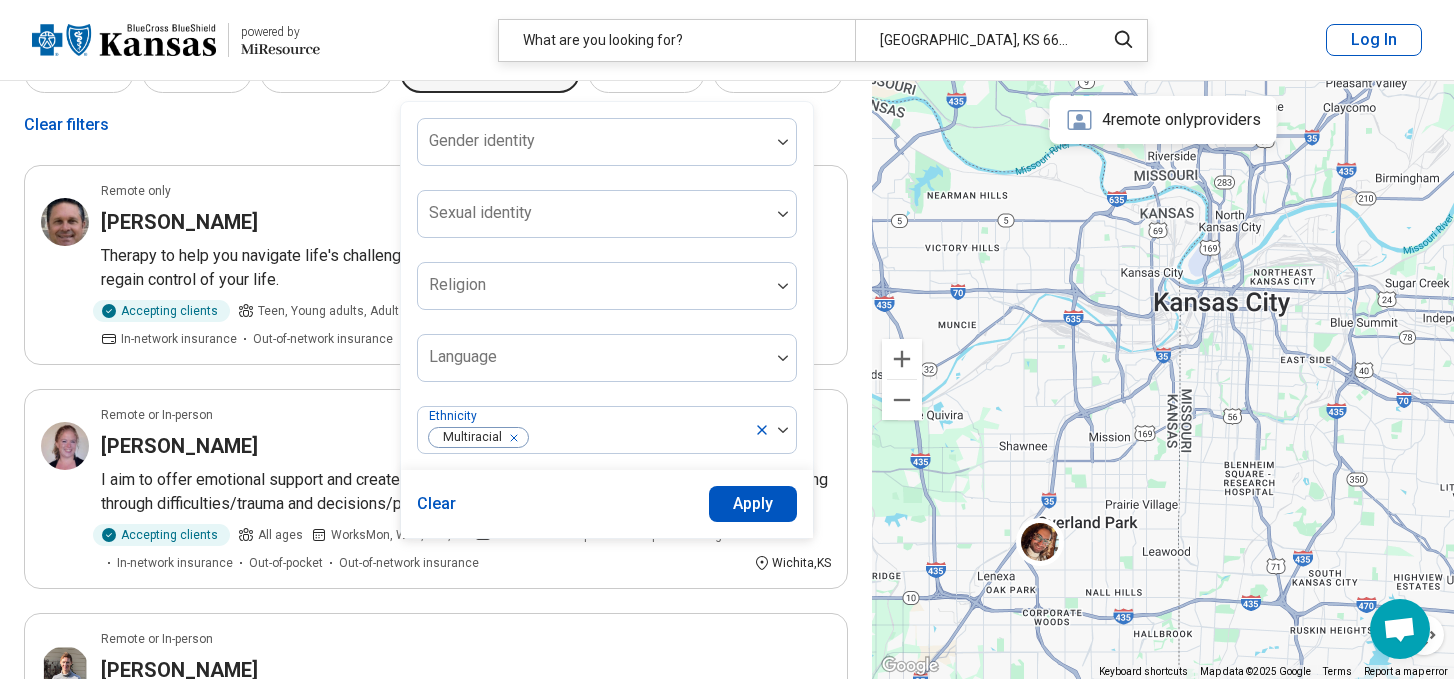 click on "Apply" at bounding box center (753, 504) 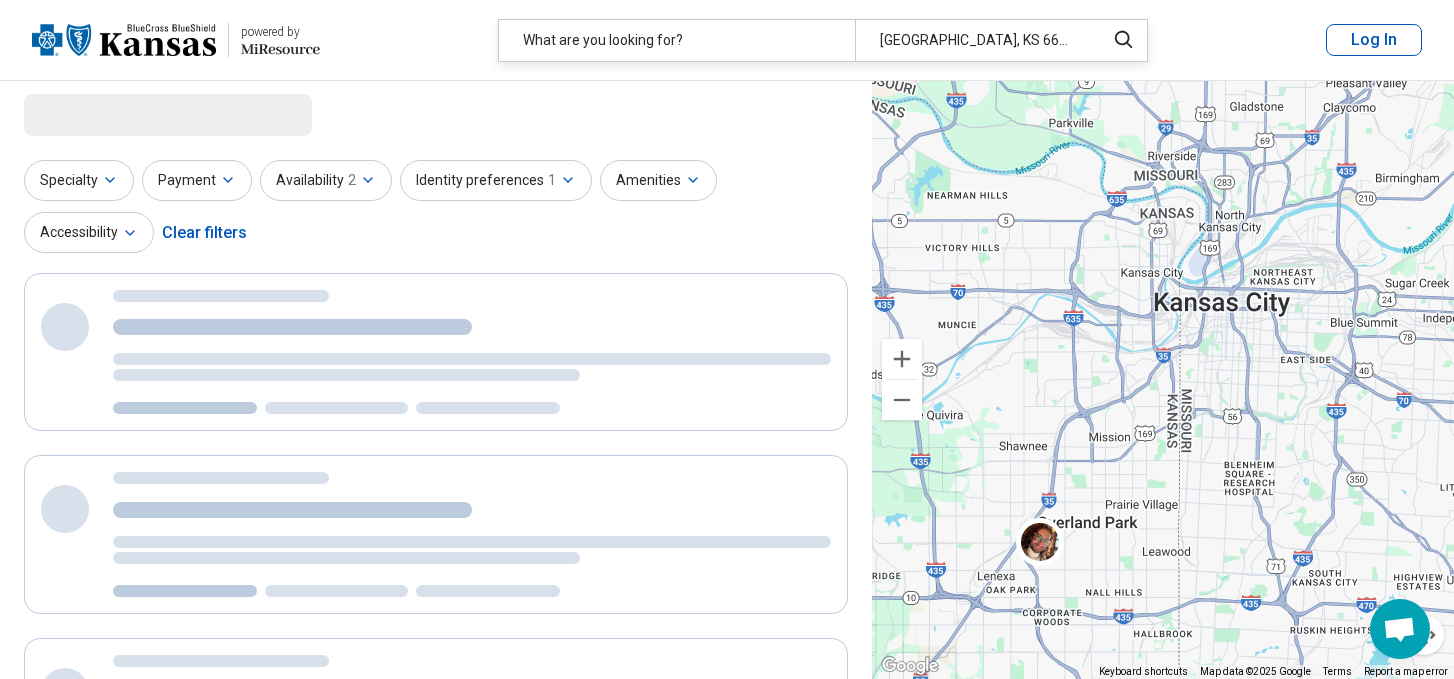 scroll, scrollTop: 0, scrollLeft: 0, axis: both 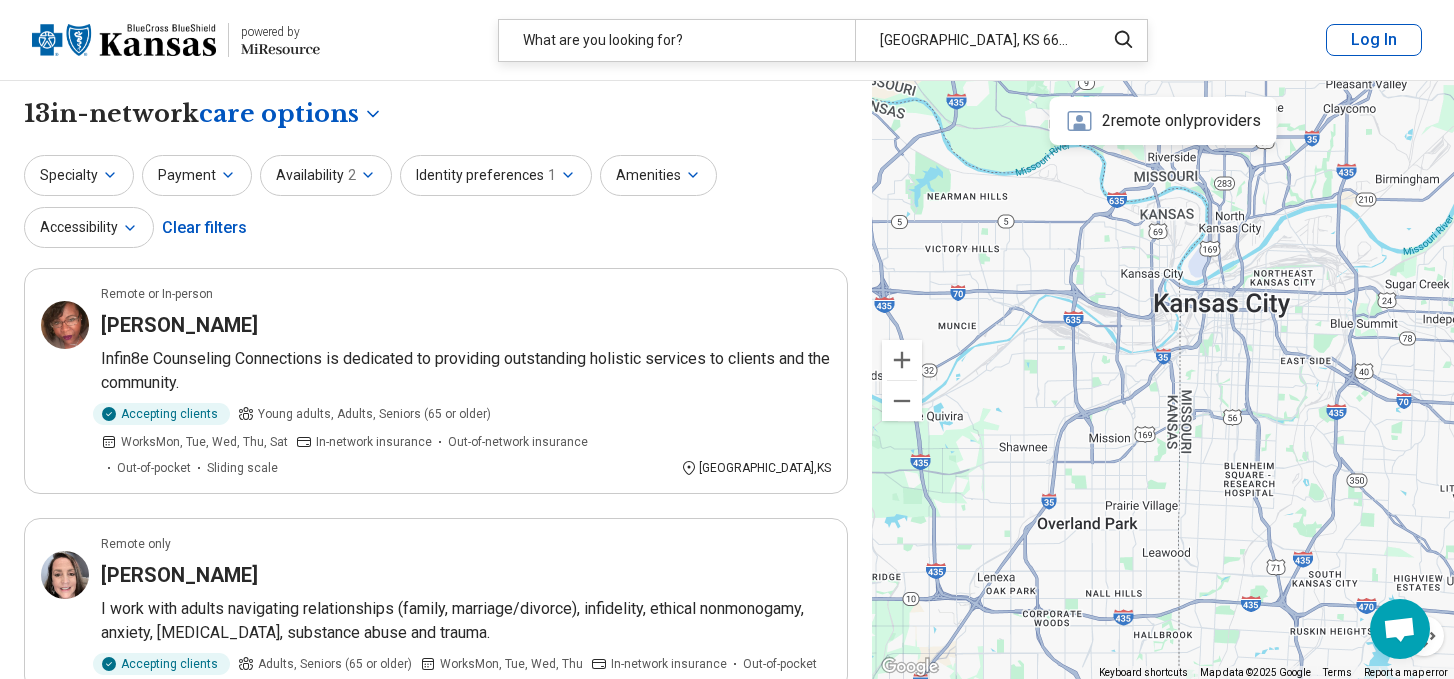 click on "Identity preferences 1" at bounding box center [496, 175] 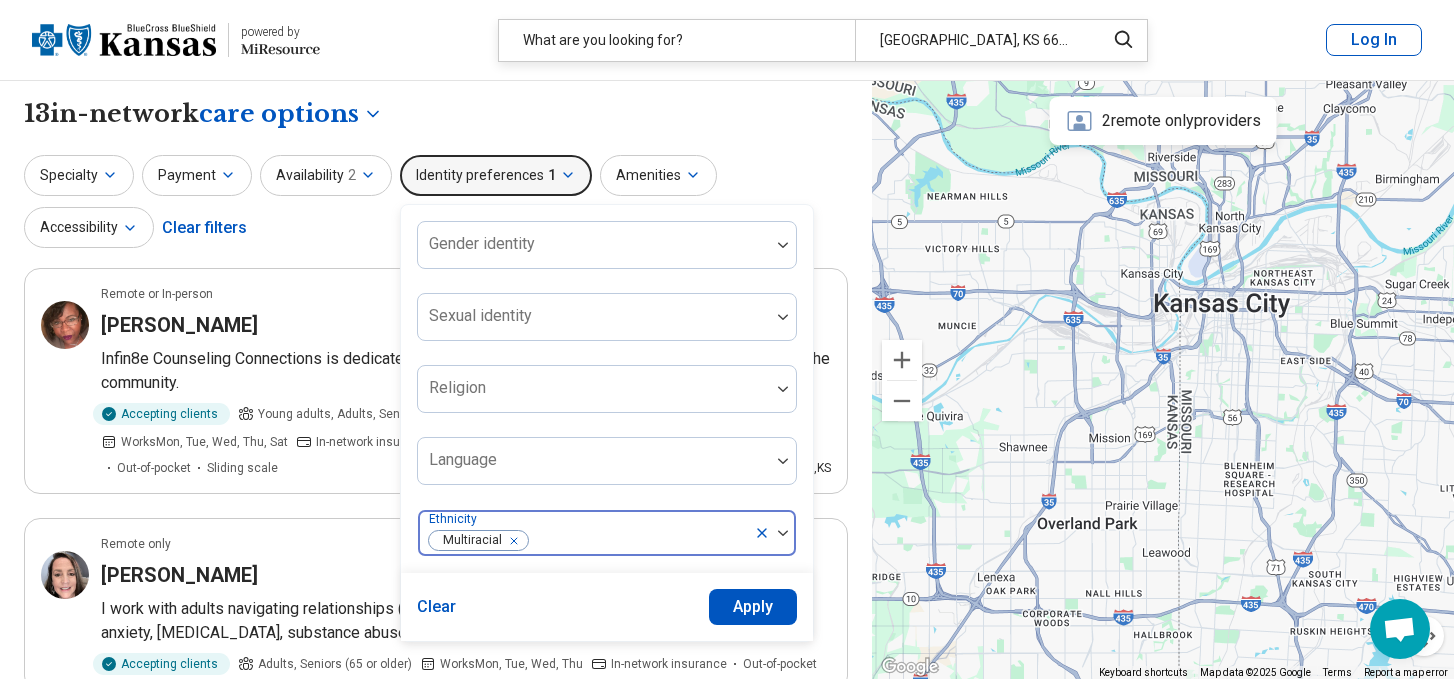 click 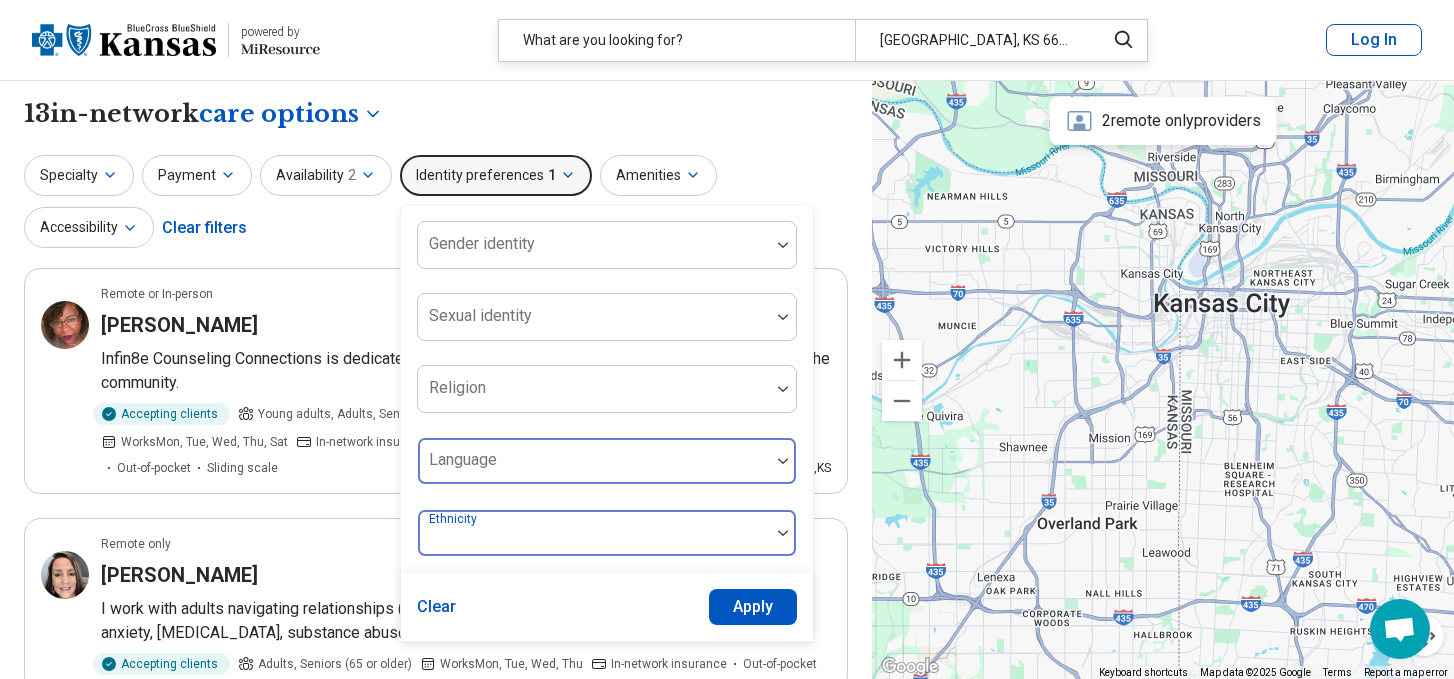 click on "Language" at bounding box center [607, 461] 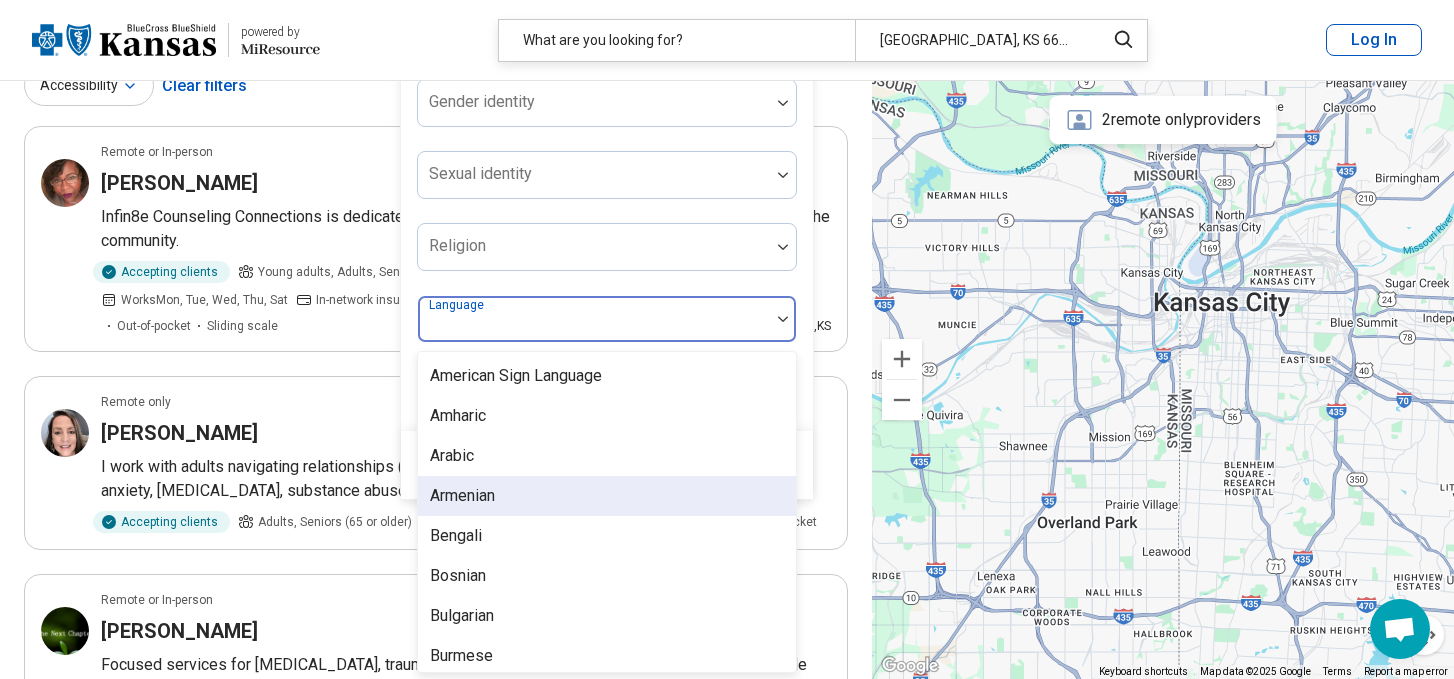 scroll, scrollTop: 143, scrollLeft: 0, axis: vertical 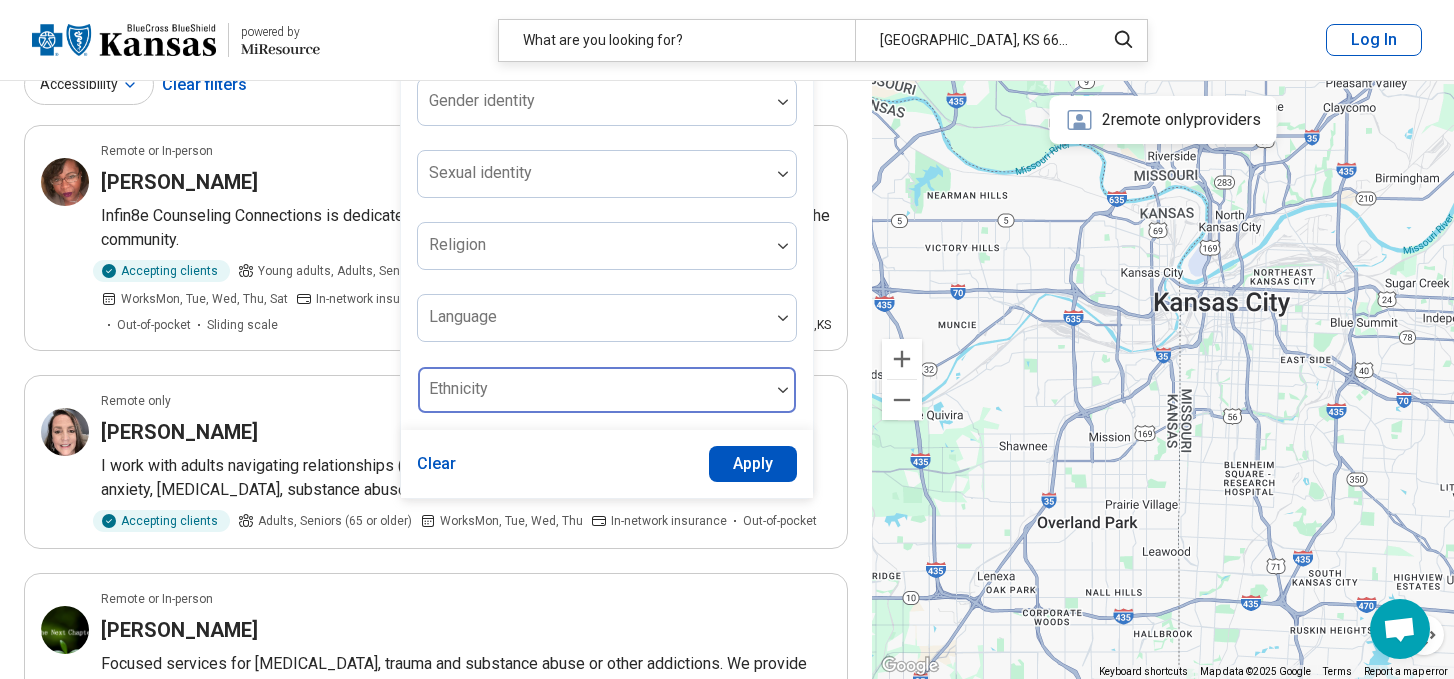 click on "Specialty Payment Availability 2 Identity preferences 1 Gender identity Sexual identity Religion Language Ethnicity Clear Apply Amenities Accessibility Clear filters" at bounding box center [436, 60] 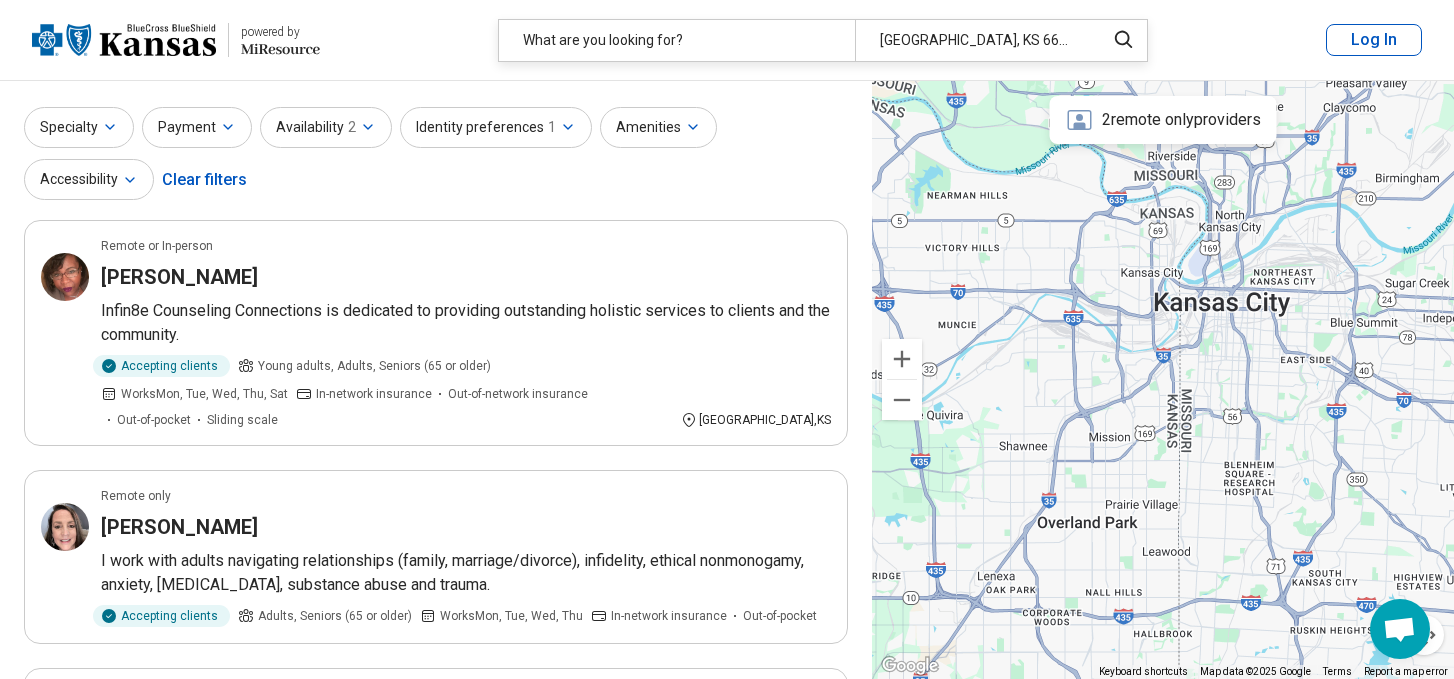 scroll, scrollTop: 0, scrollLeft: 0, axis: both 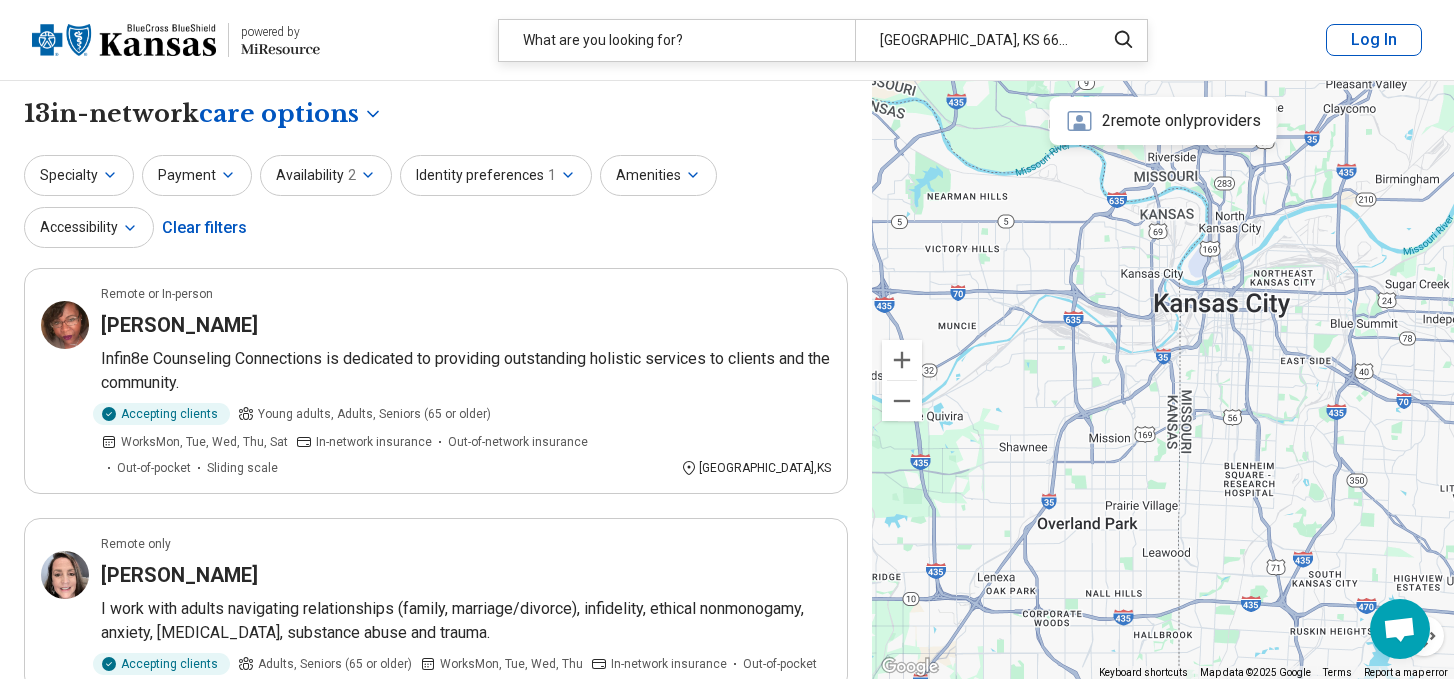 click on "Specialty" at bounding box center (79, 175) 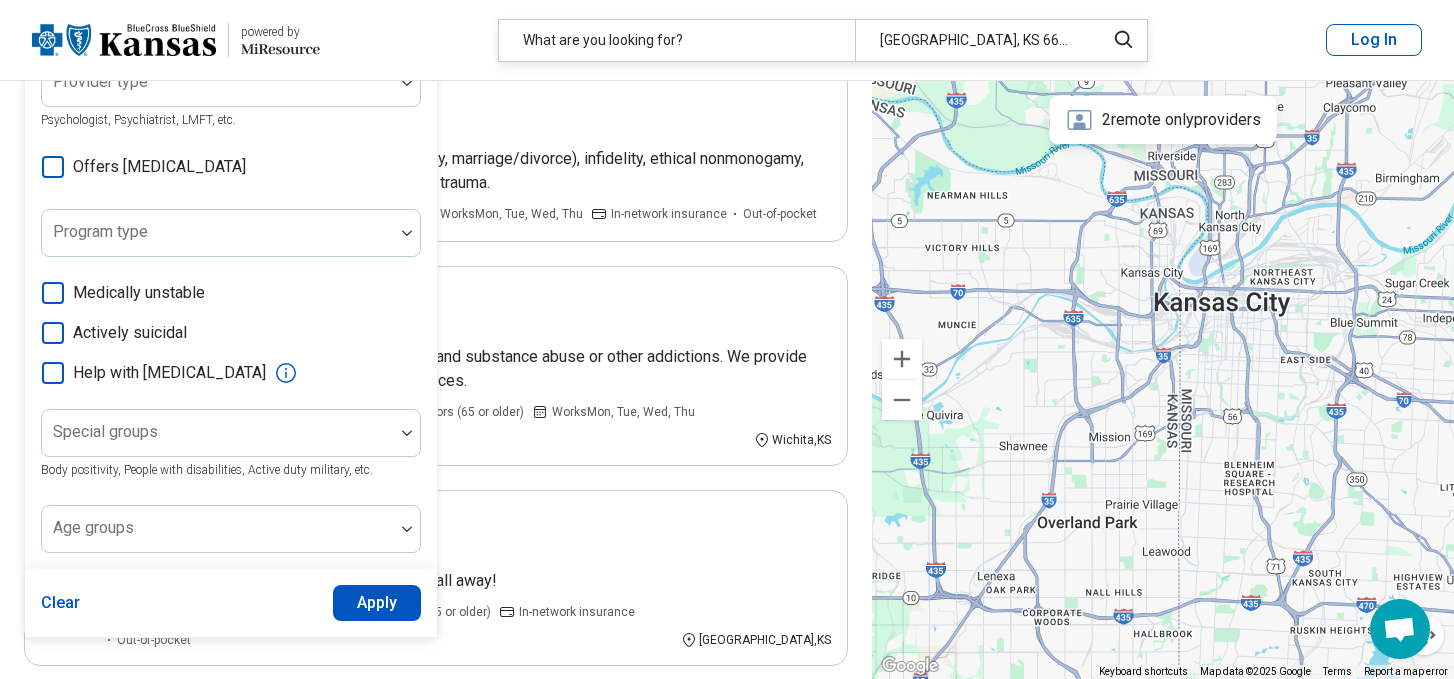 scroll, scrollTop: 458, scrollLeft: 0, axis: vertical 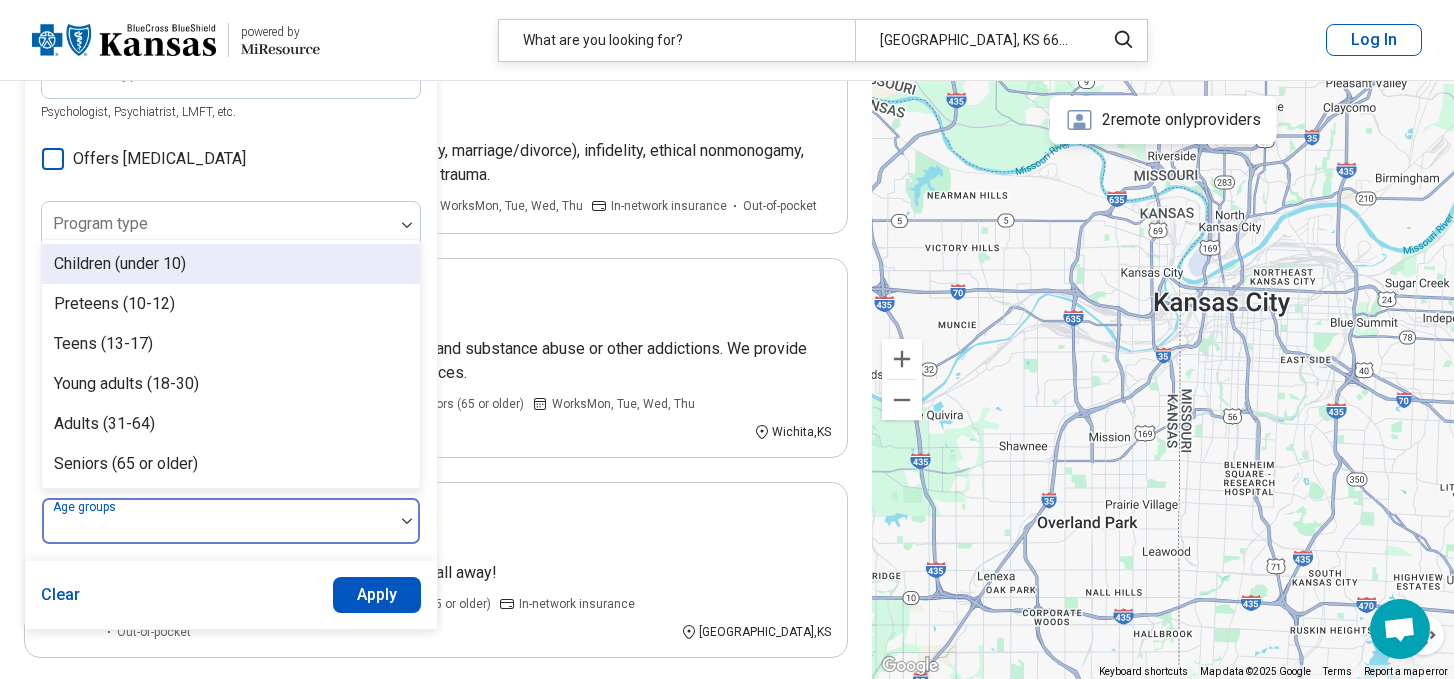 click at bounding box center (218, 529) 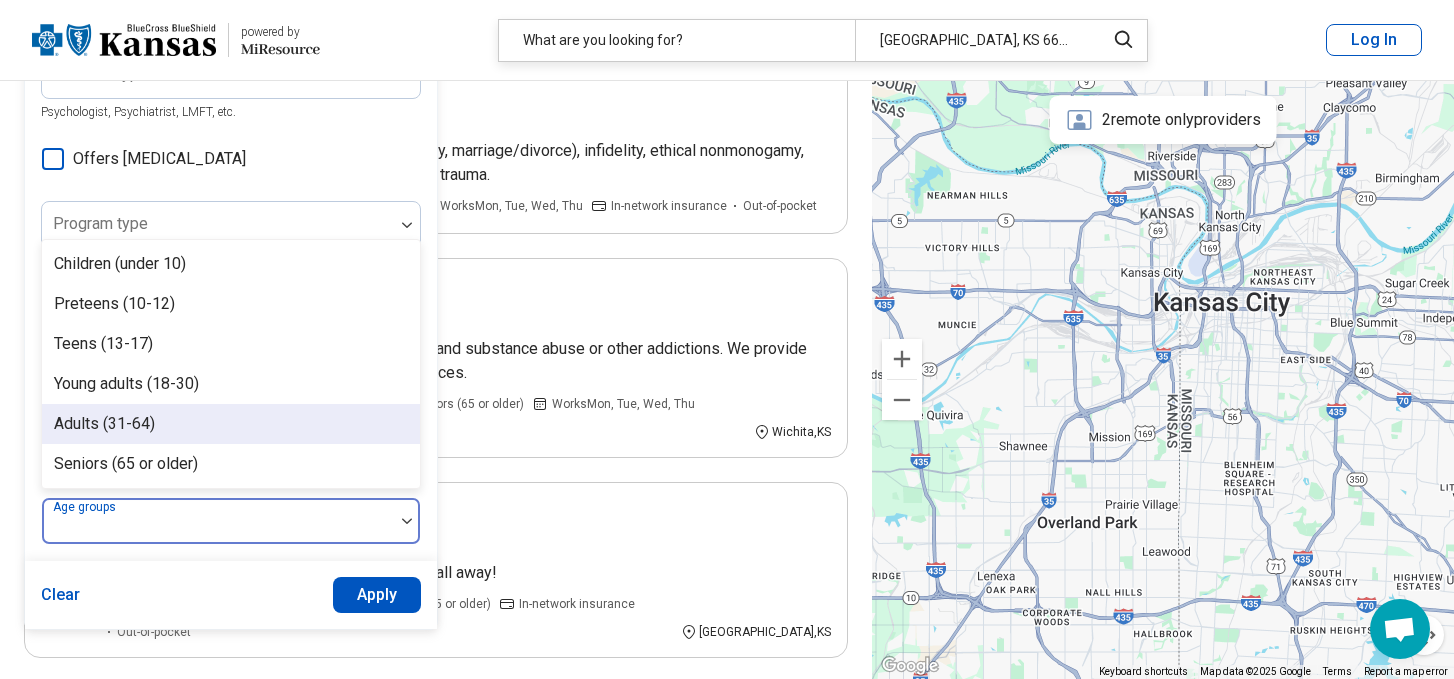 click on "Adults (31-64)" at bounding box center [231, 424] 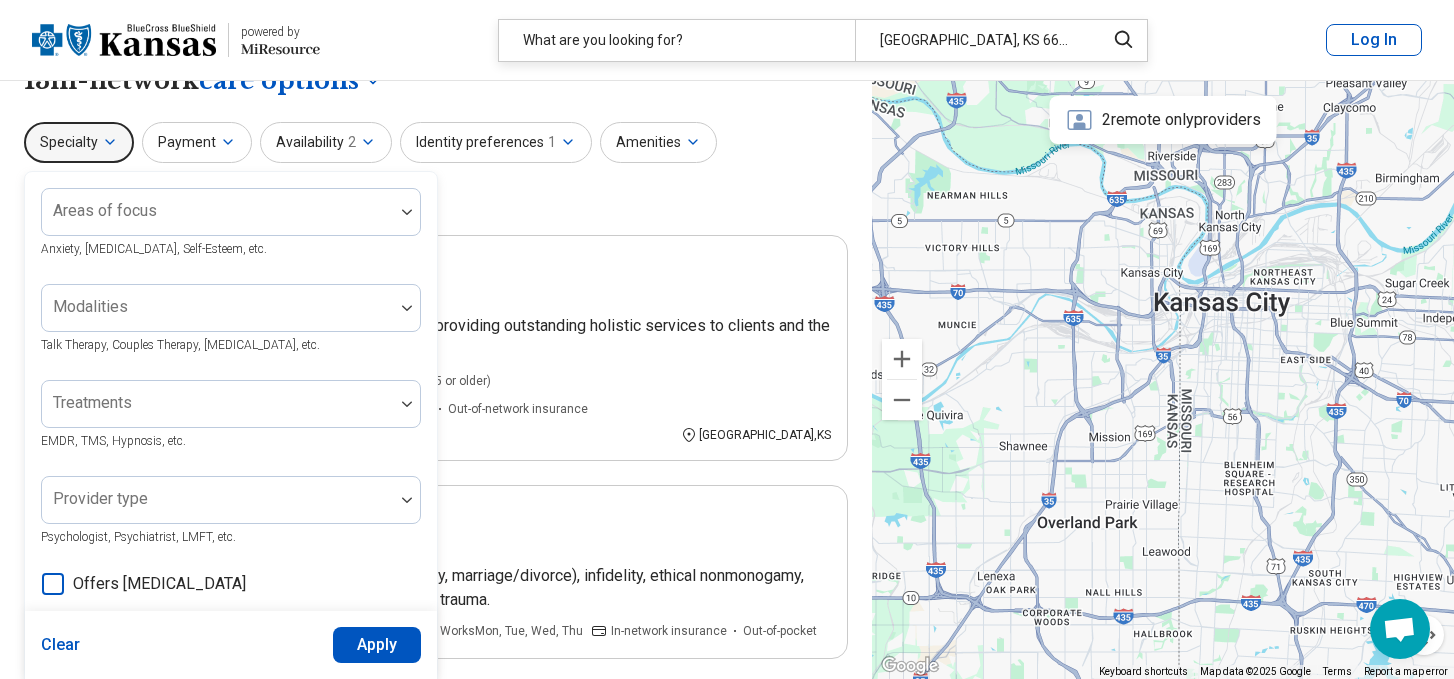scroll, scrollTop: 0, scrollLeft: 0, axis: both 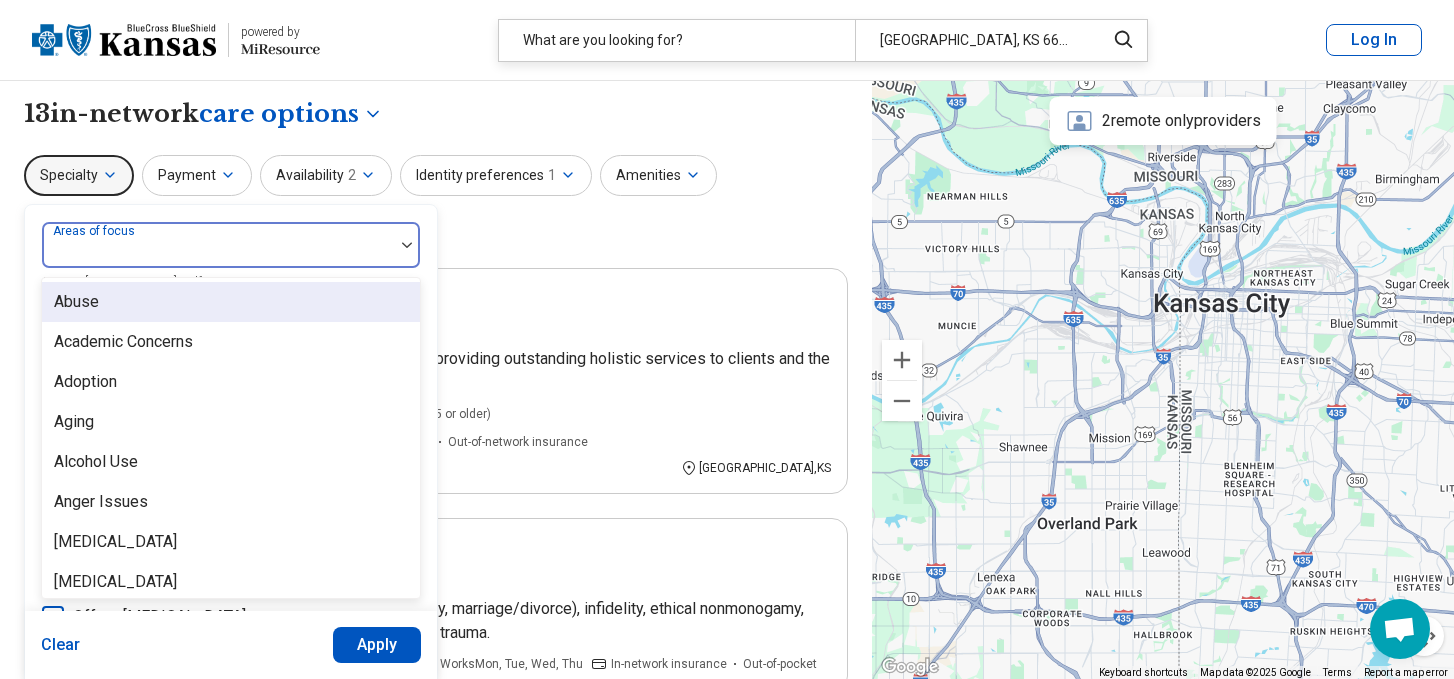 click at bounding box center (218, 253) 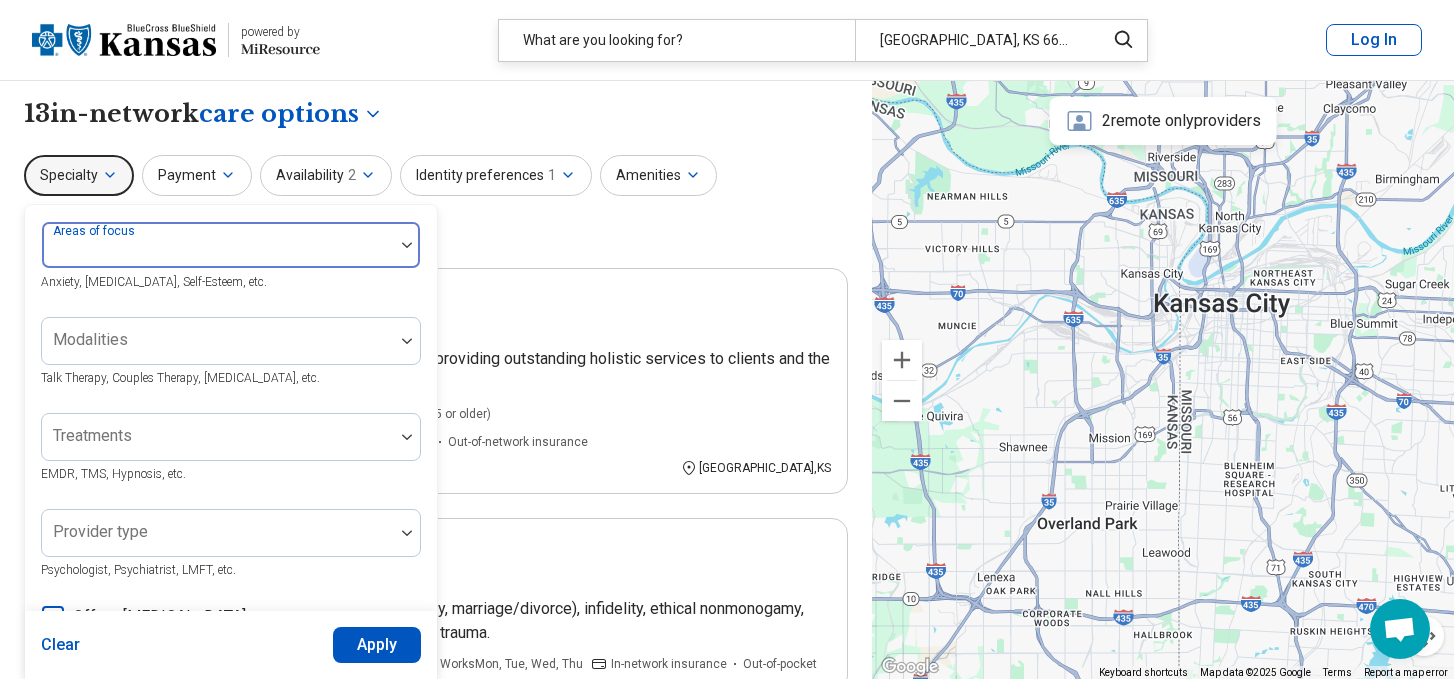 click at bounding box center [218, 253] 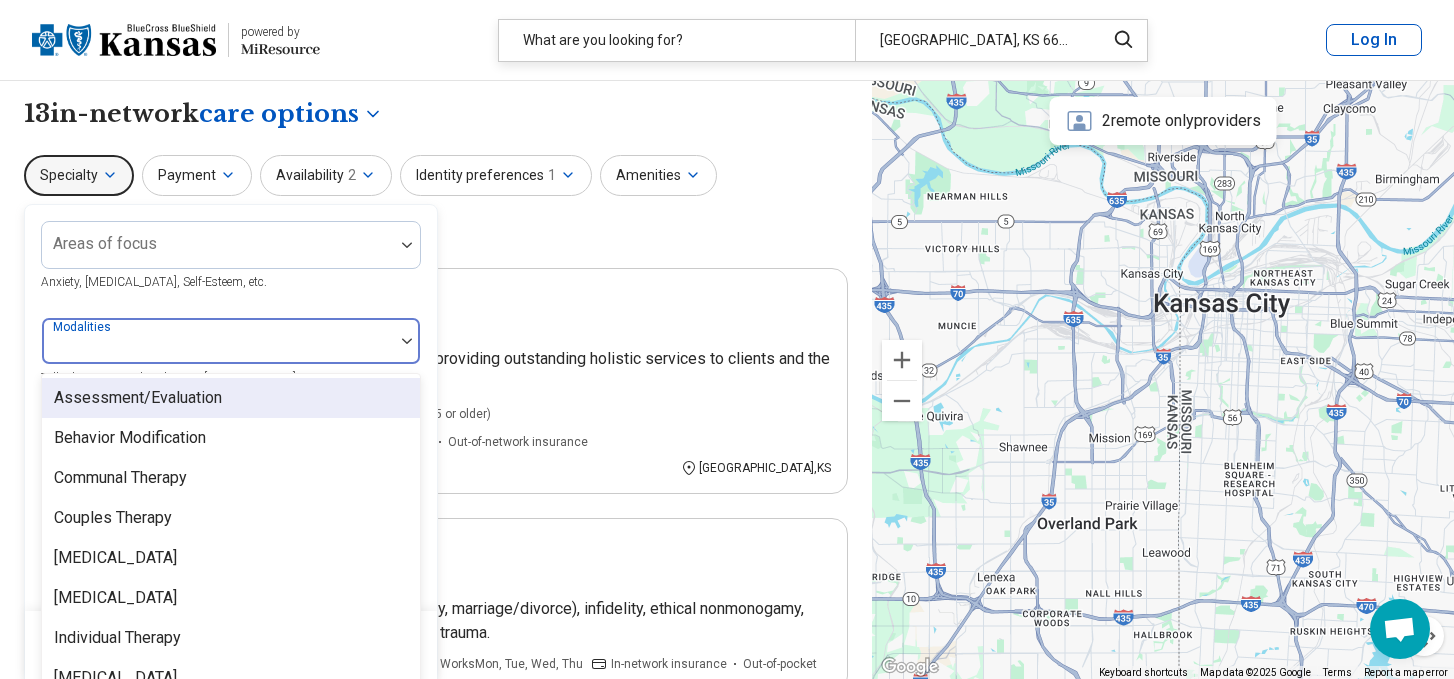click at bounding box center [218, 349] 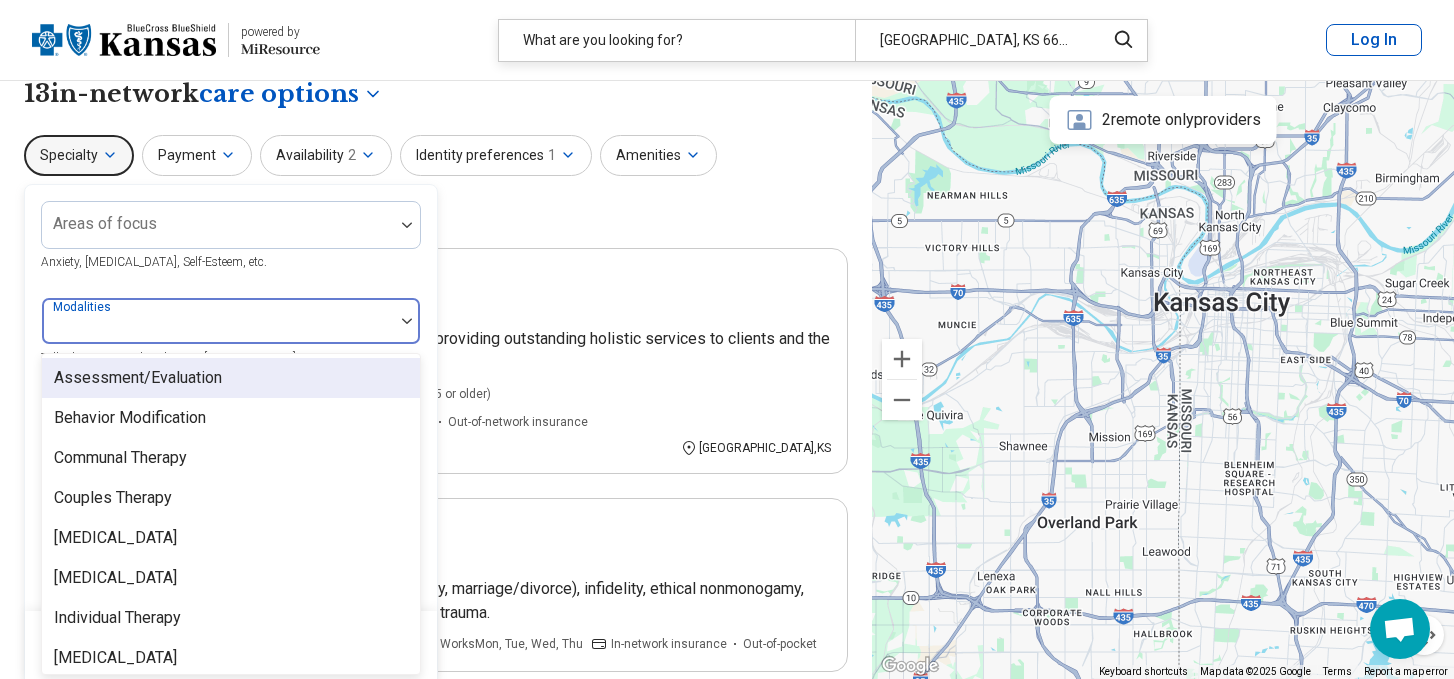 scroll, scrollTop: 23, scrollLeft: 0, axis: vertical 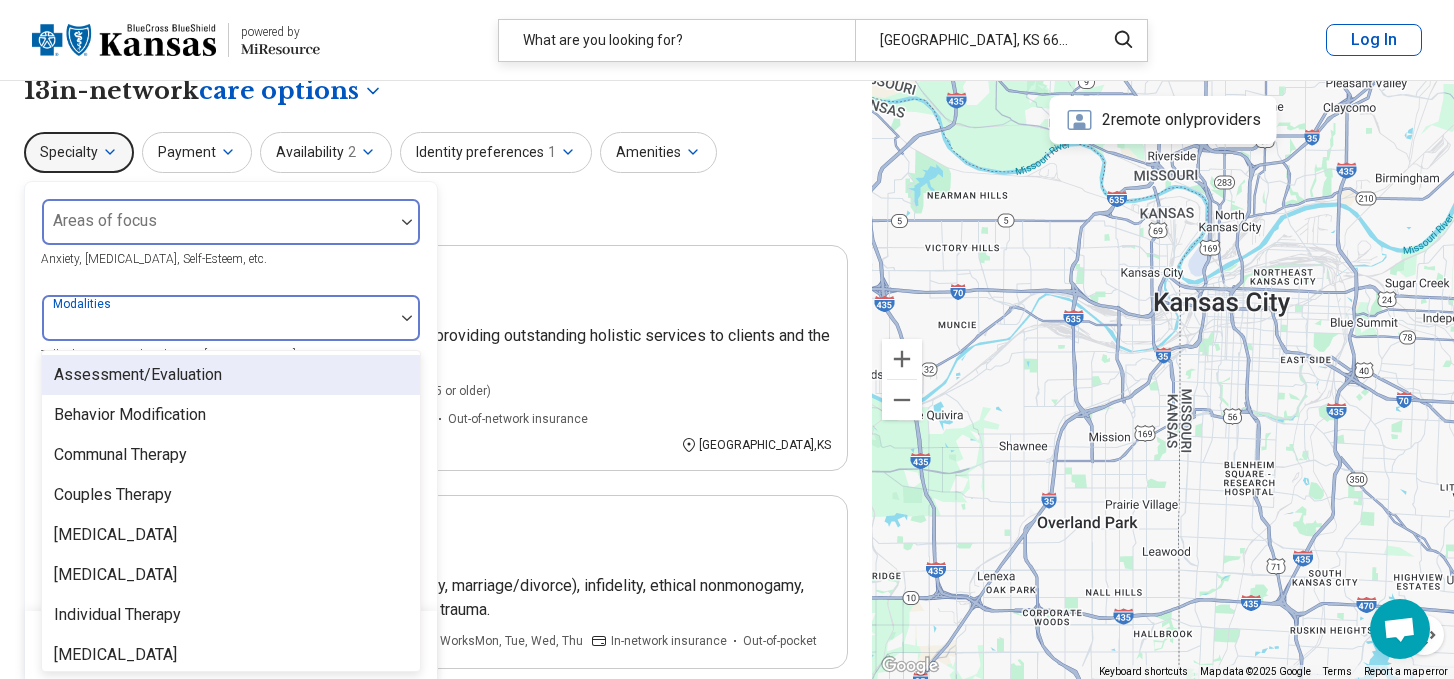 click at bounding box center (218, 230) 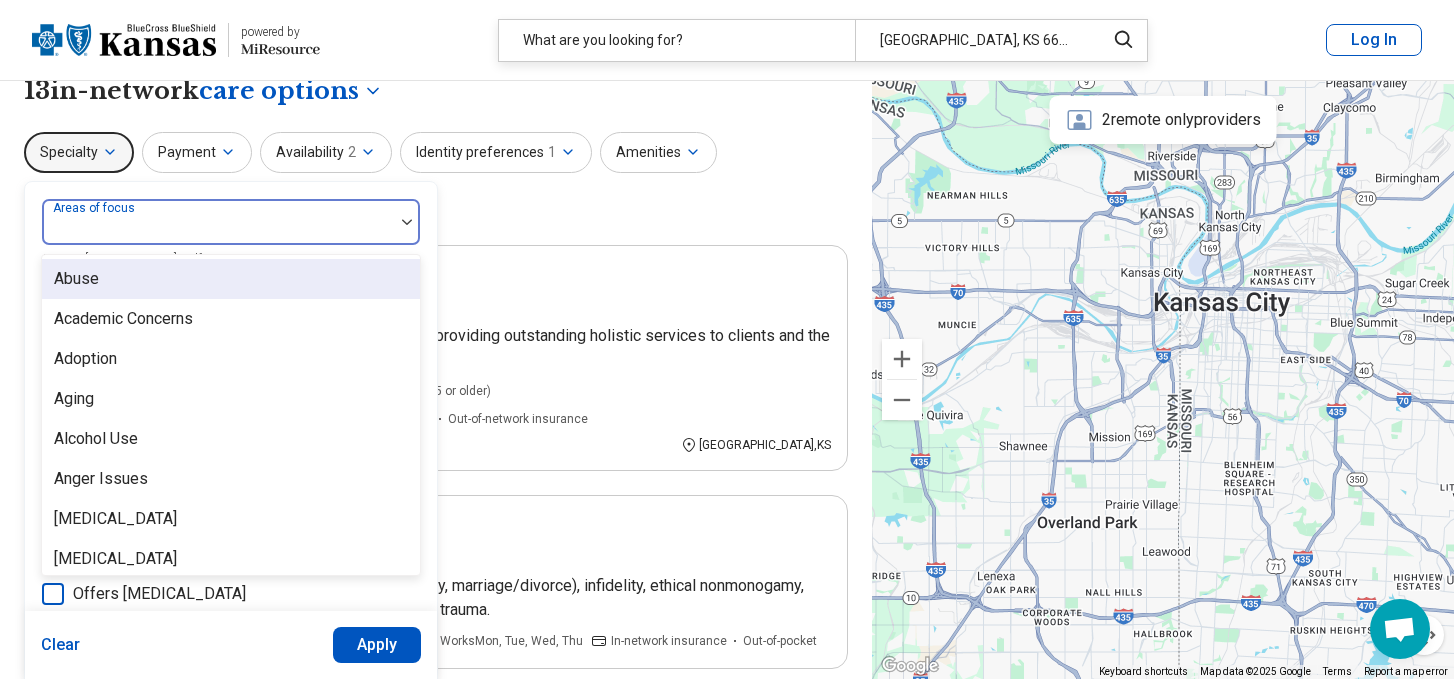 click at bounding box center (218, 230) 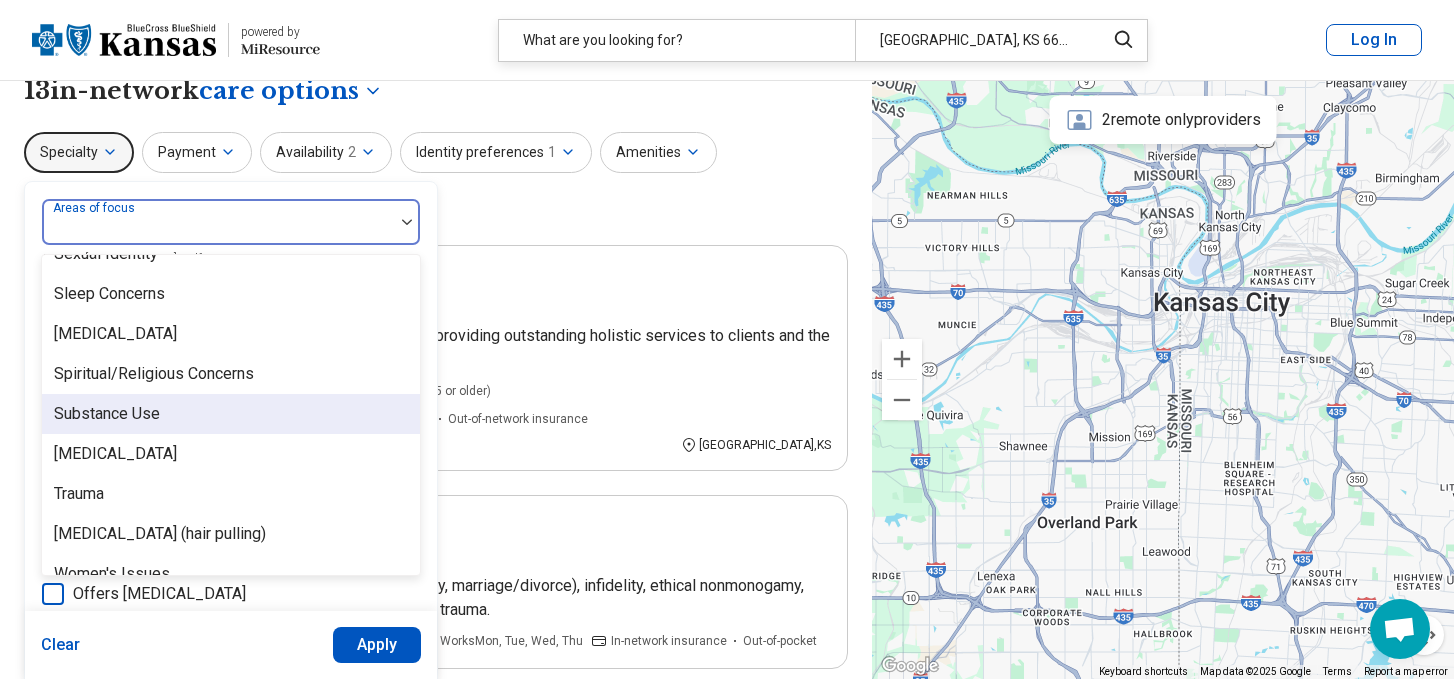 scroll, scrollTop: 3736, scrollLeft: 0, axis: vertical 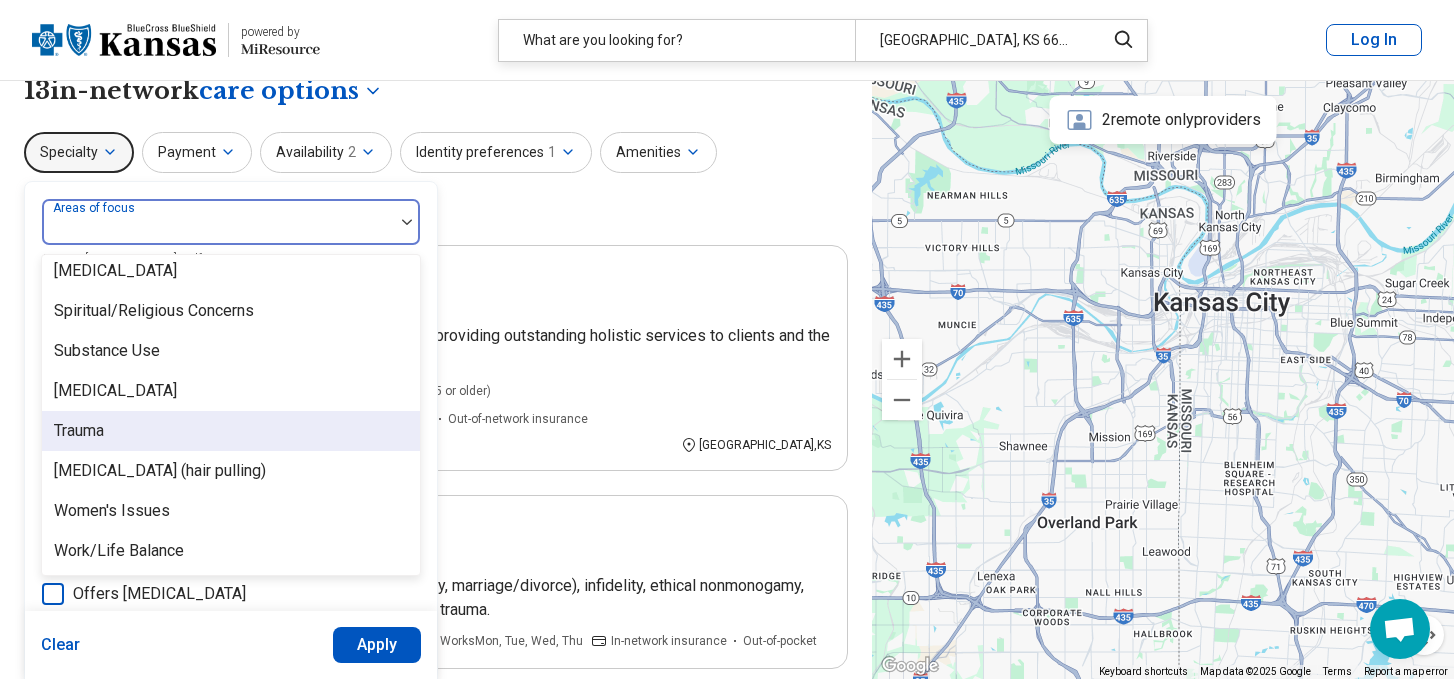 click on "Trauma" at bounding box center [231, 431] 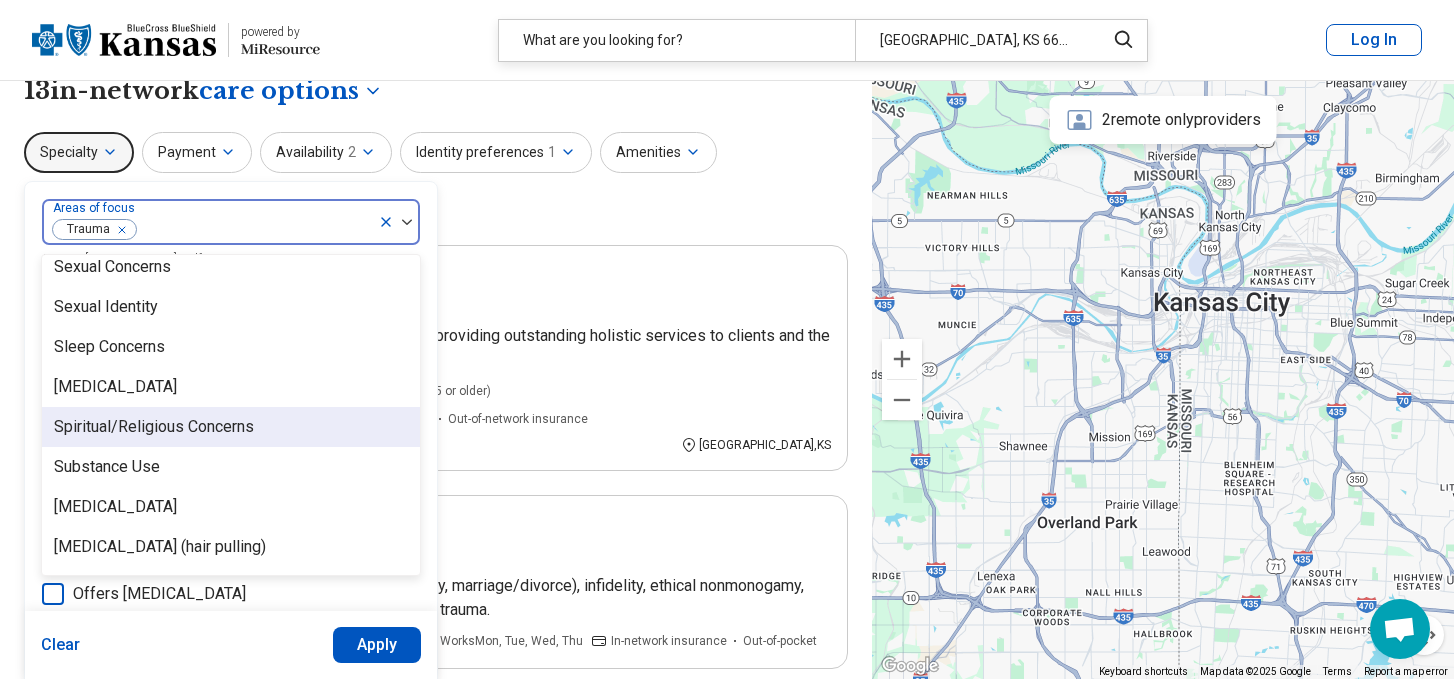 scroll, scrollTop: 3579, scrollLeft: 0, axis: vertical 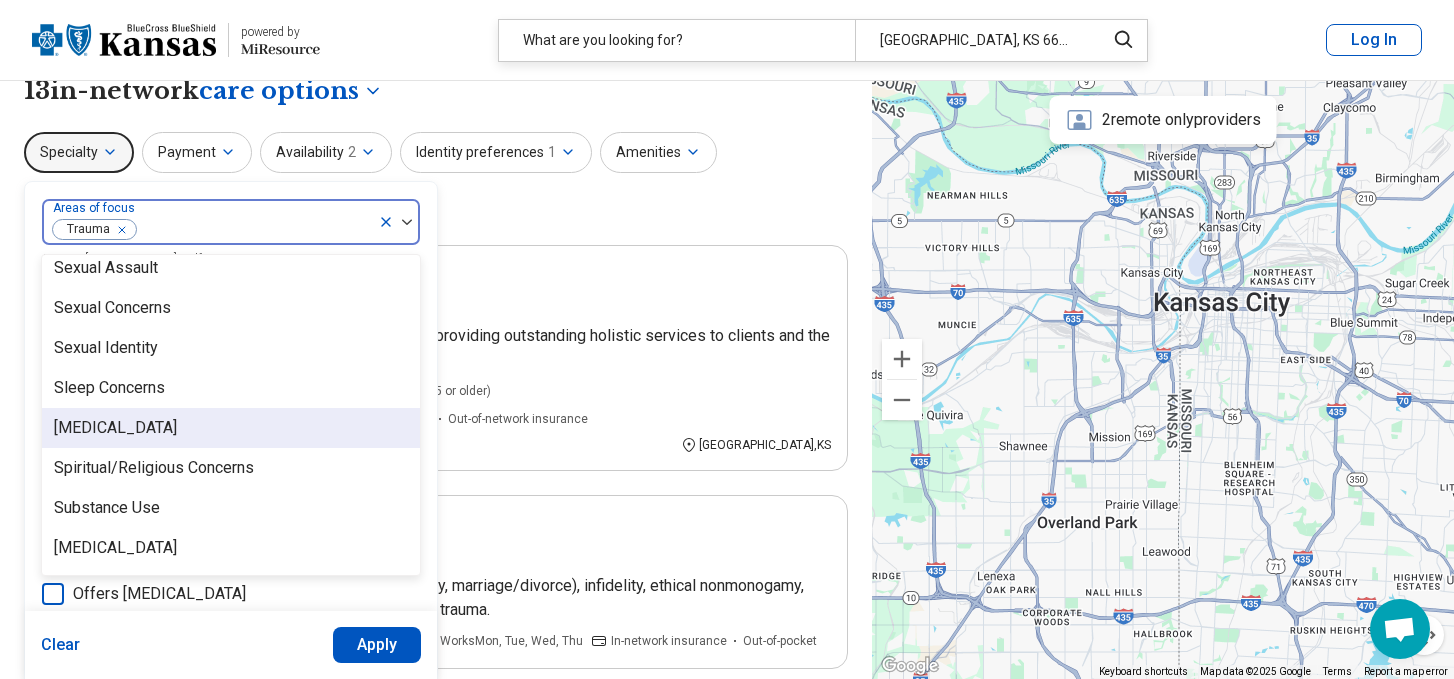 click on "[MEDICAL_DATA]" at bounding box center [231, 428] 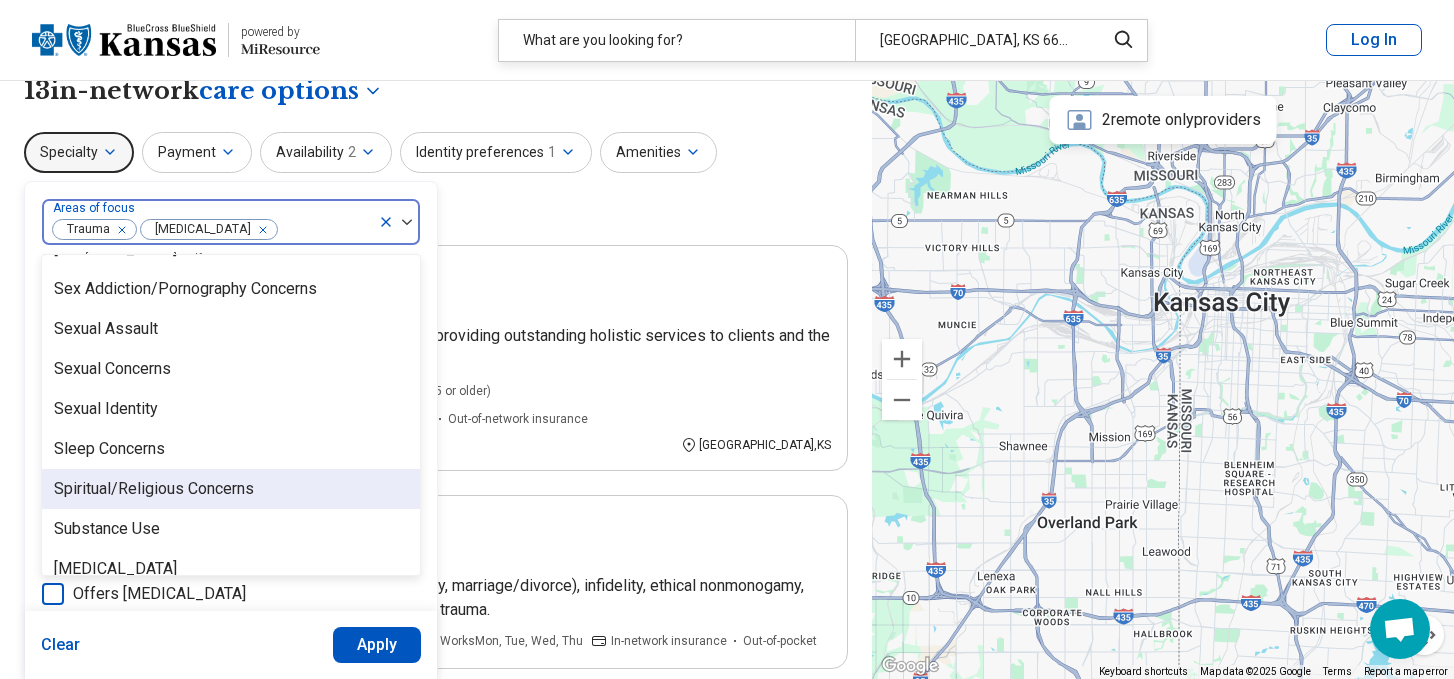 scroll, scrollTop: 3517, scrollLeft: 0, axis: vertical 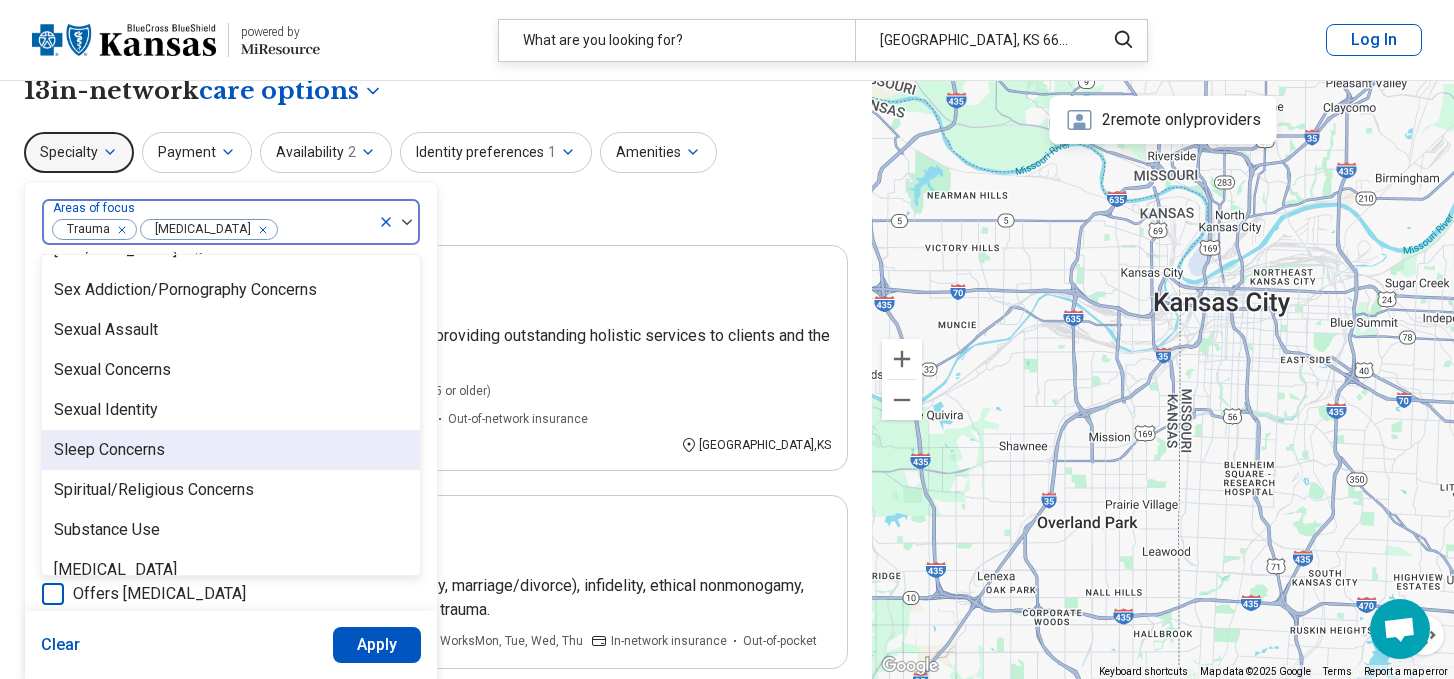 click on "Sleep Concerns" at bounding box center (231, 450) 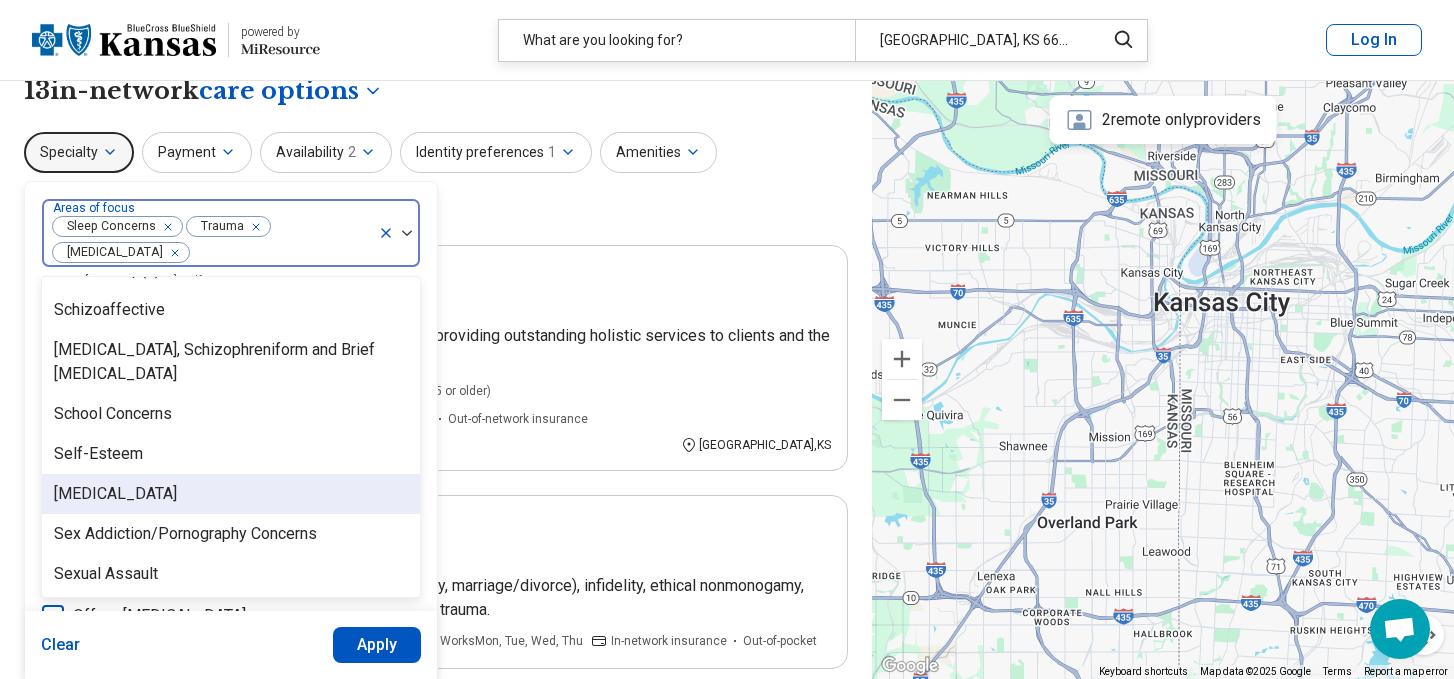scroll, scrollTop: 3284, scrollLeft: 0, axis: vertical 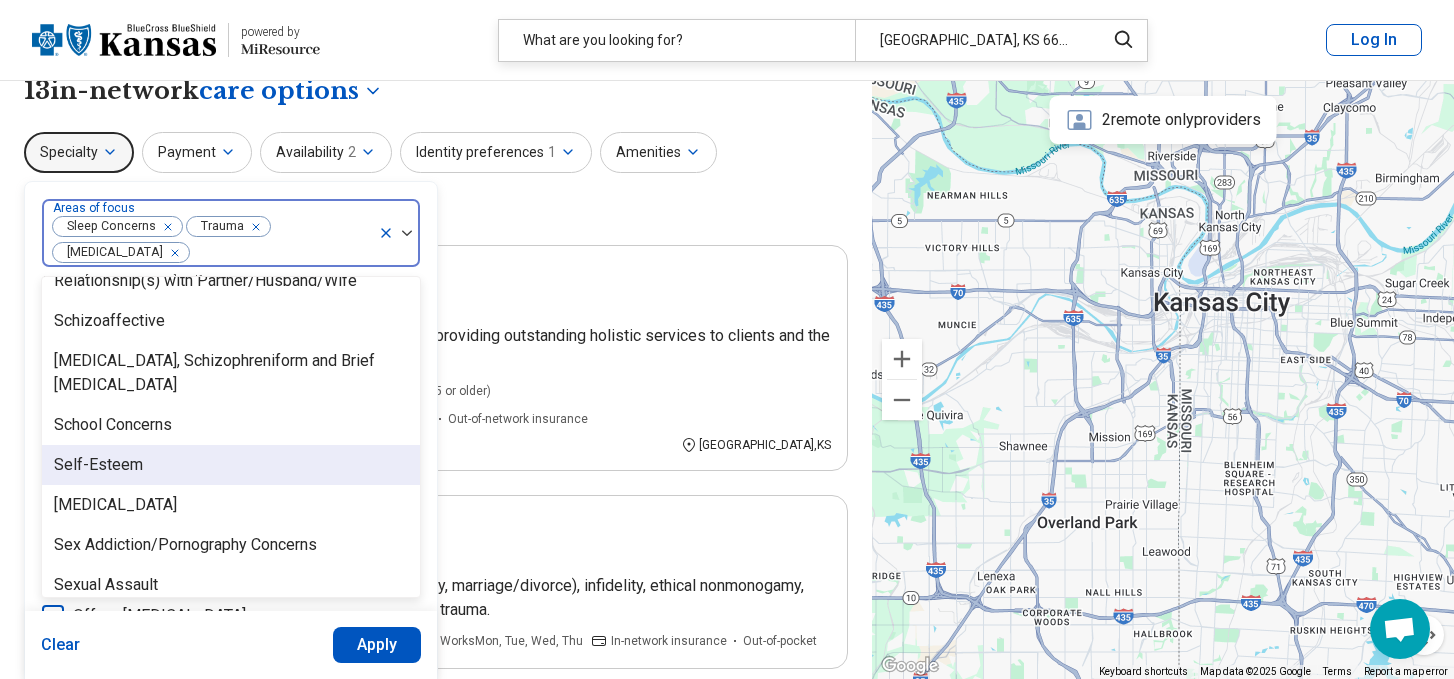 click on "Self-Esteem" at bounding box center (231, 465) 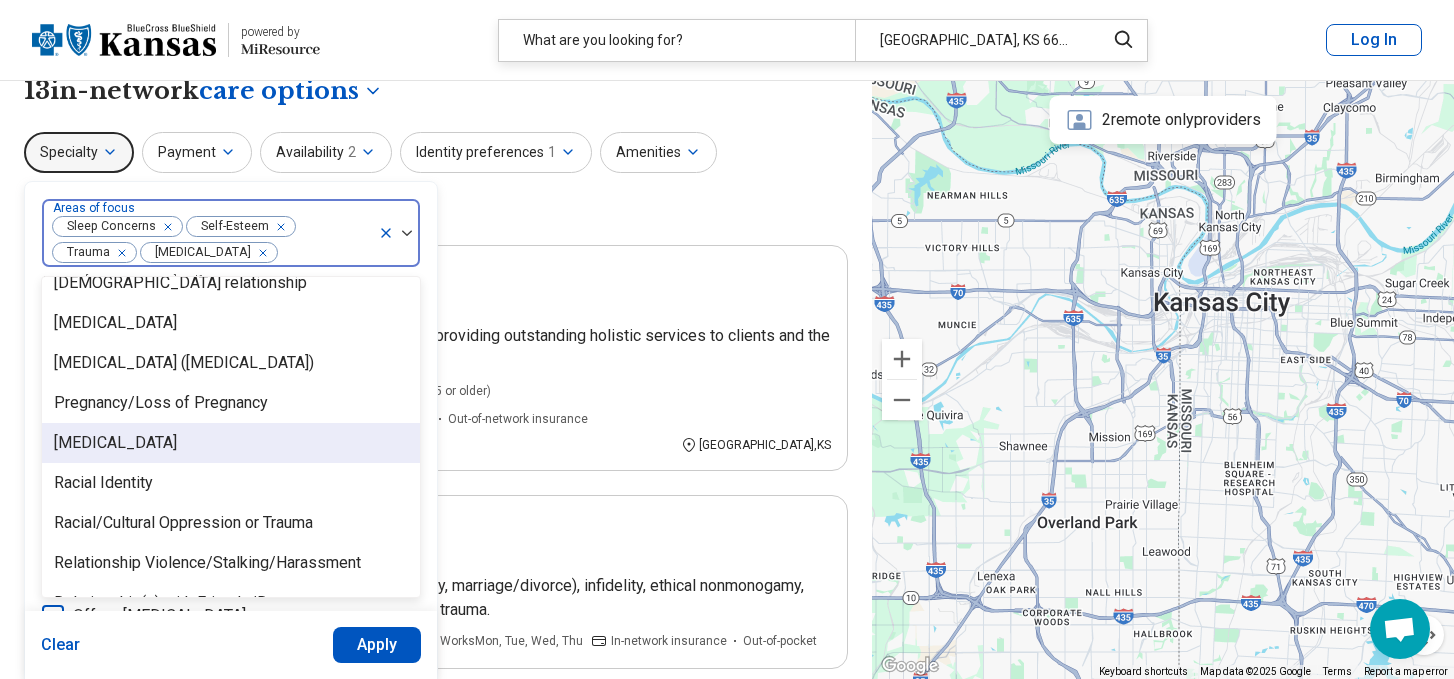 scroll, scrollTop: 2882, scrollLeft: 0, axis: vertical 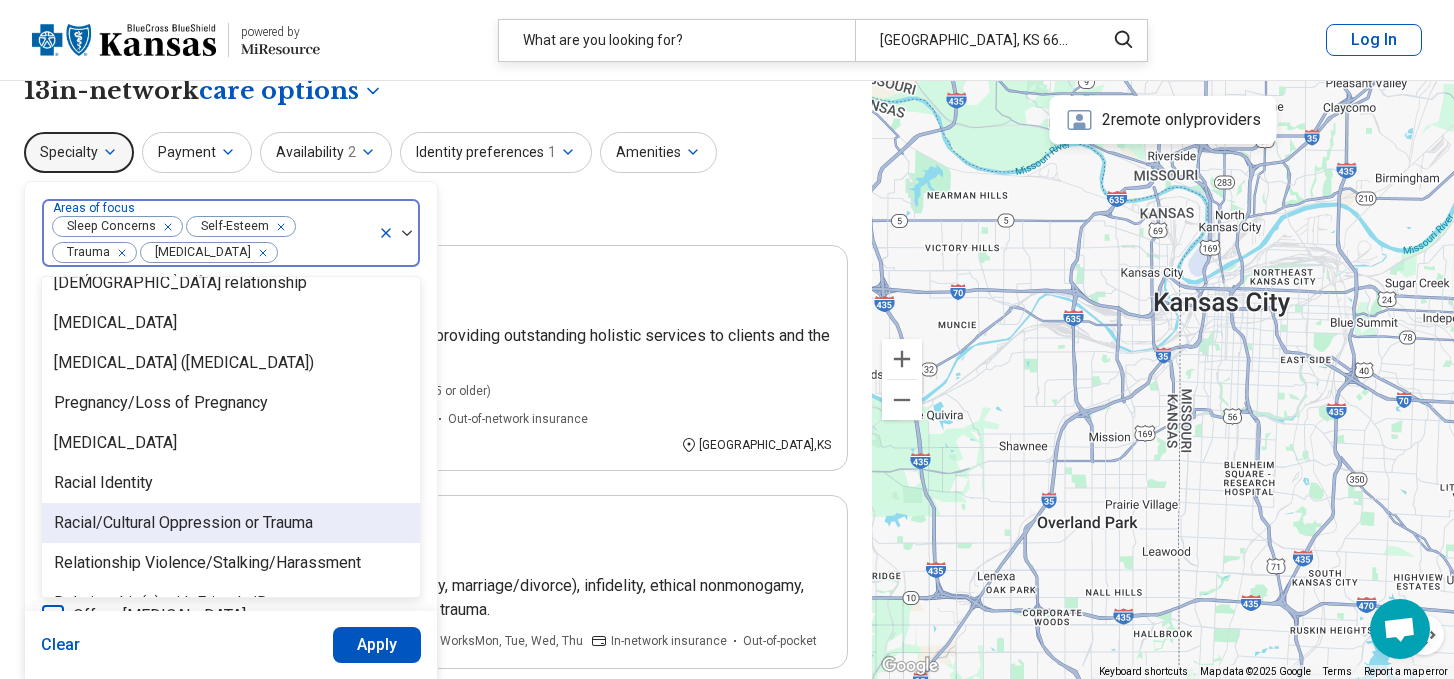 click on "Racial/Cultural Oppression or Trauma" at bounding box center [183, 523] 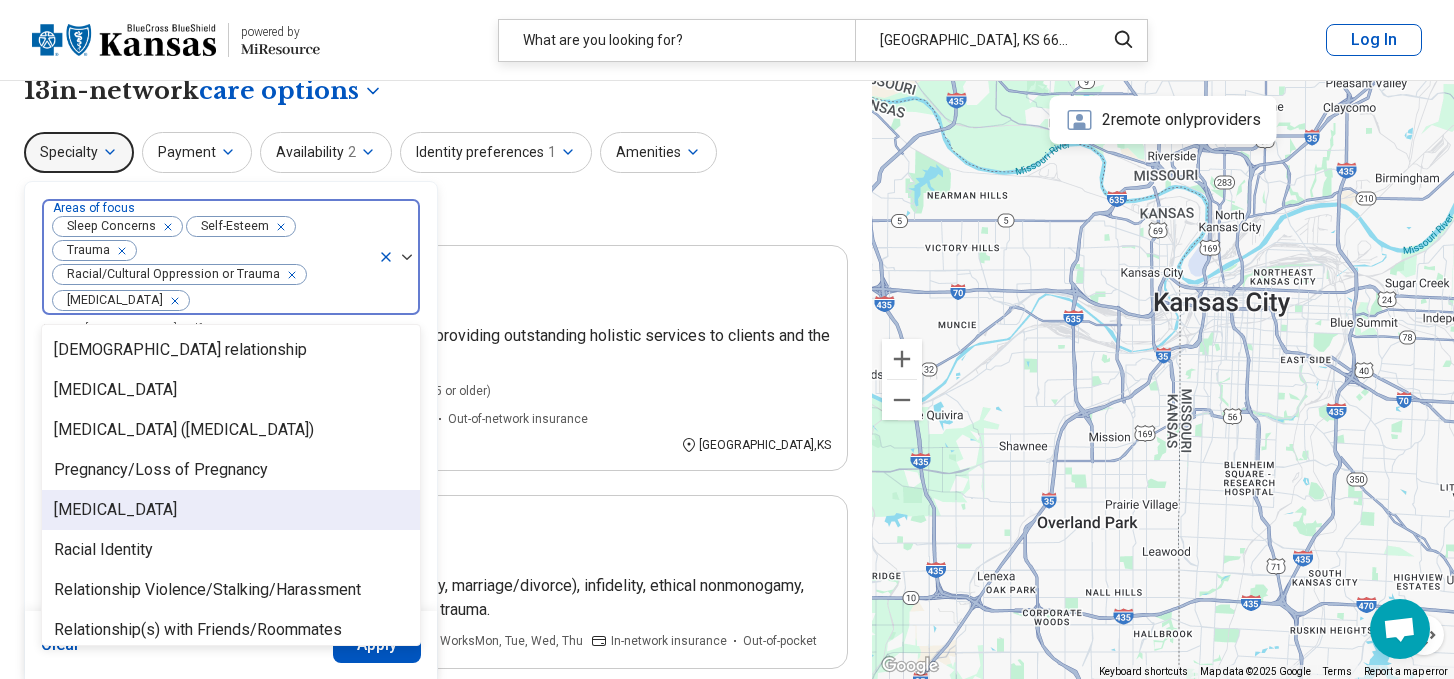 scroll, scrollTop: 2861, scrollLeft: 0, axis: vertical 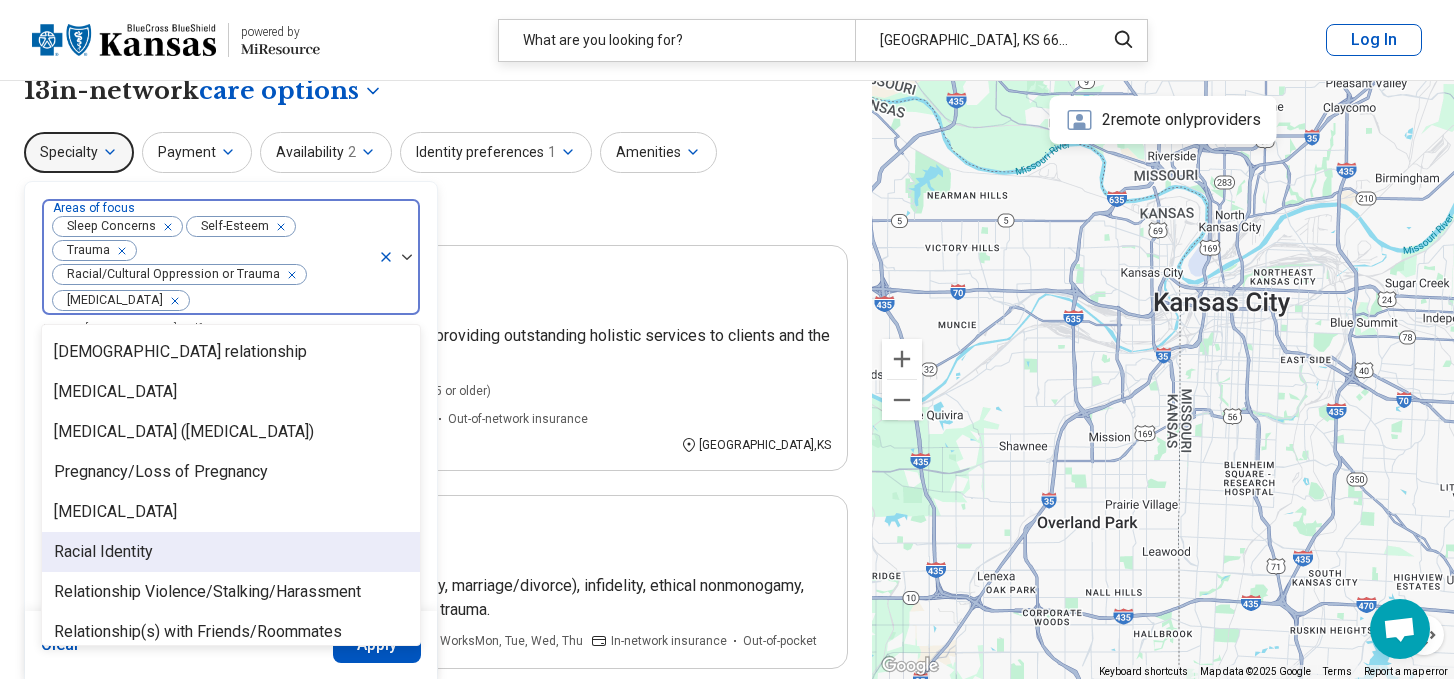 click on "Racial Identity" at bounding box center [231, 552] 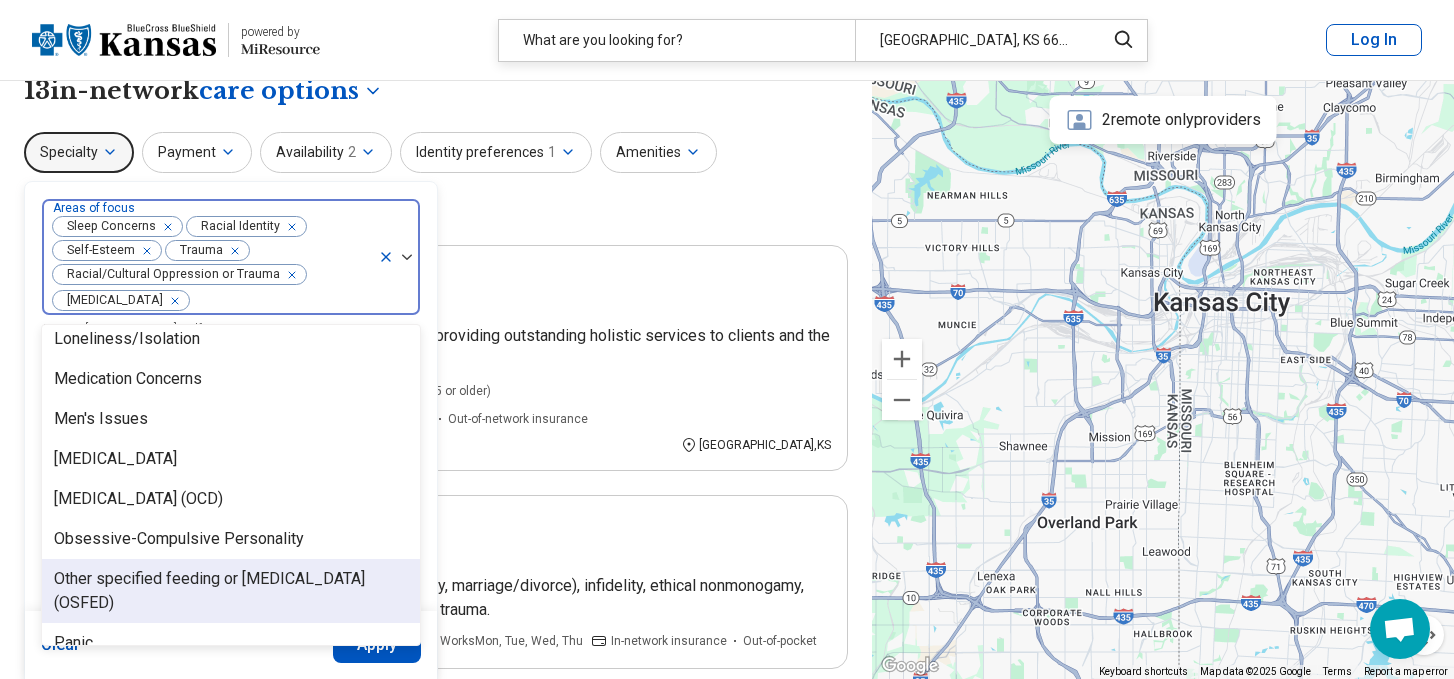 scroll, scrollTop: 2129, scrollLeft: 0, axis: vertical 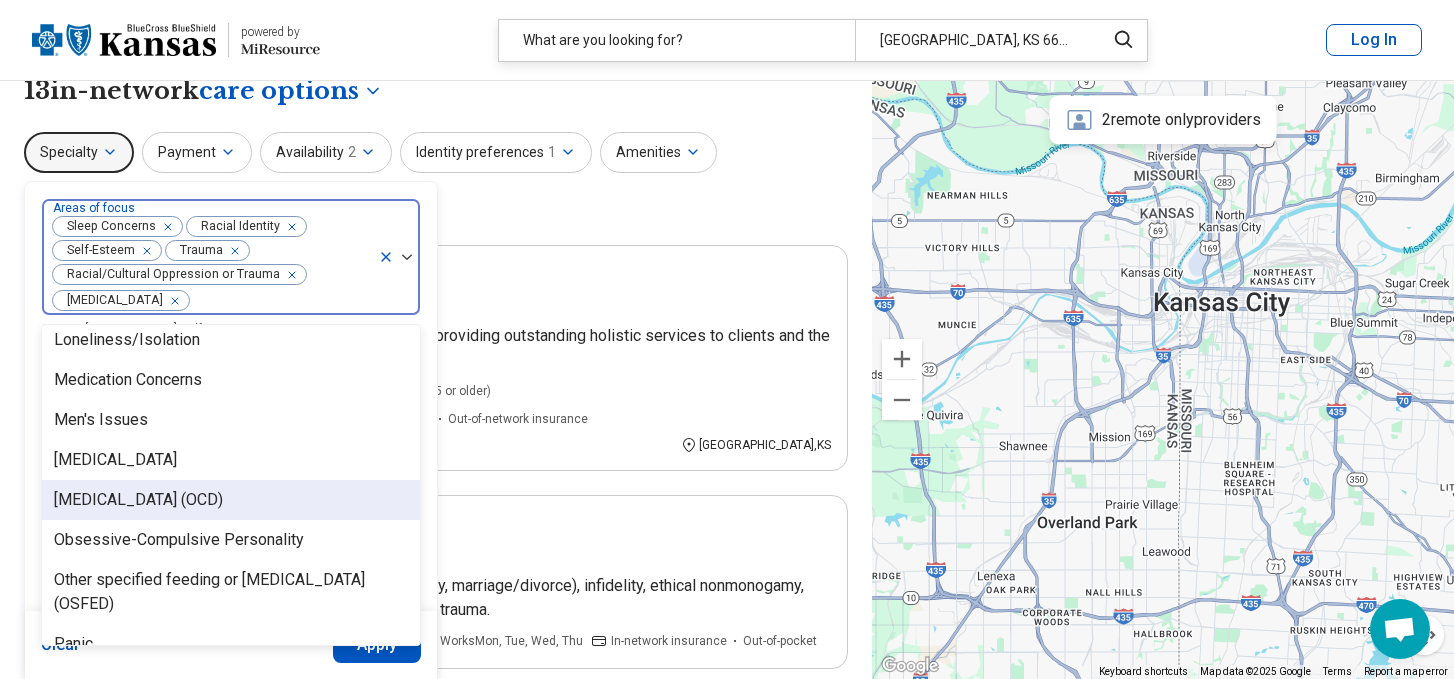 click on "[MEDICAL_DATA] (OCD)" at bounding box center (138, 500) 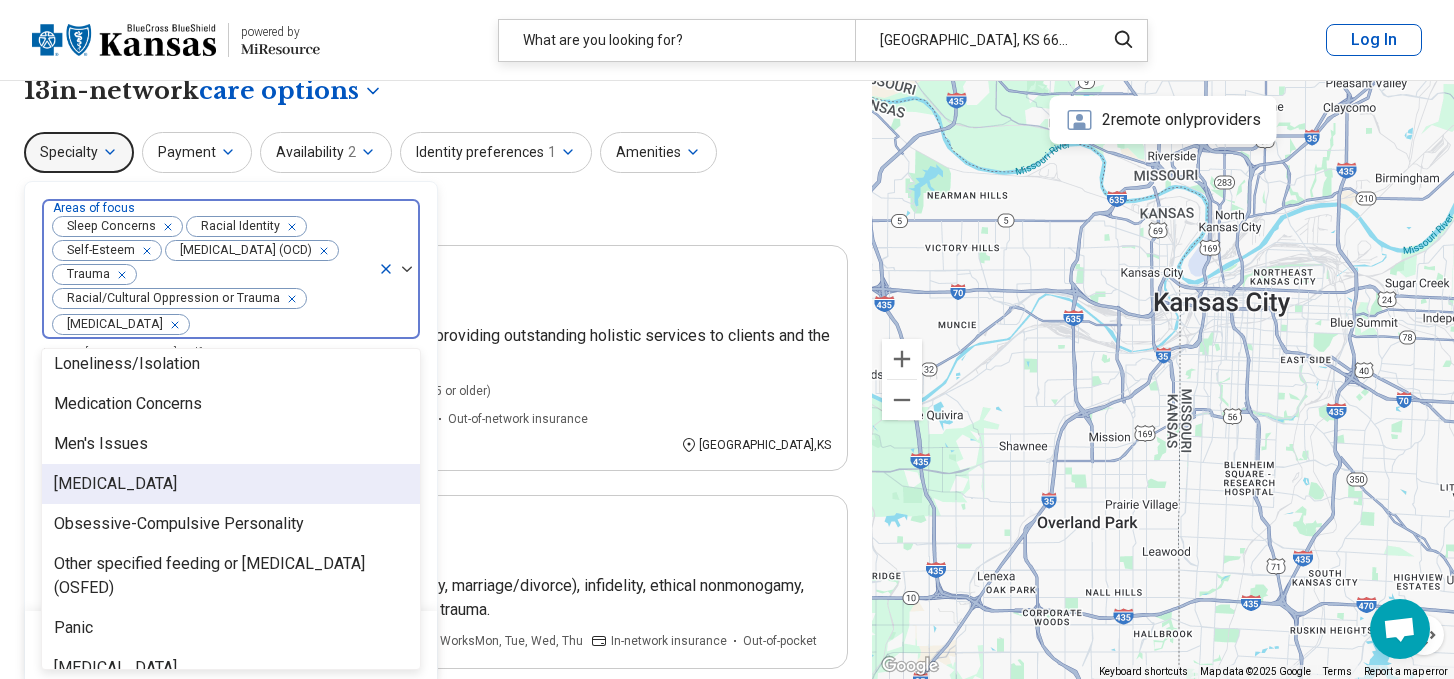 scroll, scrollTop: 2100, scrollLeft: 0, axis: vertical 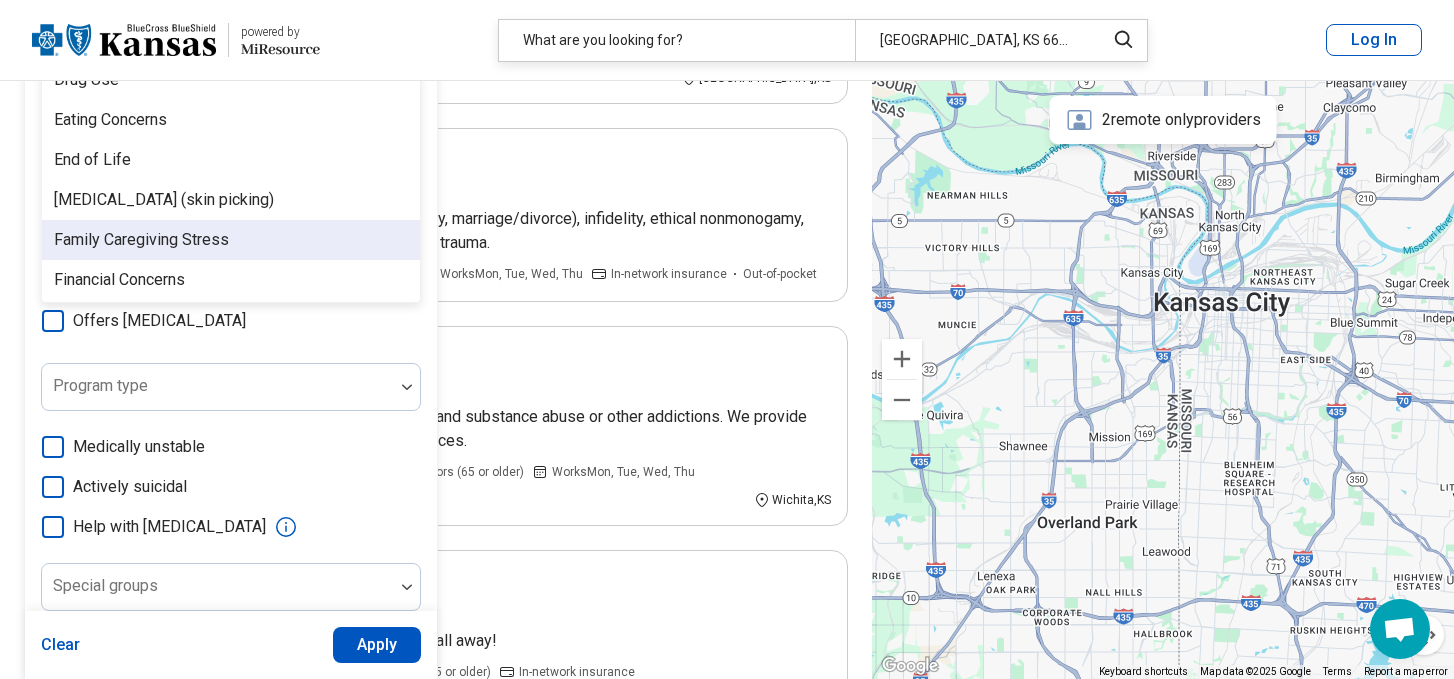 click on "Family Caregiving Stress" at bounding box center [231, 240] 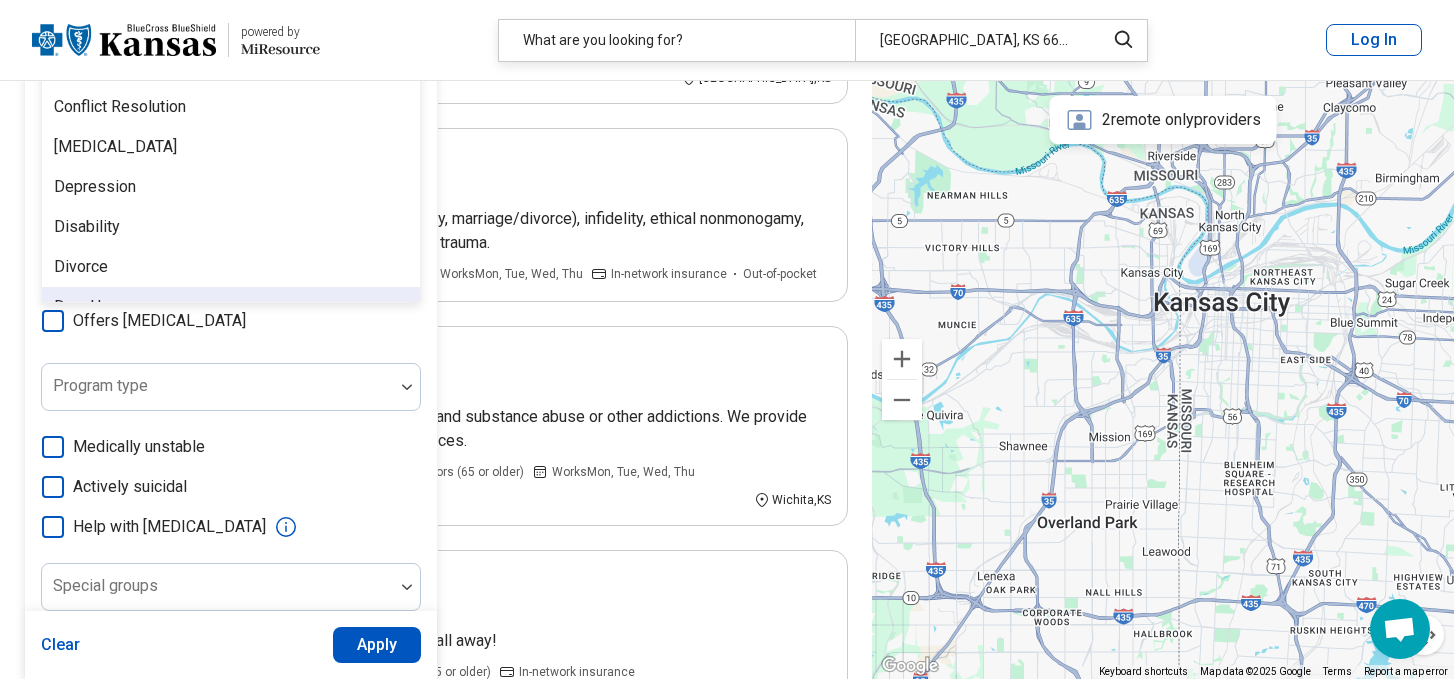 scroll, scrollTop: 1014, scrollLeft: 0, axis: vertical 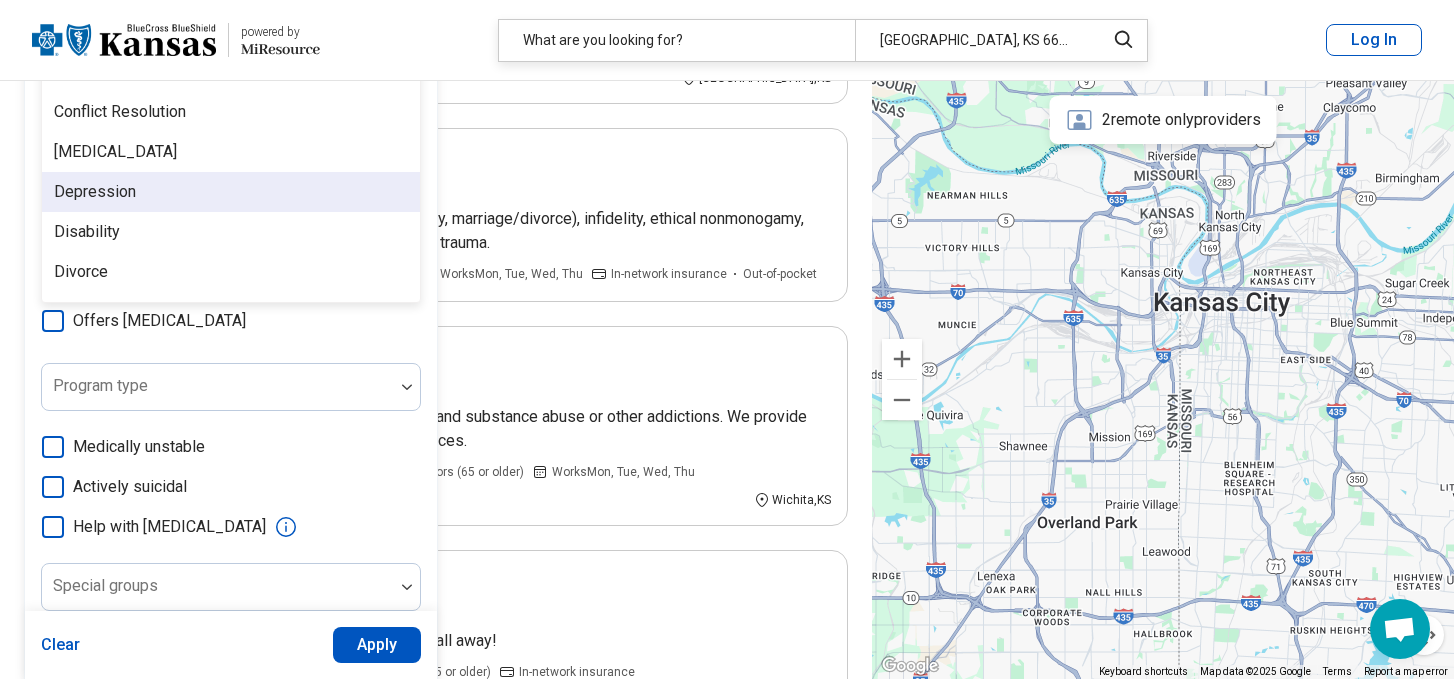 click on "Depression" at bounding box center [231, 192] 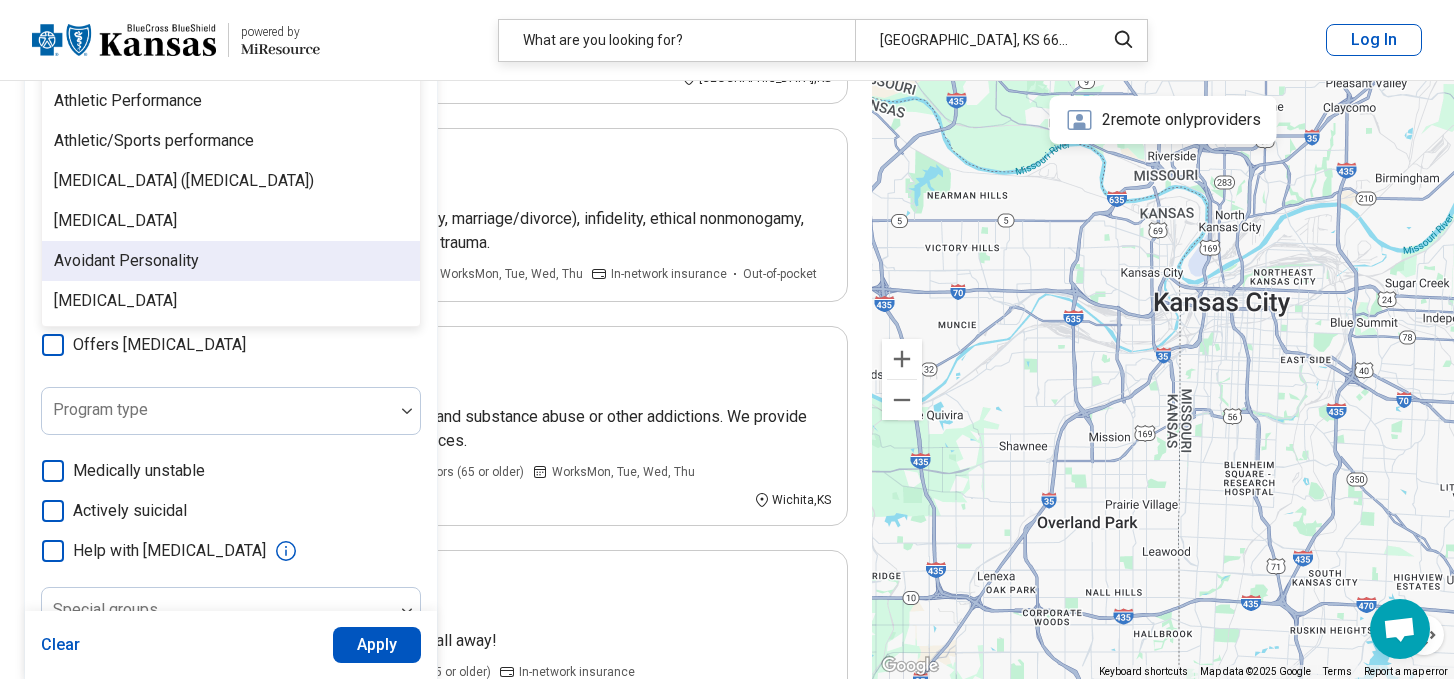 scroll, scrollTop: 284, scrollLeft: 0, axis: vertical 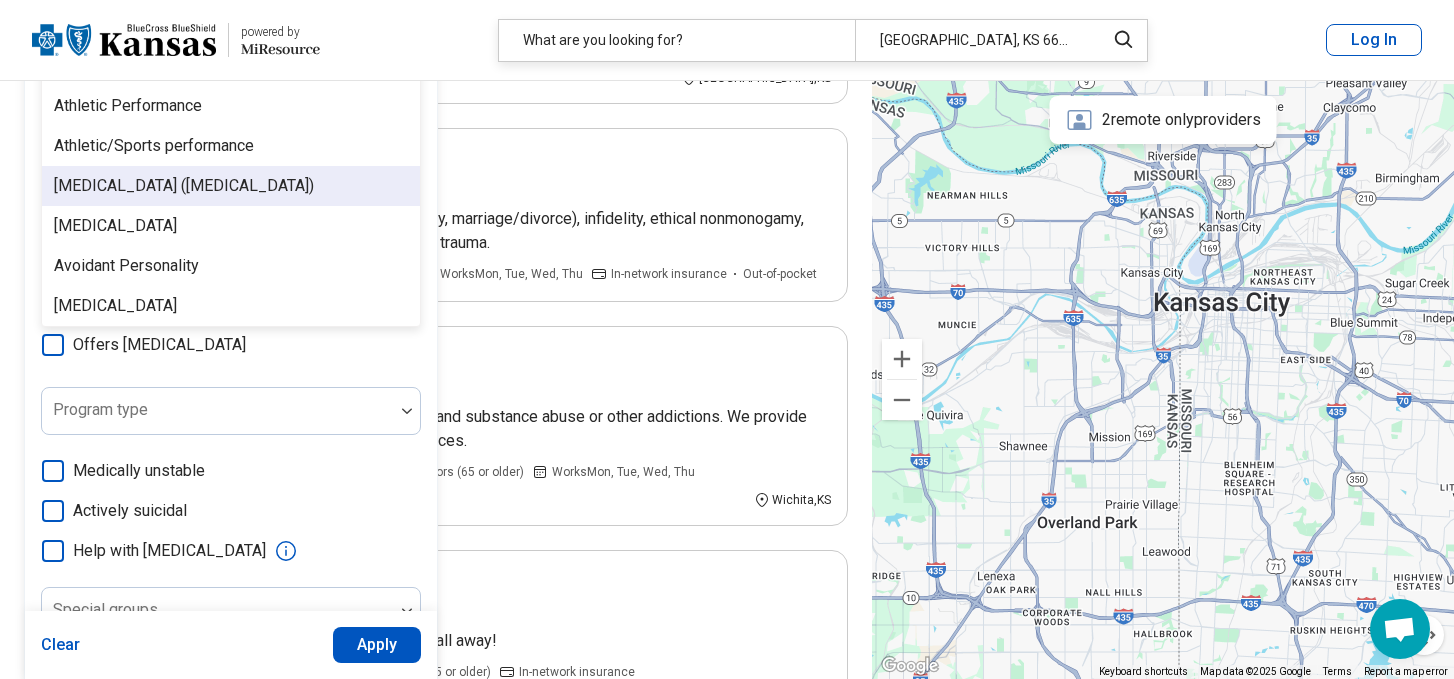 click on "[MEDICAL_DATA] ([MEDICAL_DATA])" at bounding box center [184, 186] 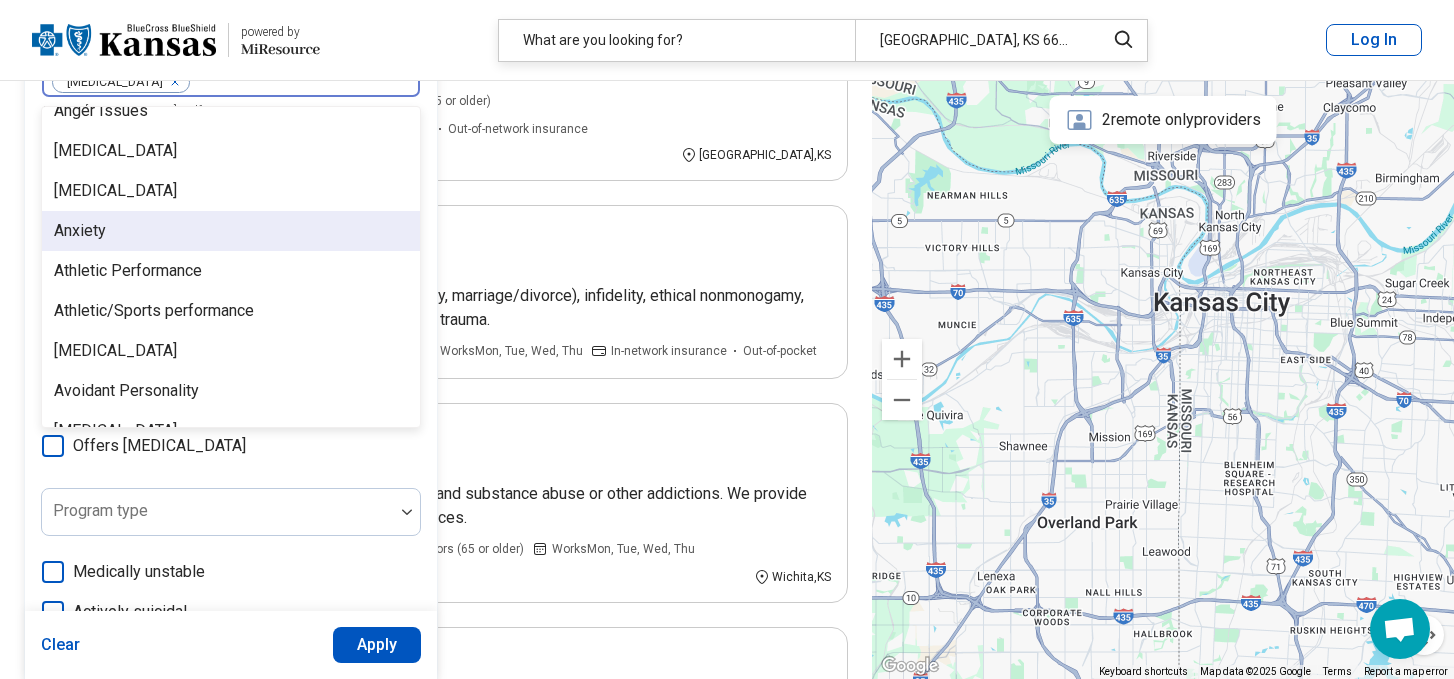 scroll, scrollTop: 221, scrollLeft: 0, axis: vertical 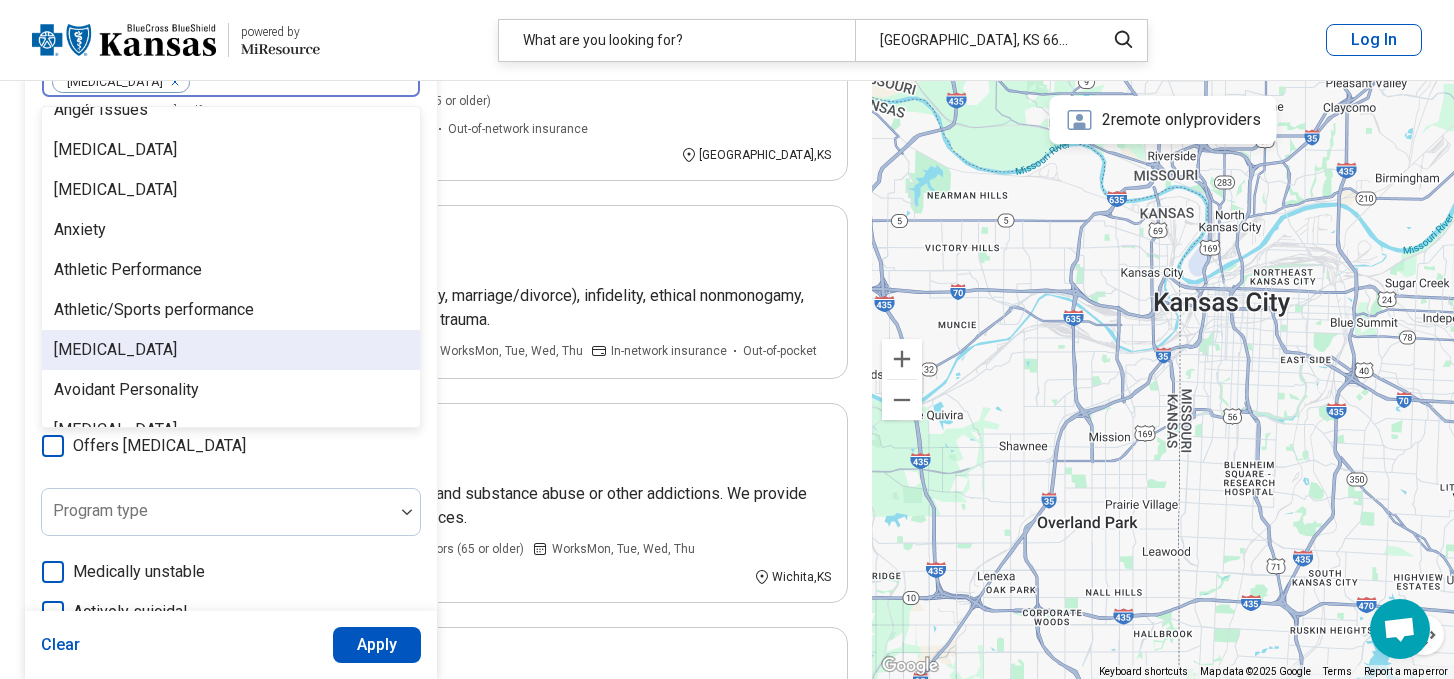 click on "[MEDICAL_DATA]" at bounding box center (231, 350) 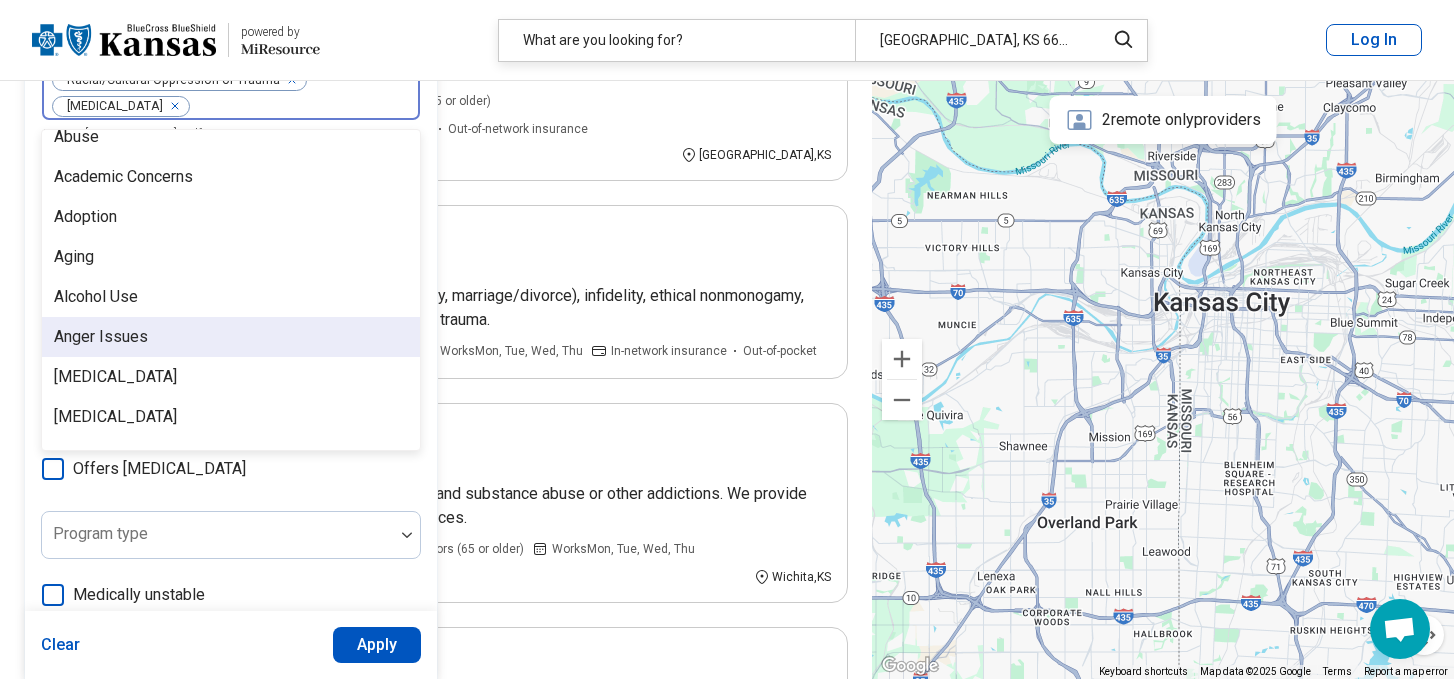 scroll, scrollTop: 0, scrollLeft: 0, axis: both 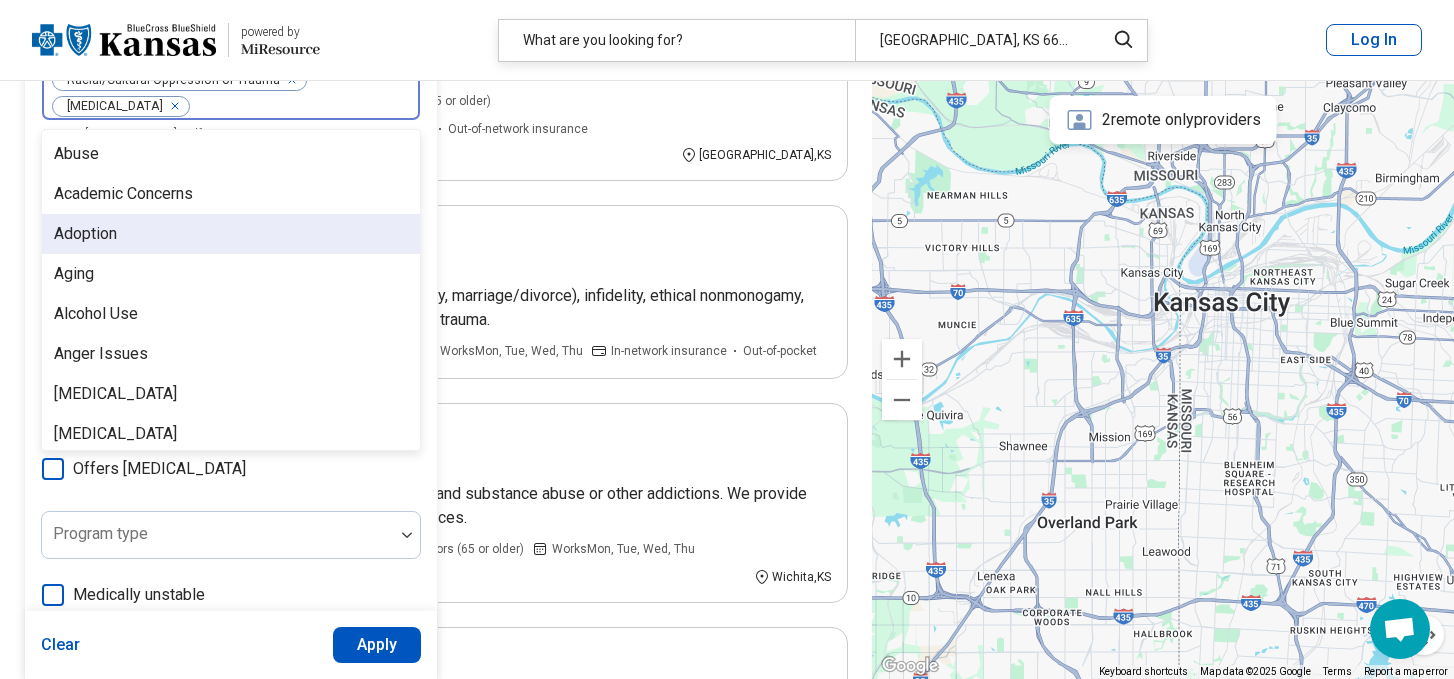 click on "Adoption" at bounding box center [231, 234] 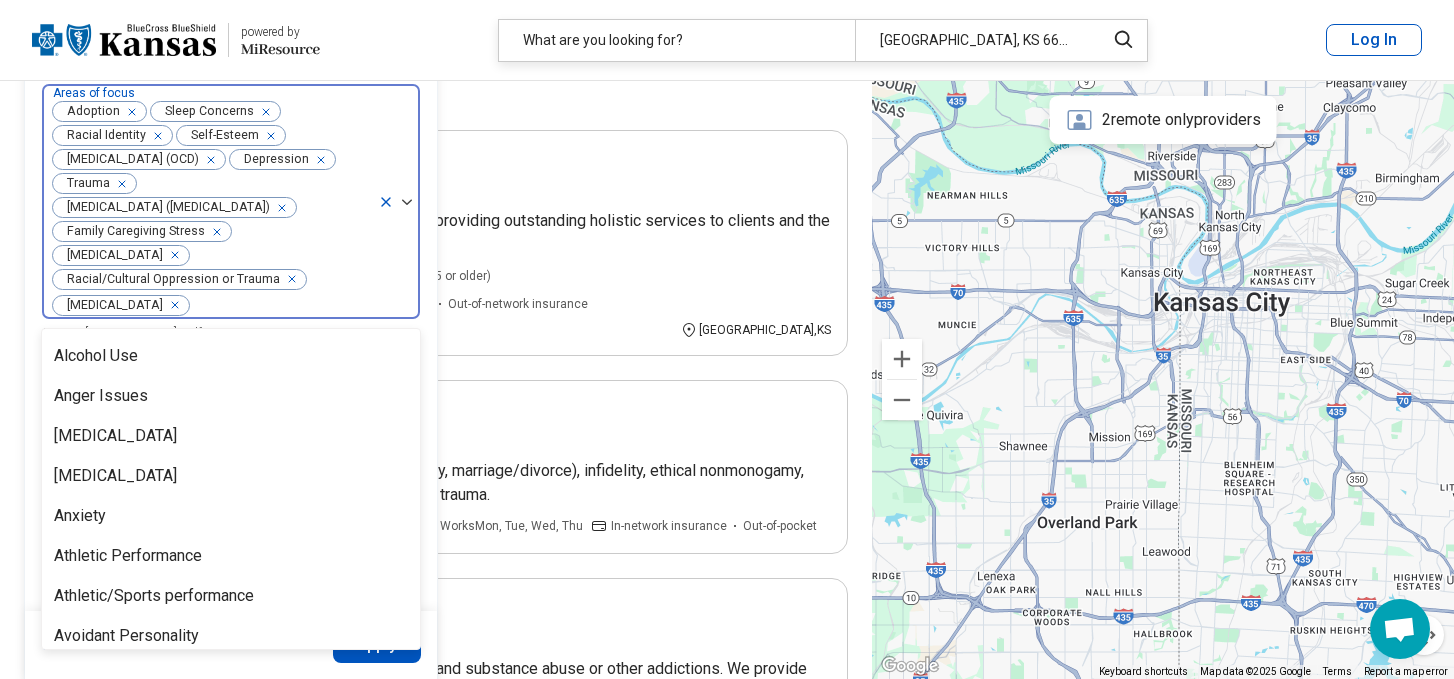 scroll, scrollTop: 125, scrollLeft: 0, axis: vertical 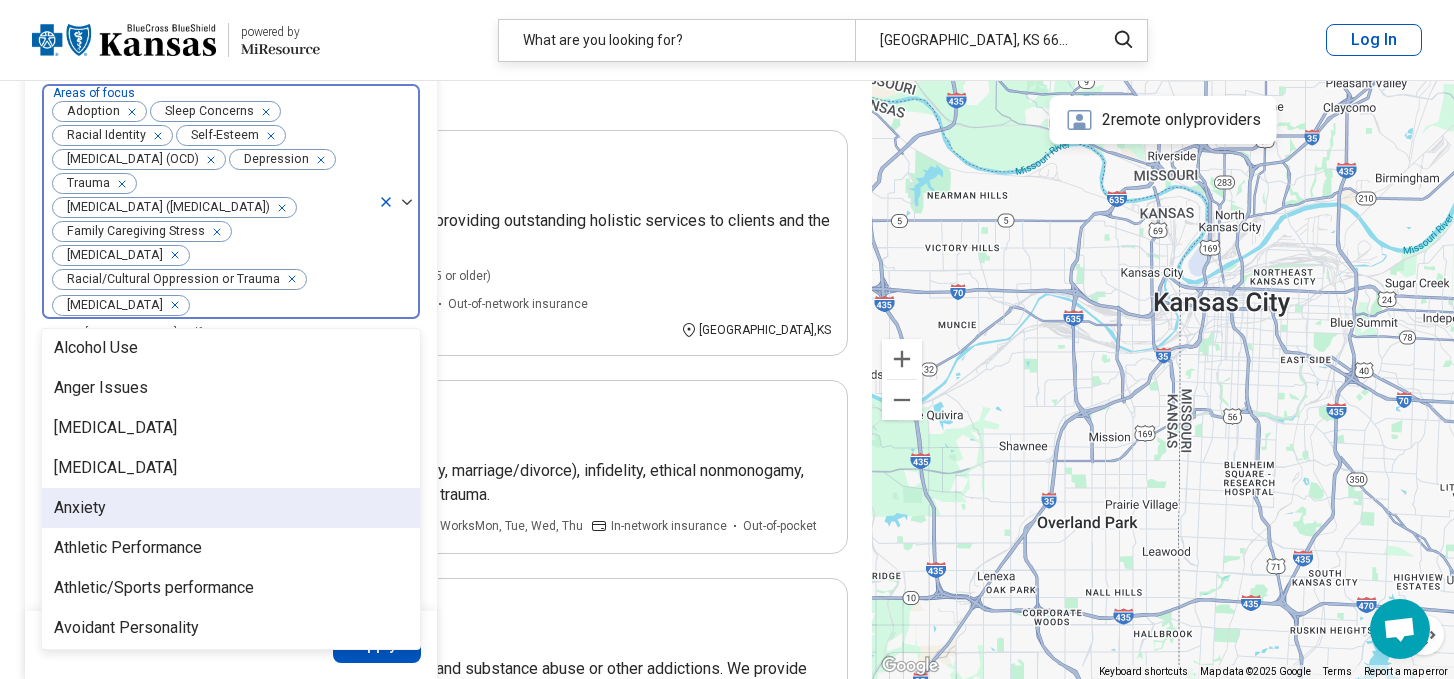 click on "Anxiety" at bounding box center (231, 508) 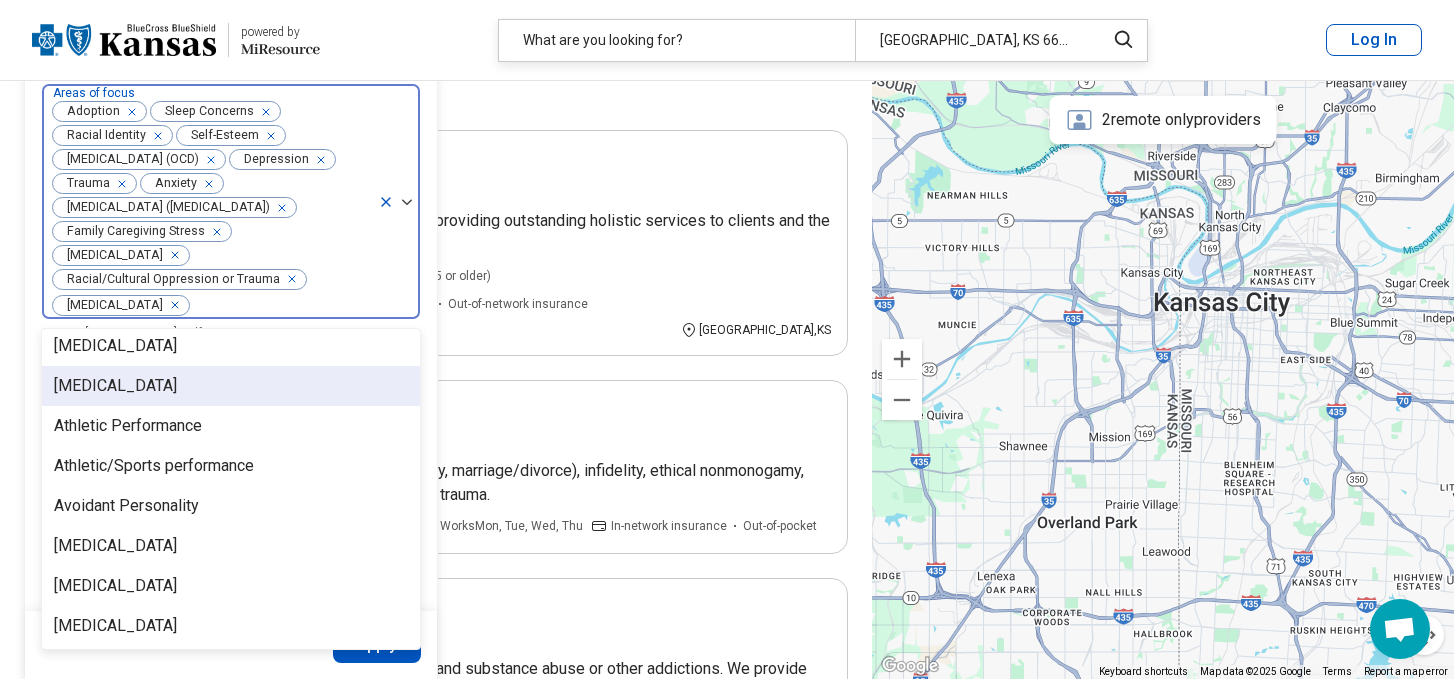 scroll, scrollTop: 208, scrollLeft: 0, axis: vertical 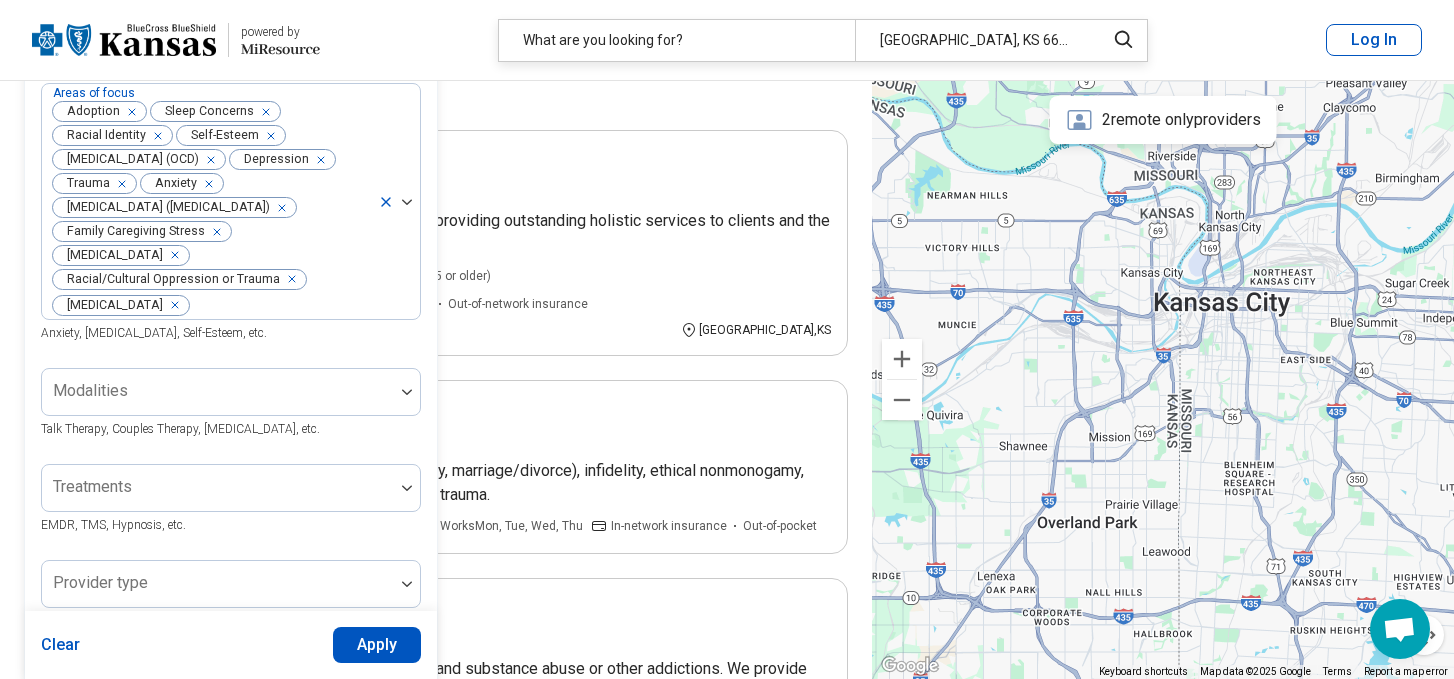 click on "Apply" at bounding box center (377, 645) 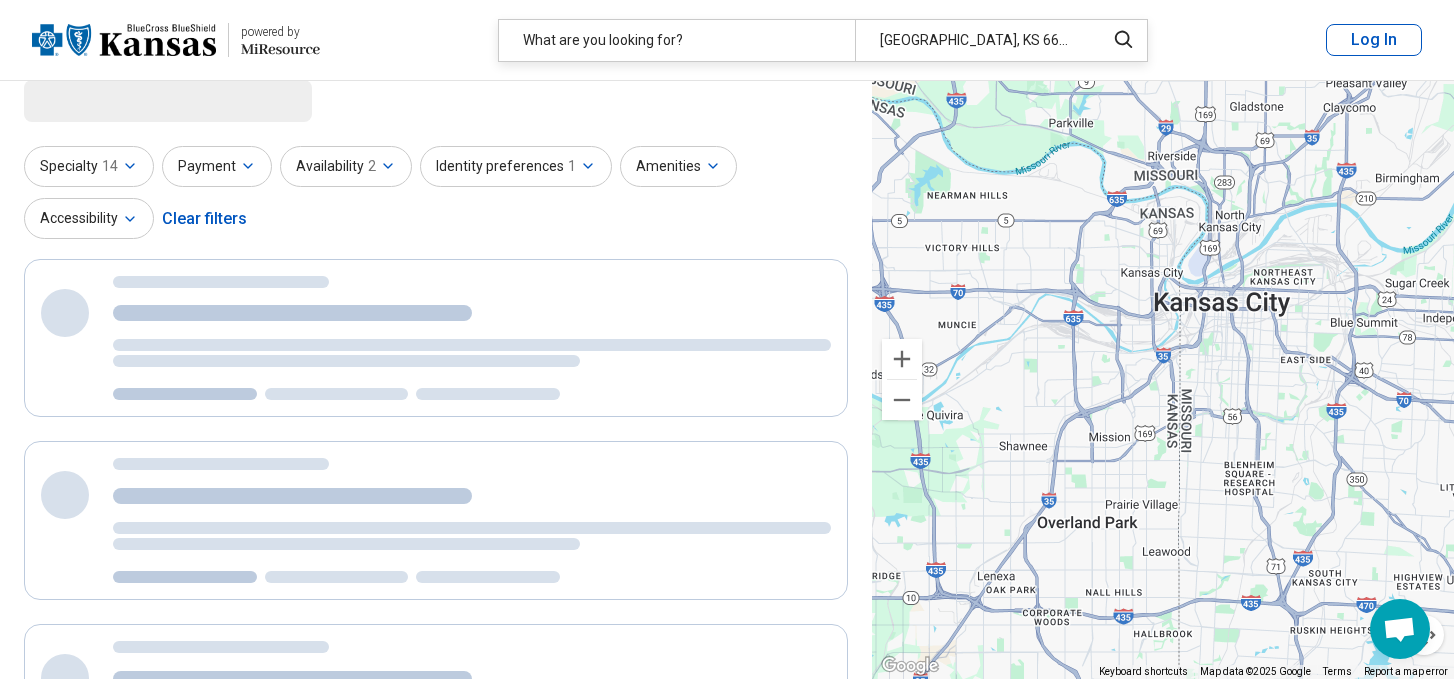 scroll, scrollTop: 0, scrollLeft: 0, axis: both 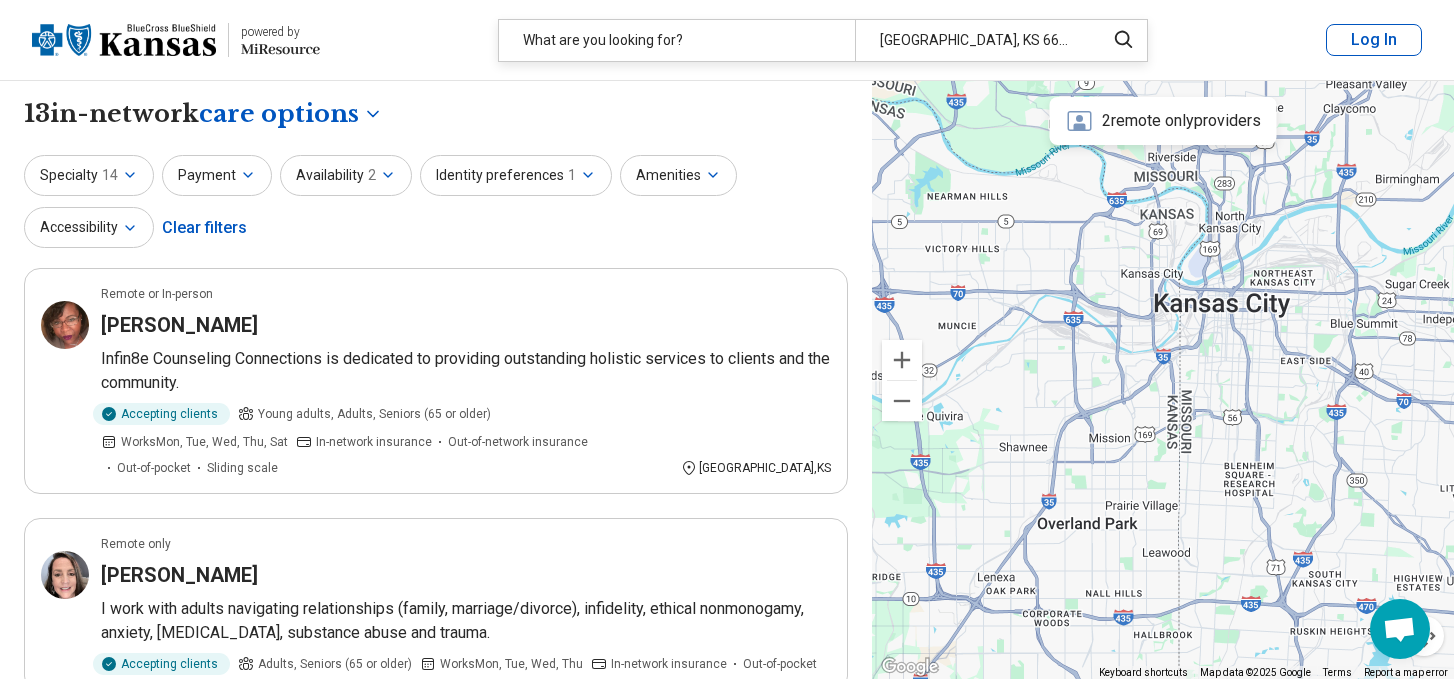 click on "Availability 2" at bounding box center (346, 175) 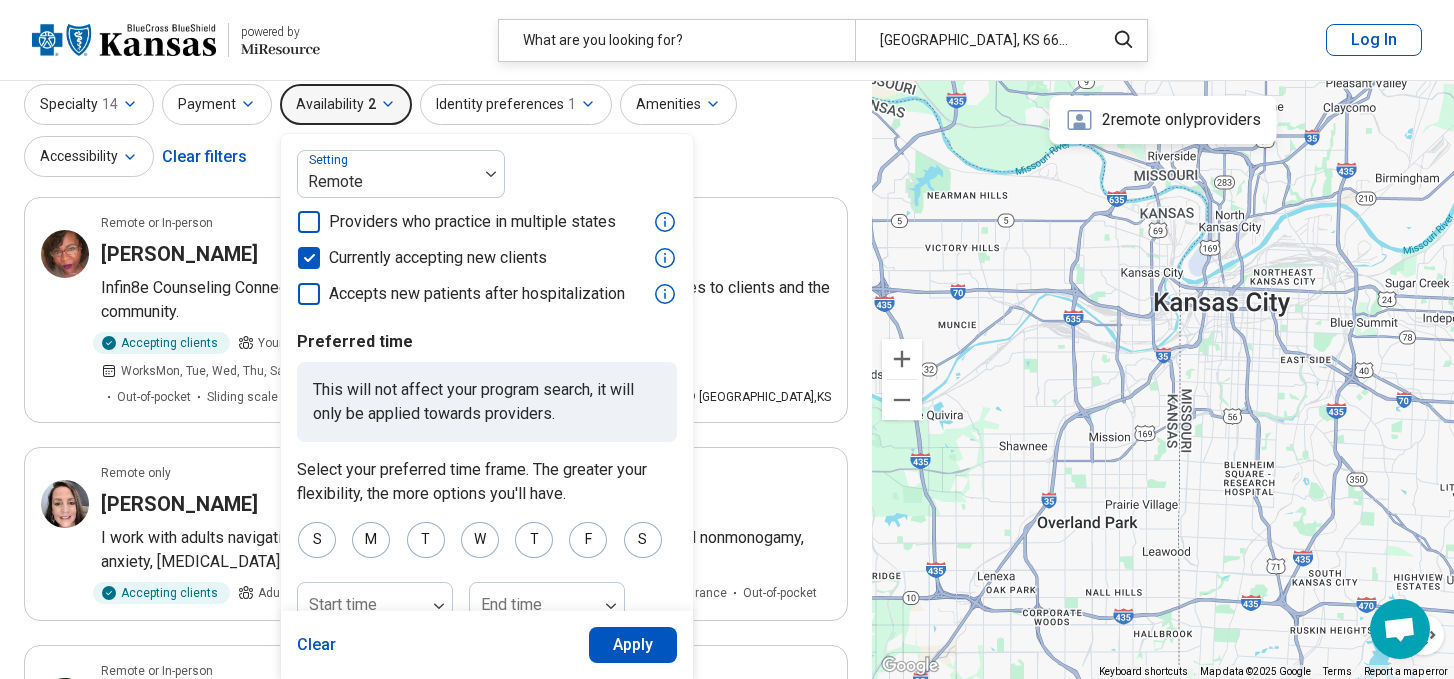 scroll, scrollTop: 0, scrollLeft: 0, axis: both 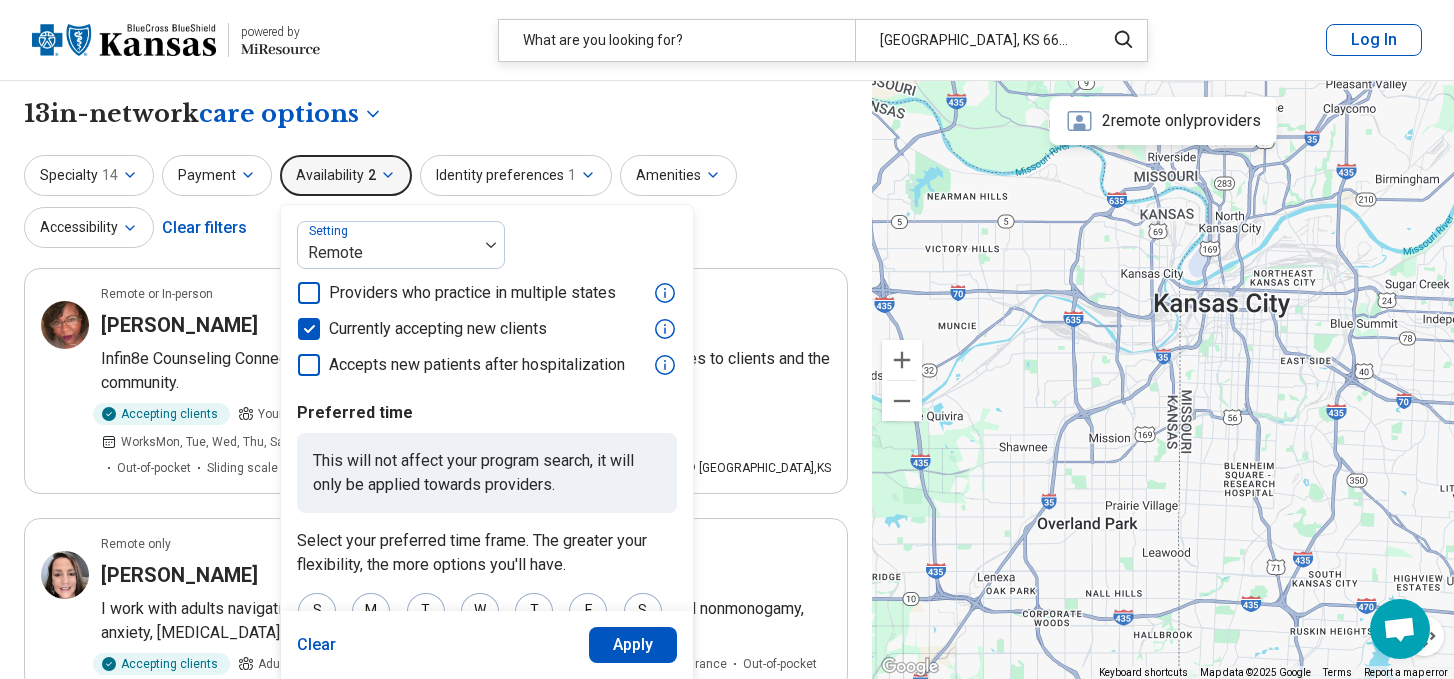 click on "Specialty 14 Payment Availability 2 Setting Remote Providers who practice in multiple states Currently accepting new clients Accepts new patients after hospitalization Preferred time This will not affect your program search, it will only be applied towards providers. Select your preferred time frame. The greater your flexibility, the more options you'll have. S M T W T F S Start time End time Clear Apply Identity preferences 1 Amenities Accessibility Clear filters" at bounding box center (436, 203) 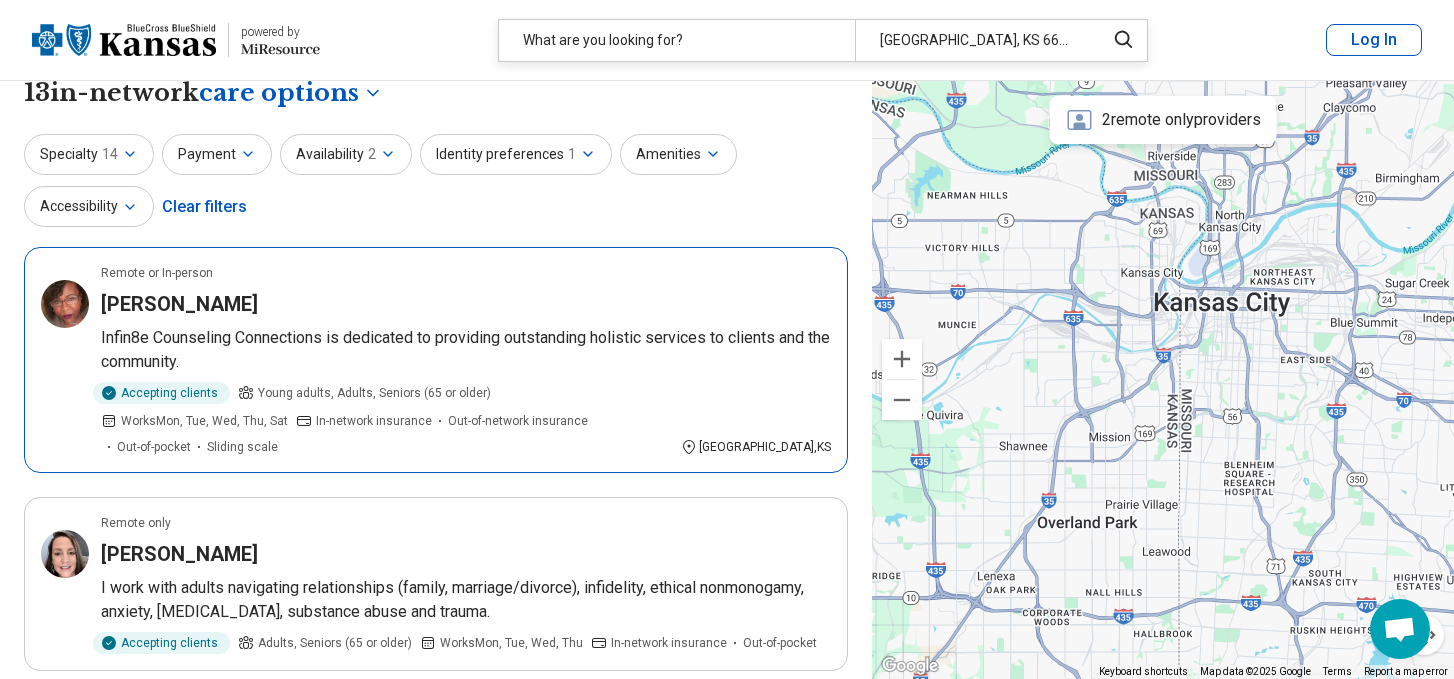 scroll, scrollTop: 24, scrollLeft: 0, axis: vertical 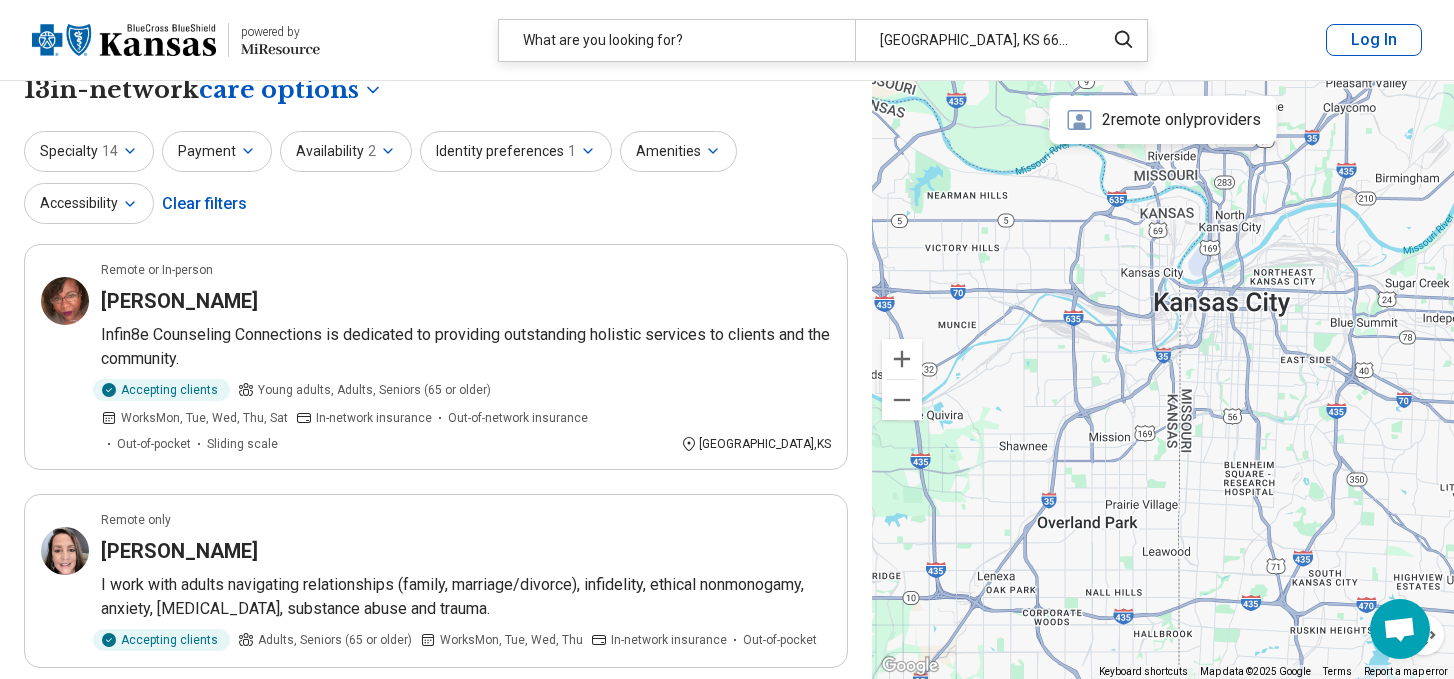 click on "Amenities" at bounding box center [678, 151] 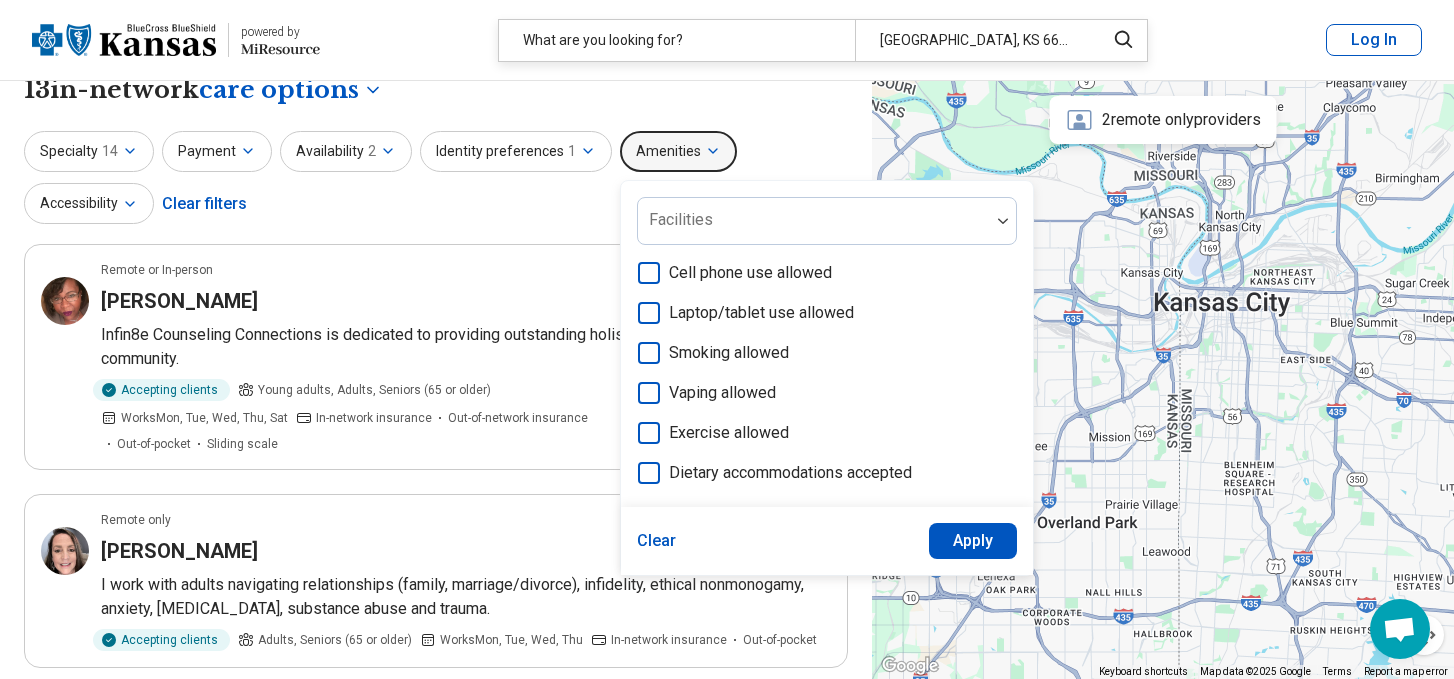 click on "Amenities" at bounding box center [678, 151] 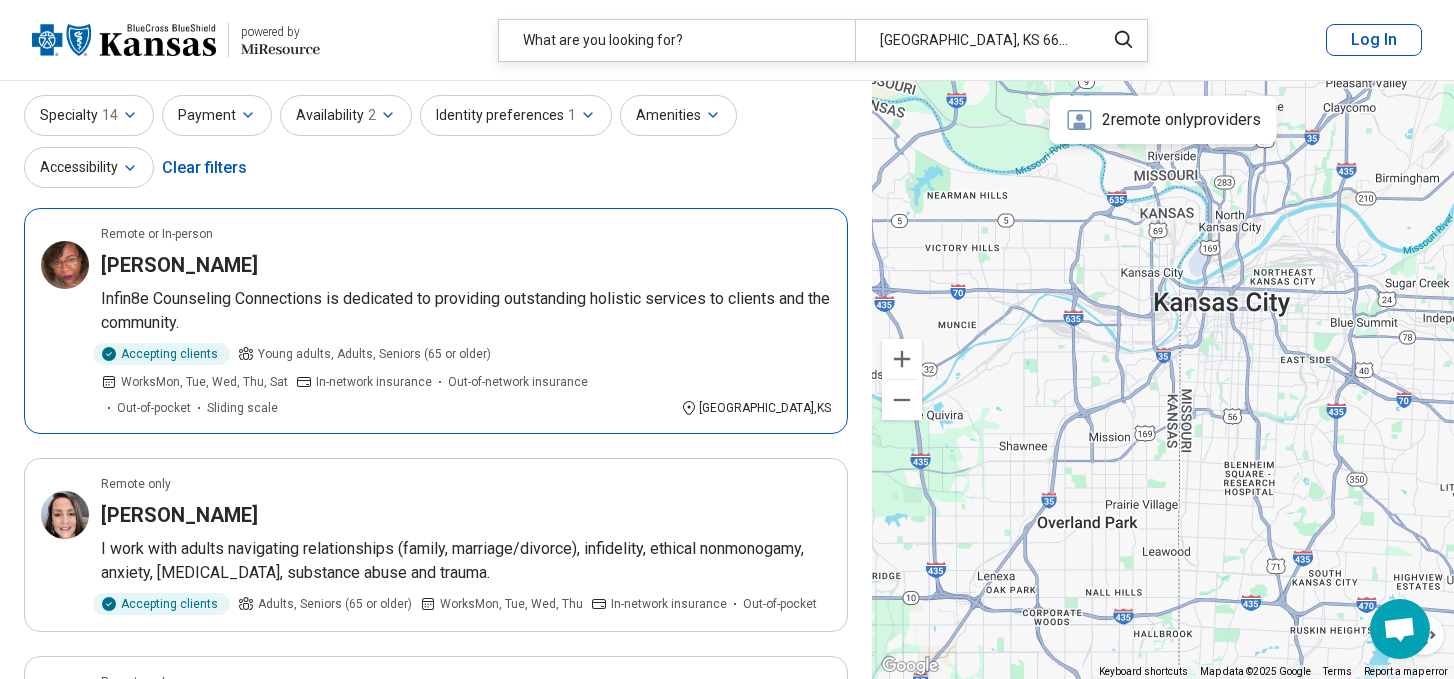 scroll, scrollTop: 66, scrollLeft: 0, axis: vertical 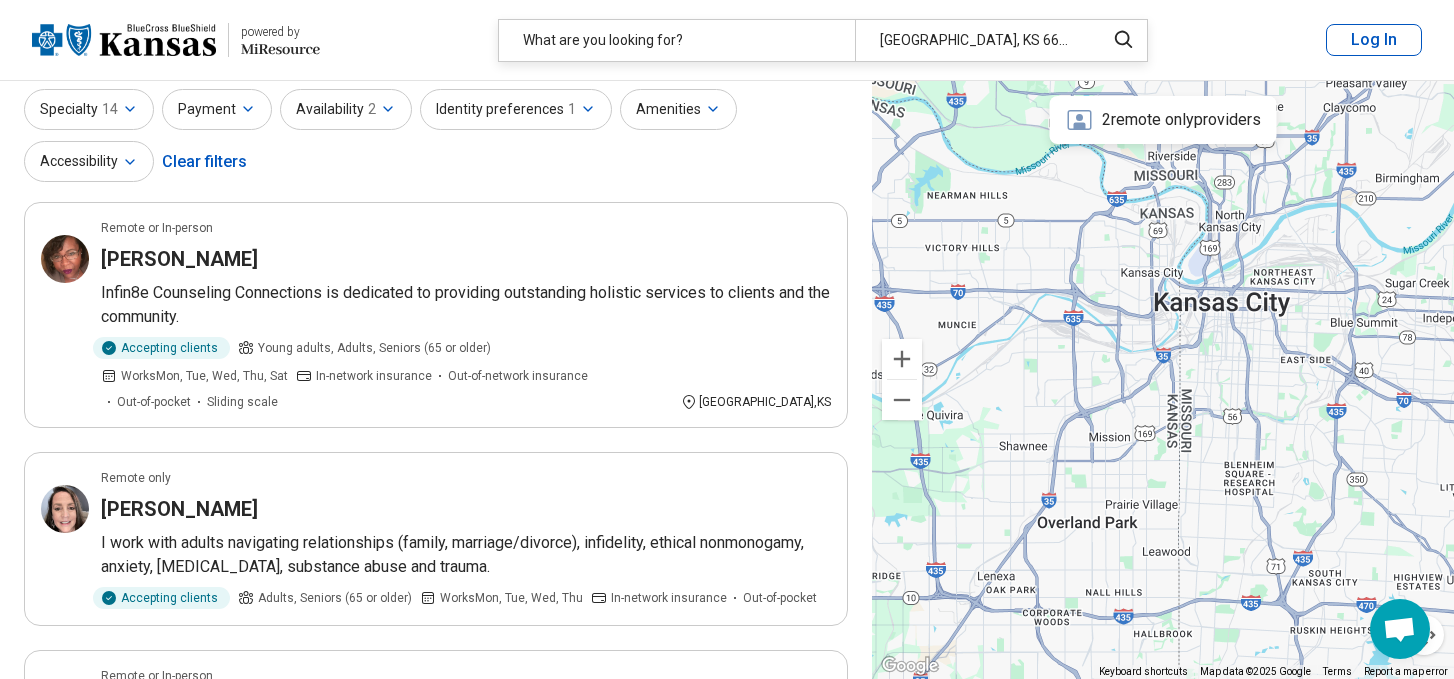 click on "Identity preferences 1" at bounding box center (516, 109) 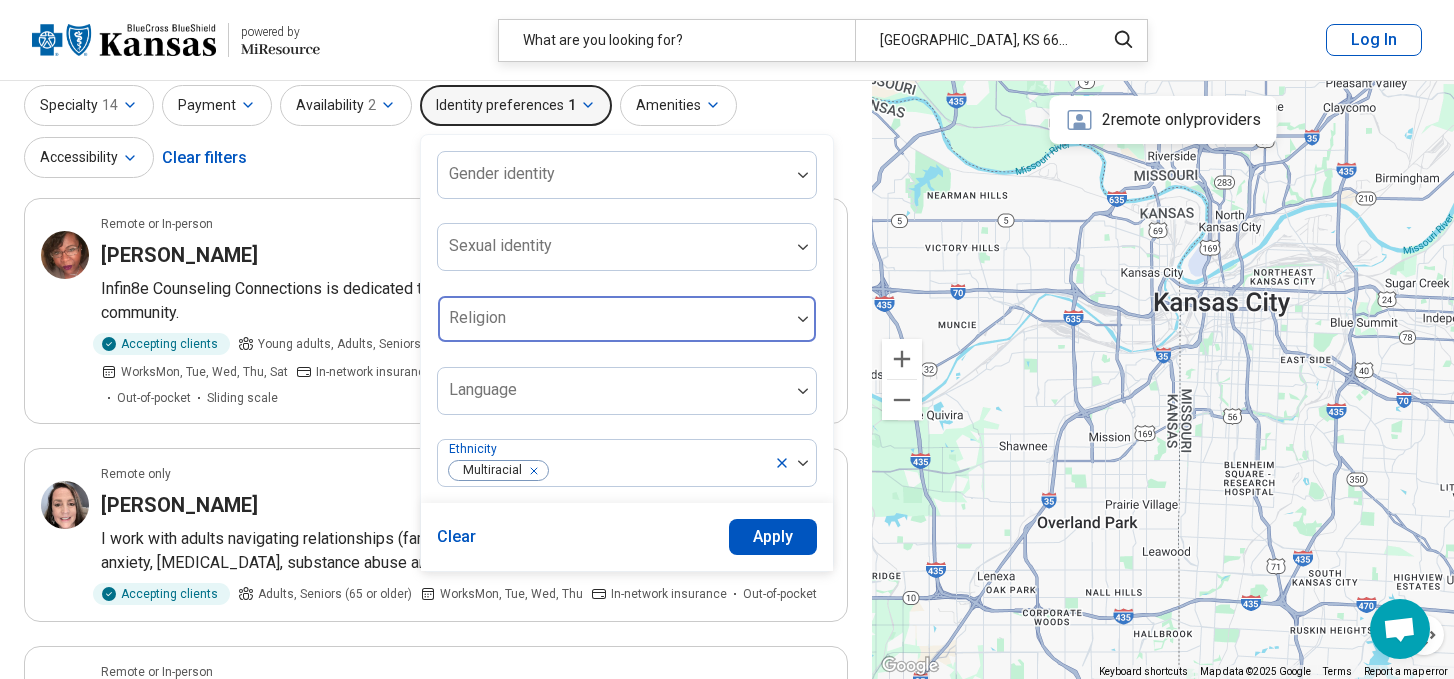 scroll, scrollTop: 92, scrollLeft: 0, axis: vertical 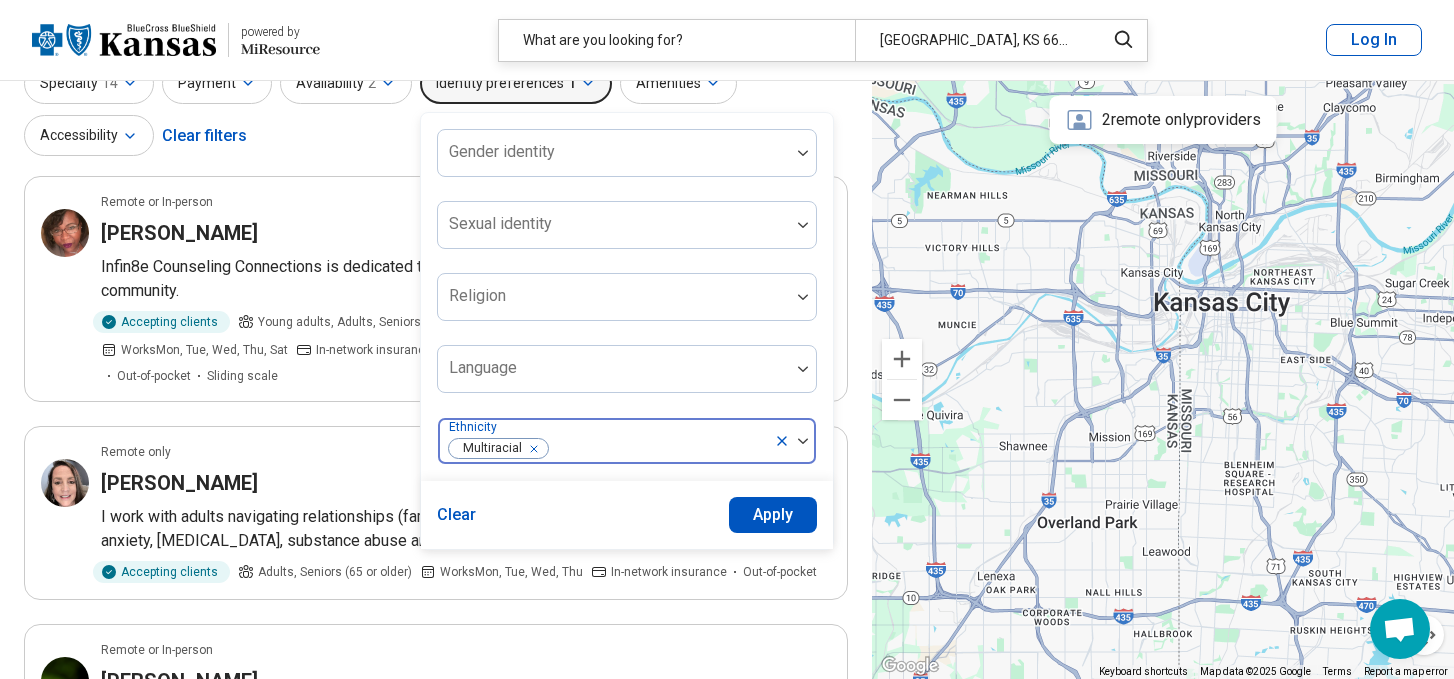 click 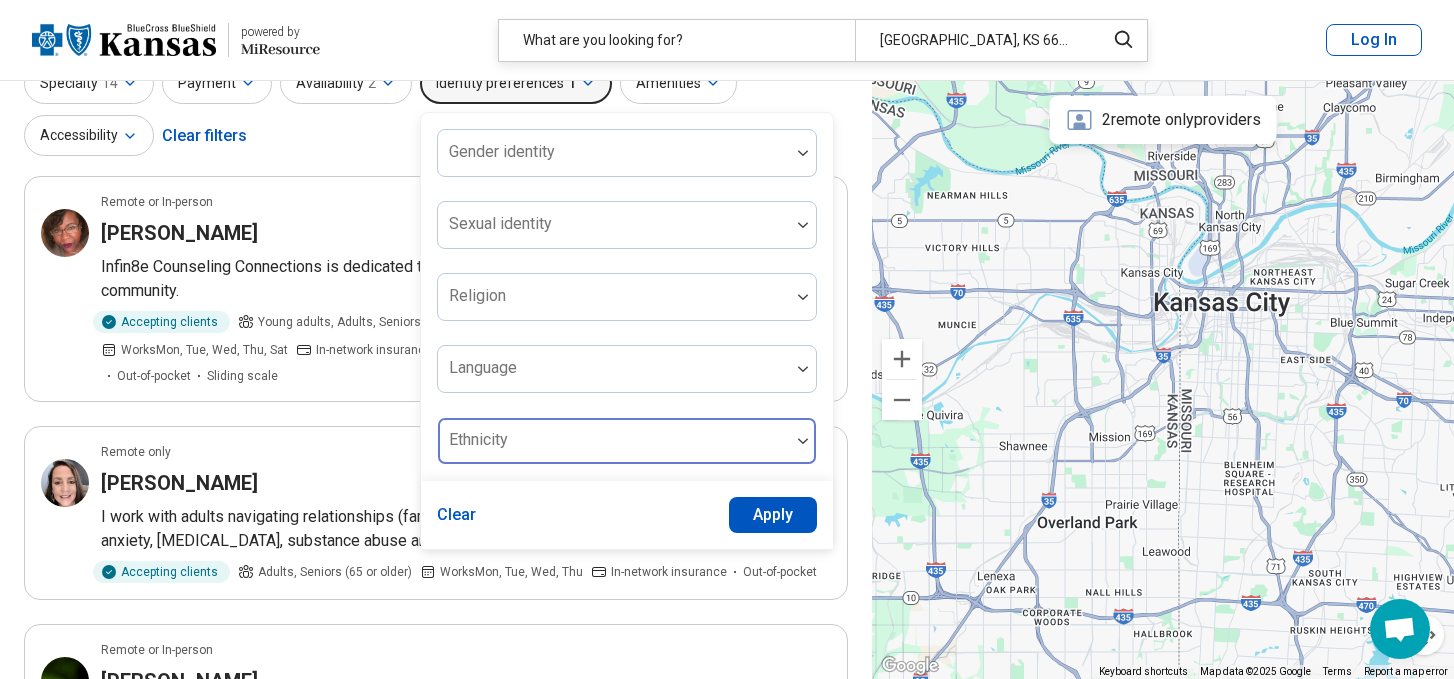 click on "Apply" at bounding box center (773, 515) 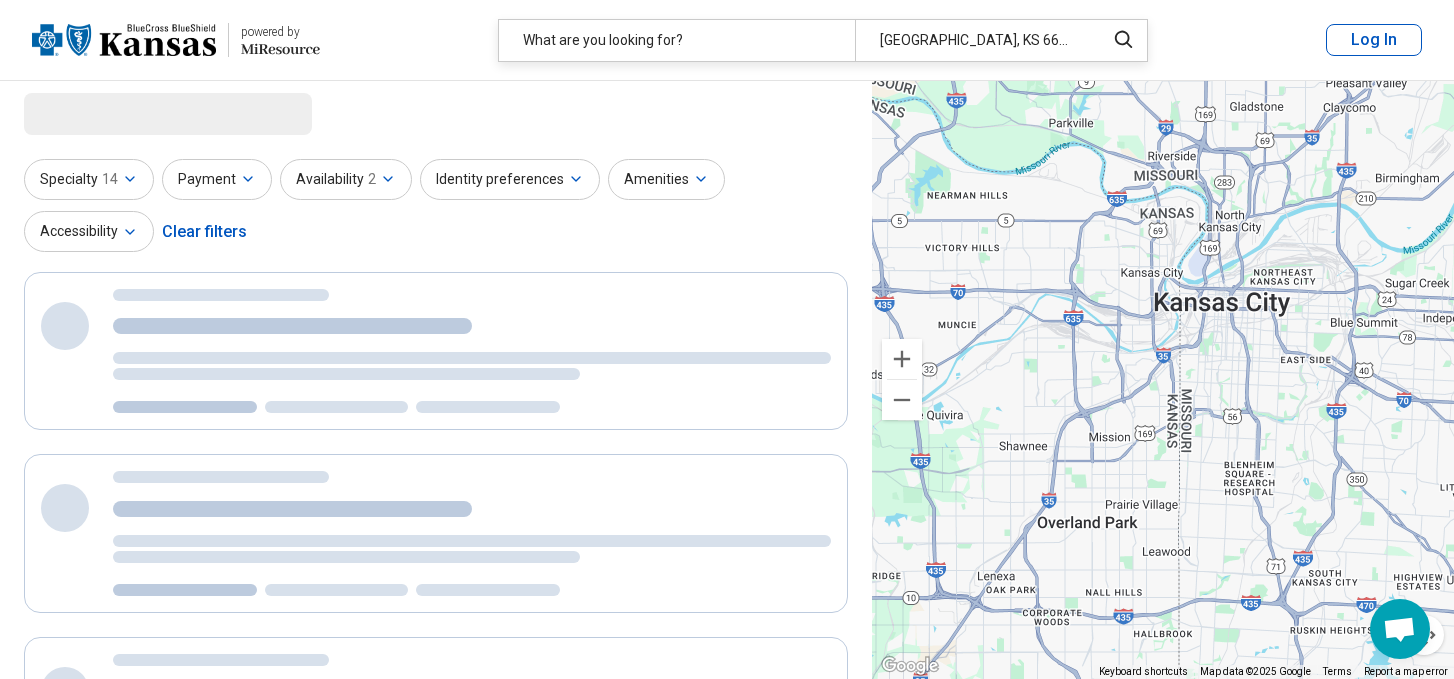 scroll, scrollTop: 0, scrollLeft: 0, axis: both 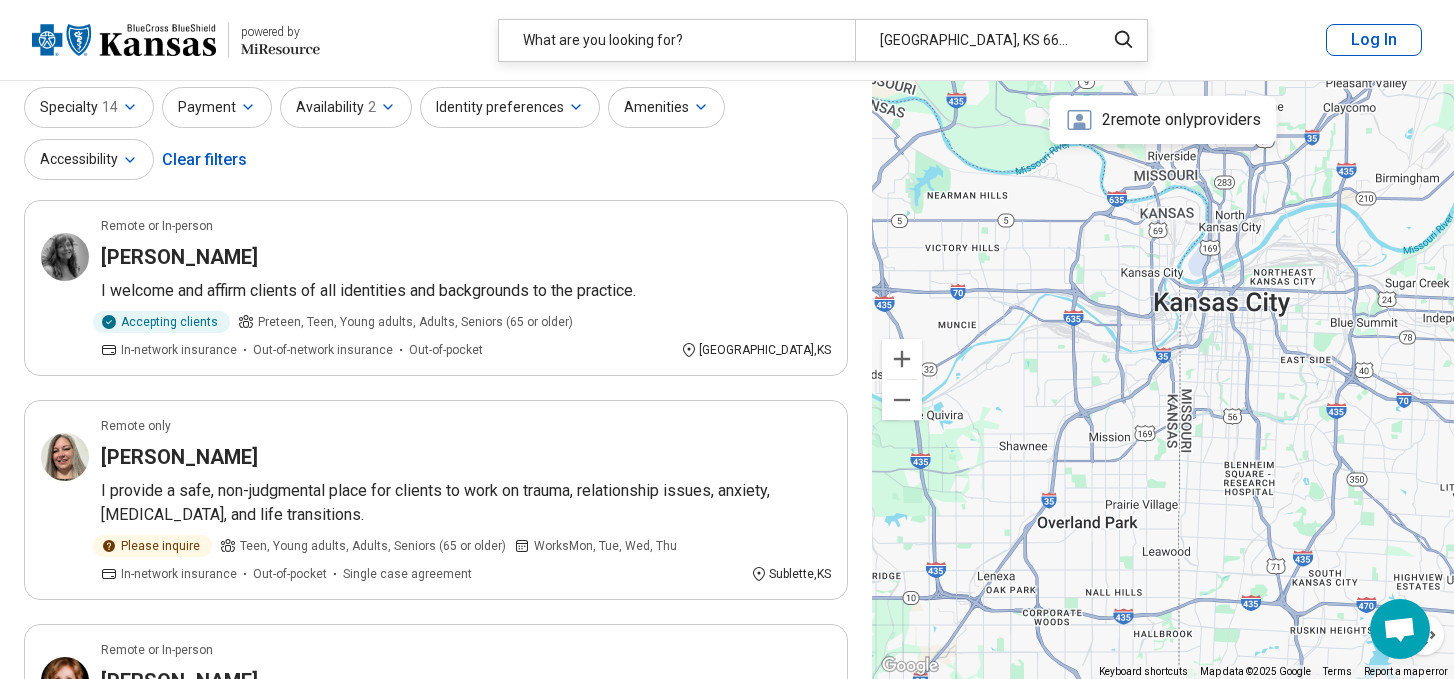 click on "Identity preferences" at bounding box center [510, 107] 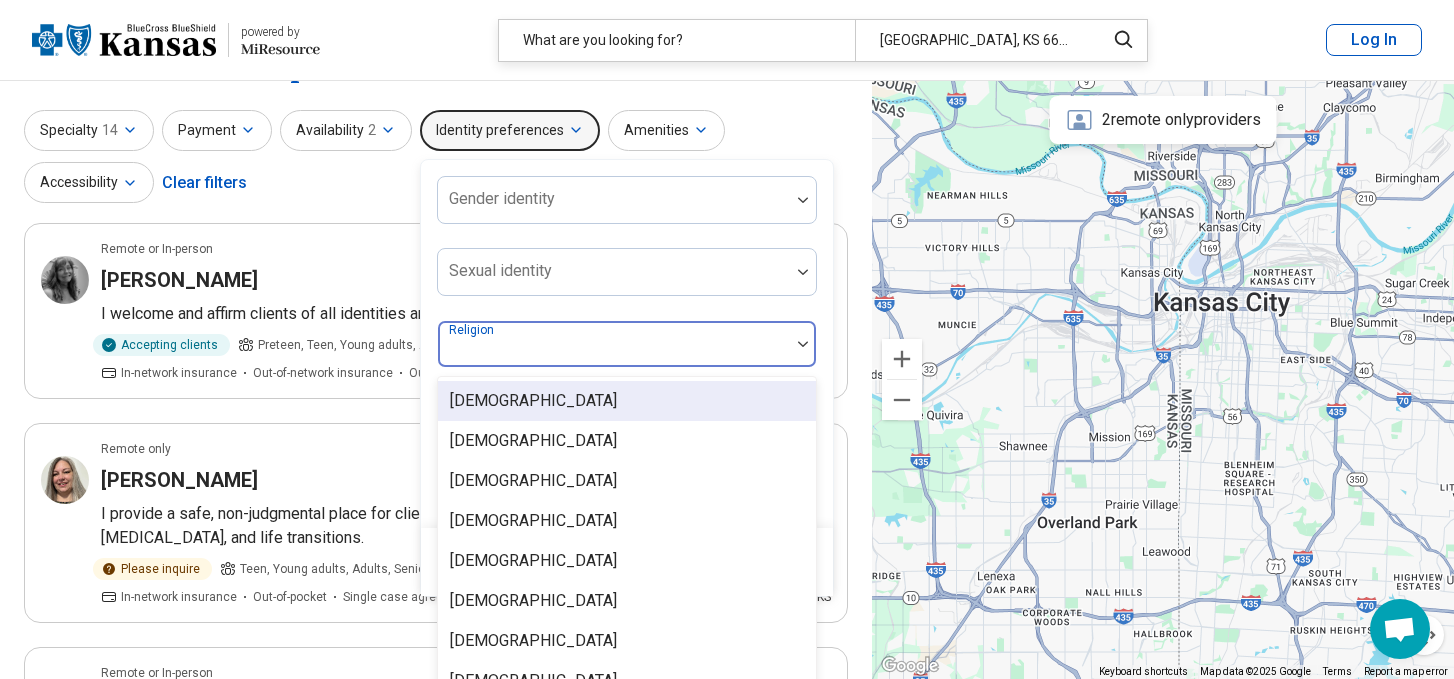 click at bounding box center [614, 344] 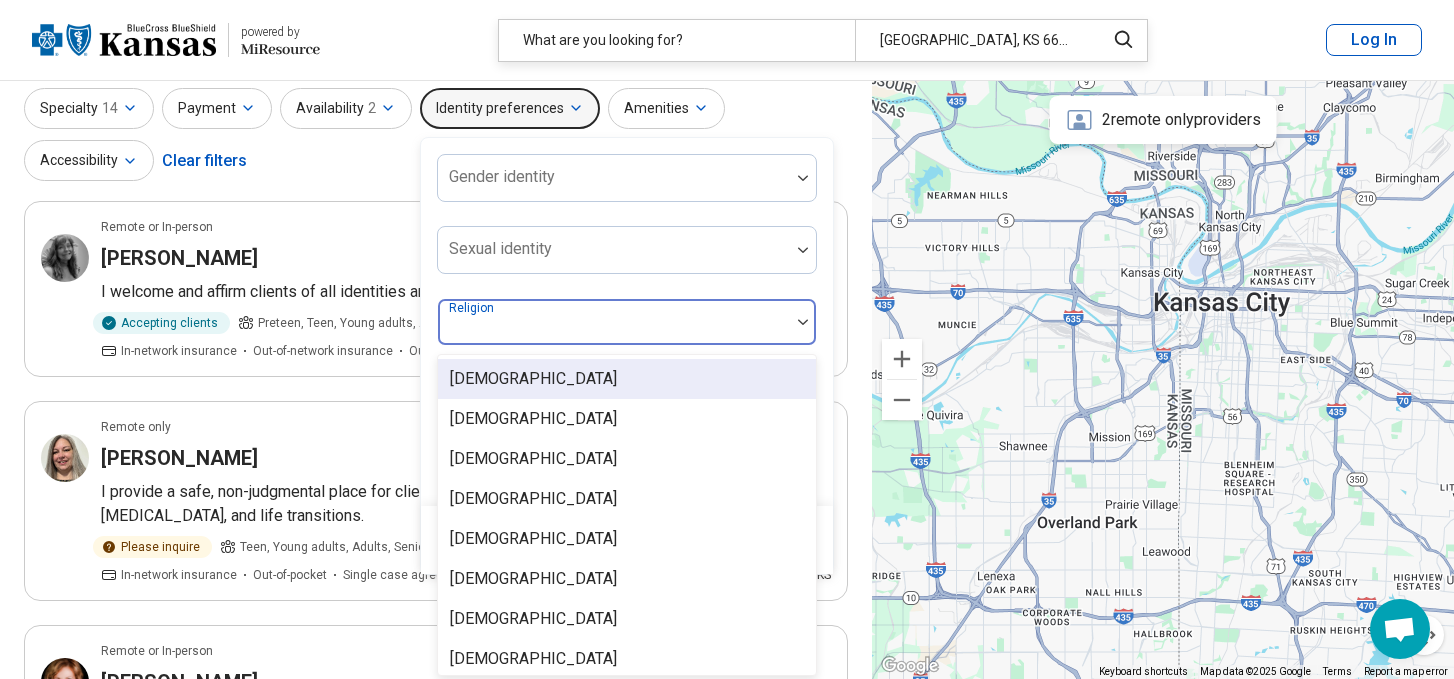 scroll, scrollTop: 71, scrollLeft: 0, axis: vertical 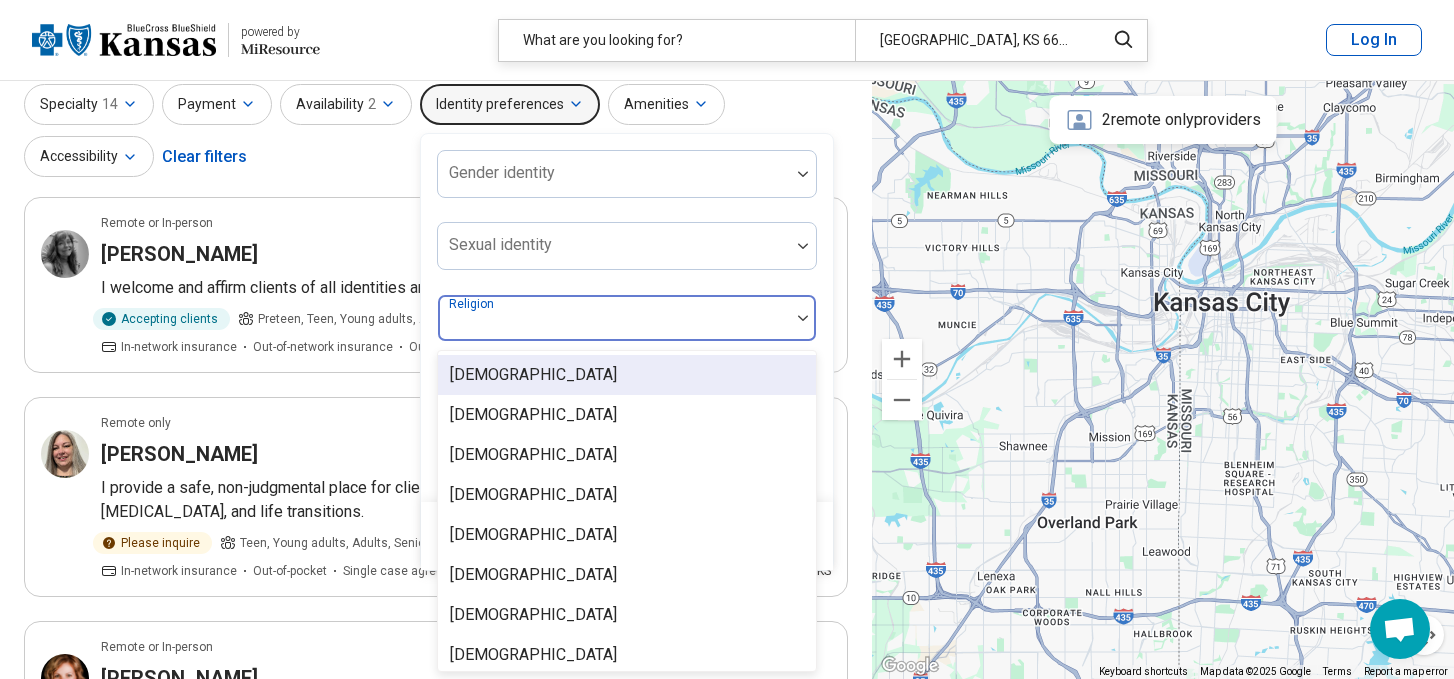 click on "[DEMOGRAPHIC_DATA]" at bounding box center (627, 375) 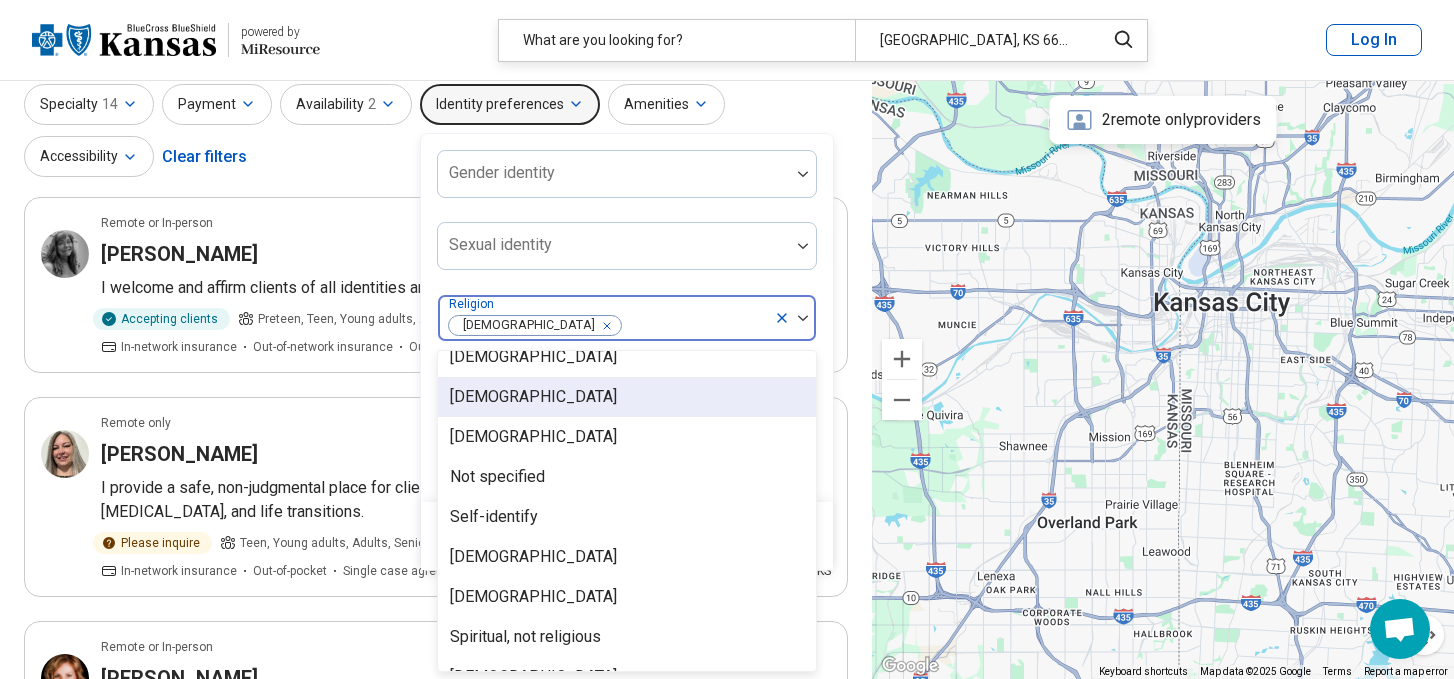 scroll, scrollTop: 195, scrollLeft: 0, axis: vertical 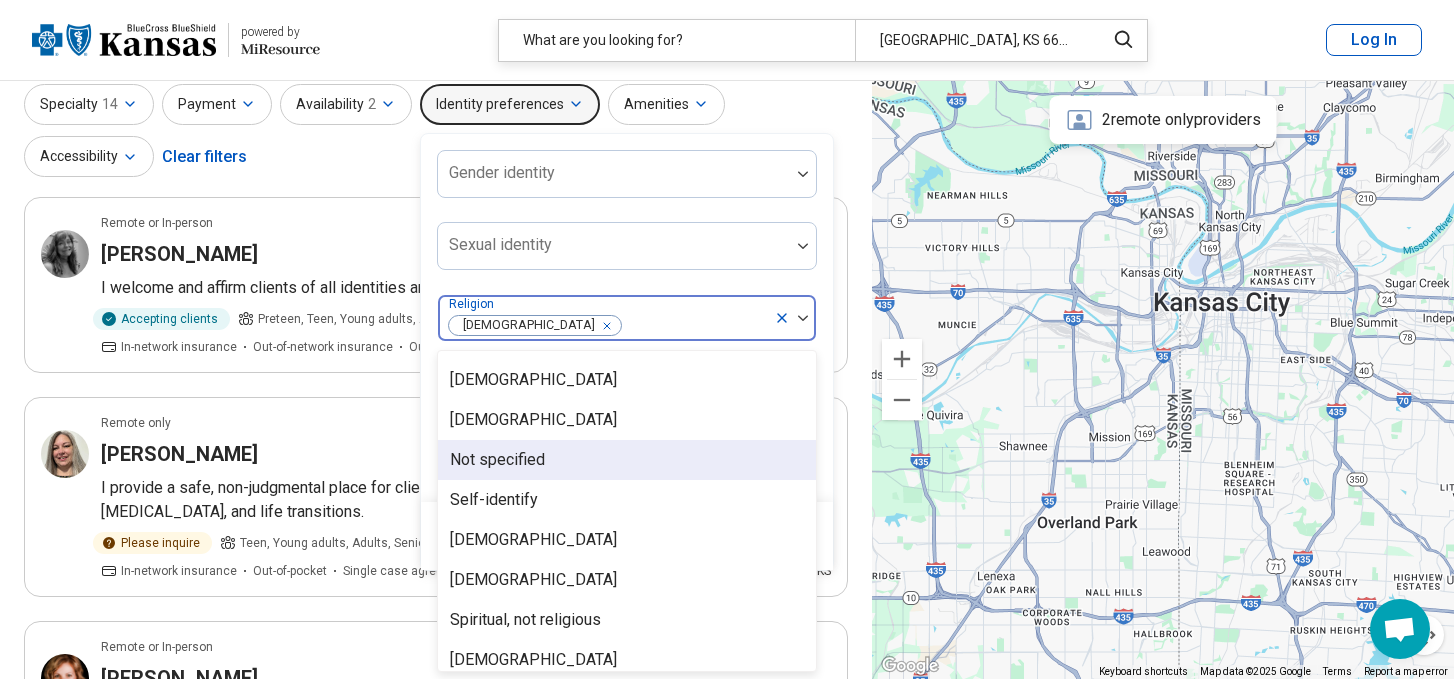 click on "Not specified" at bounding box center [627, 460] 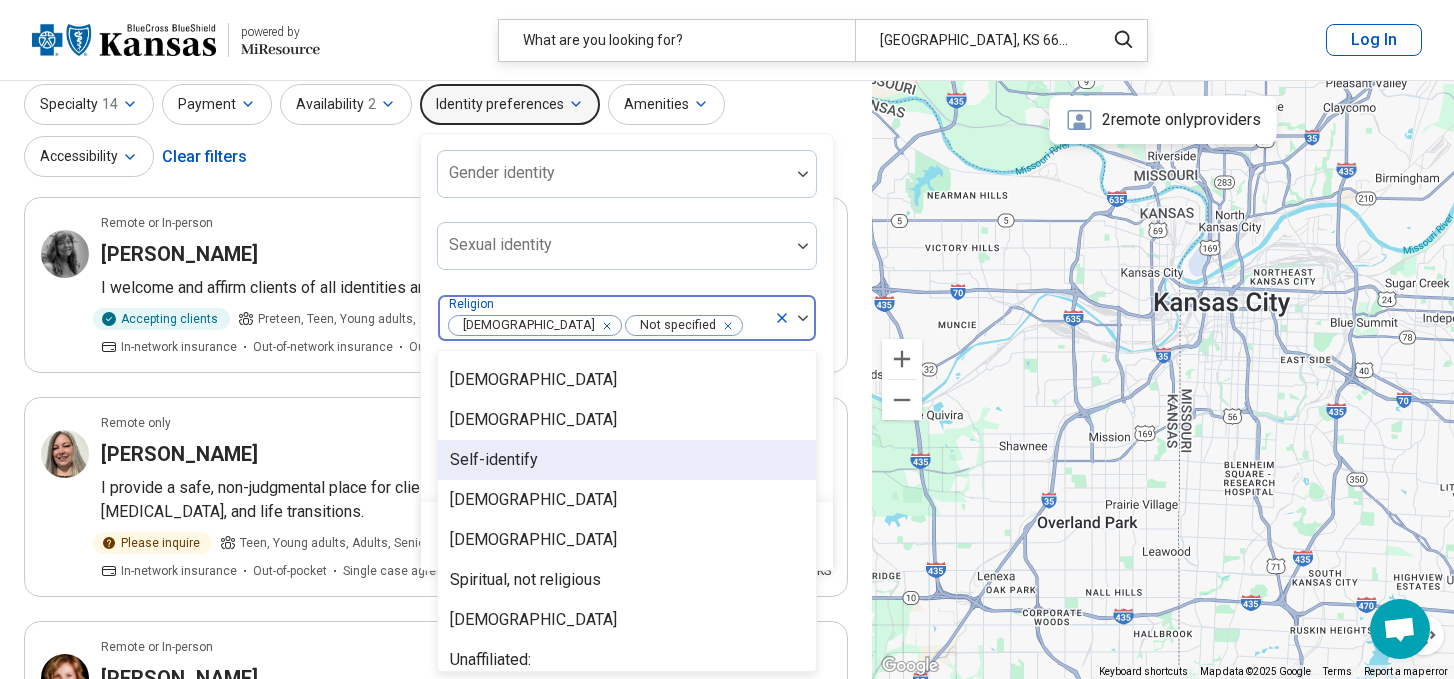 scroll, scrollTop: 232, scrollLeft: 0, axis: vertical 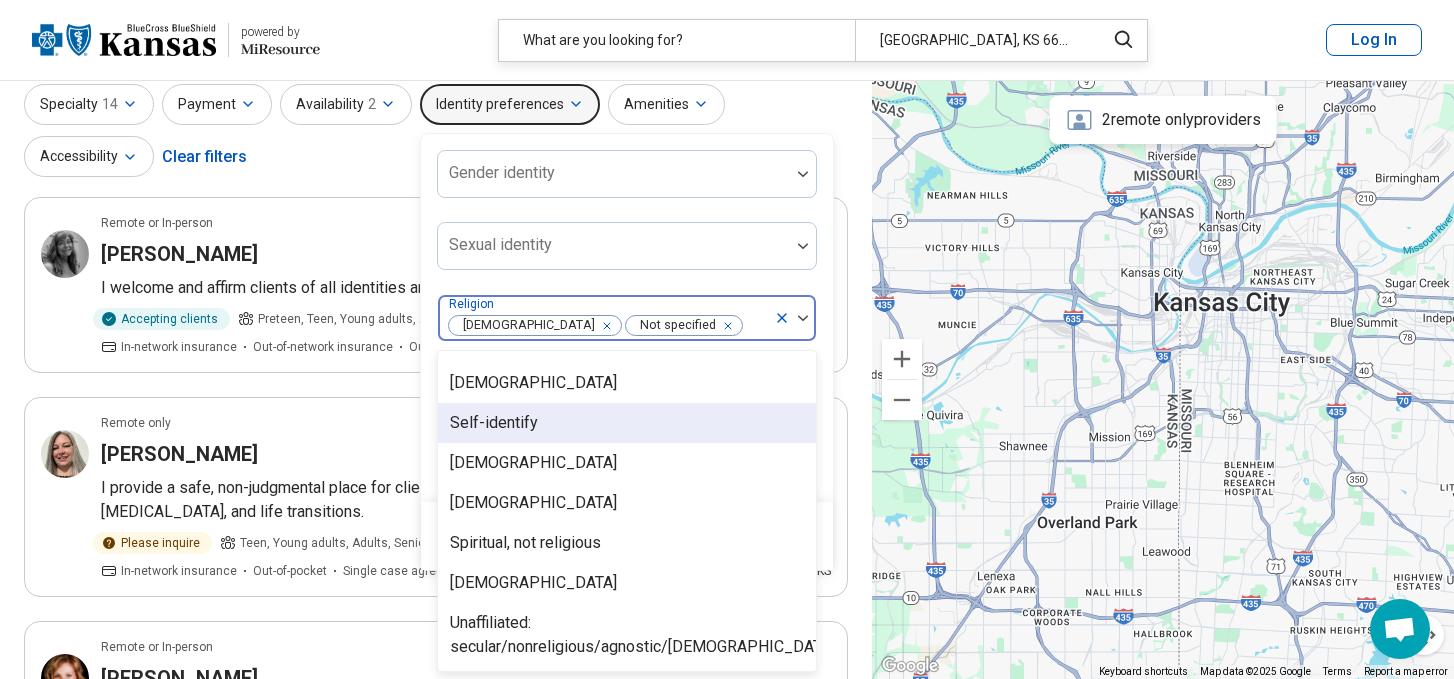 click on "Self-identify" at bounding box center (627, 423) 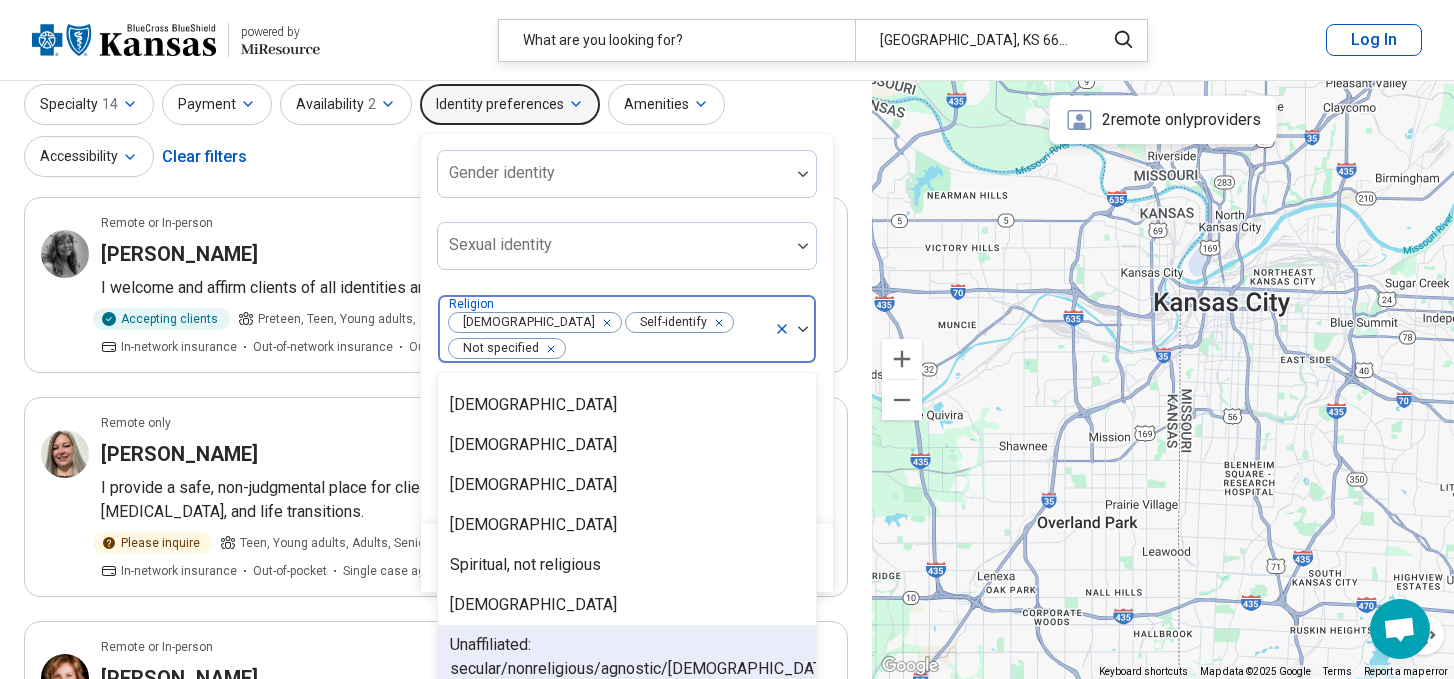 click on "Unaffiliated: secular/nonreligious/agnostic/[DEMOGRAPHIC_DATA]" at bounding box center [642, 657] 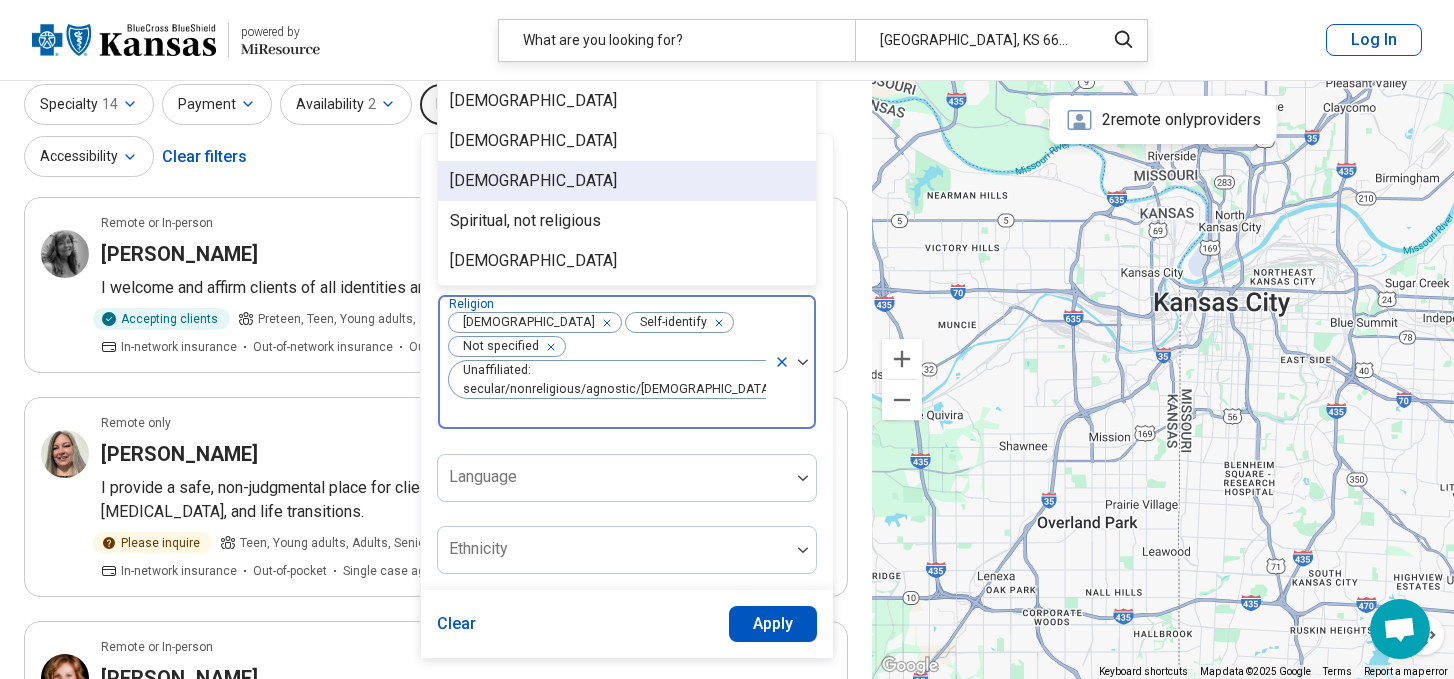 scroll, scrollTop: 128, scrollLeft: 0, axis: vertical 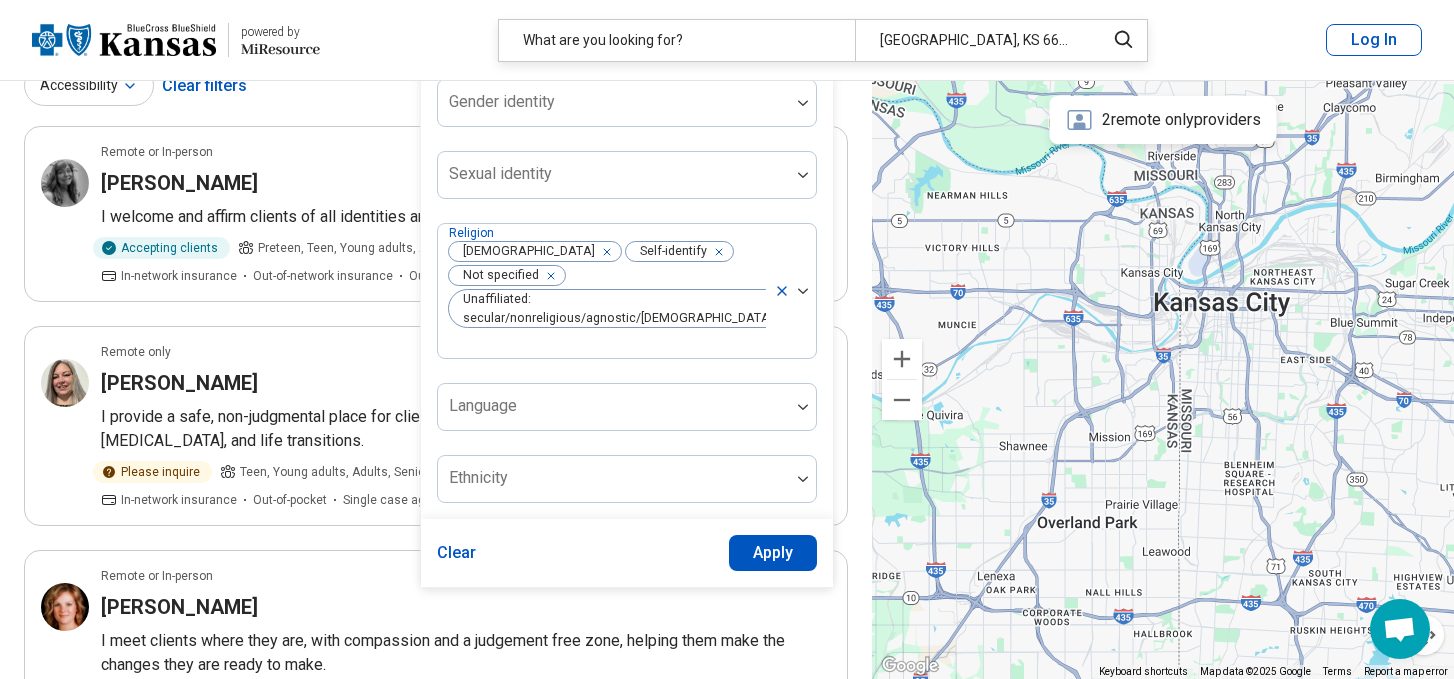 click on "Gender identity Sexual identity Religion Agnosticism Self-identify Not specified Unaffiliated: secular/nonreligious/agnostic/[DEMOGRAPHIC_DATA] Language Ethnicity" at bounding box center [627, 291] 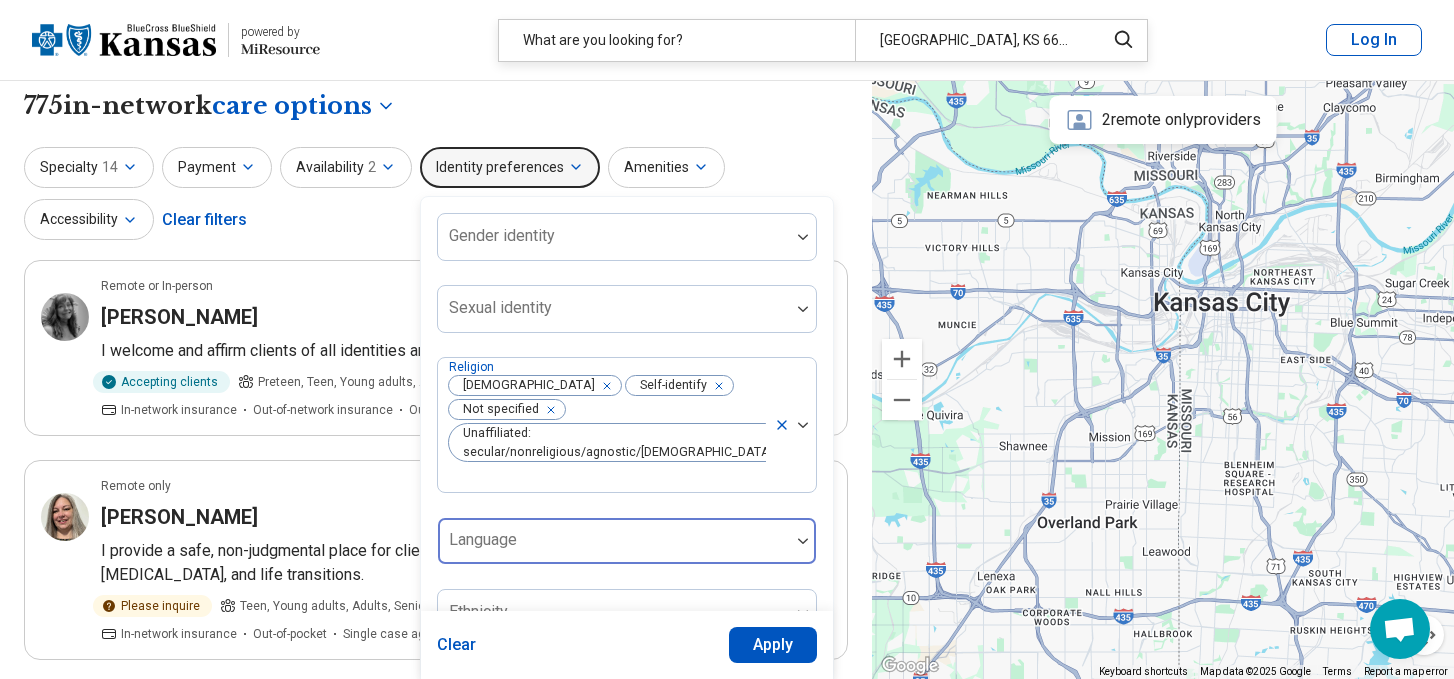 scroll, scrollTop: 0, scrollLeft: 0, axis: both 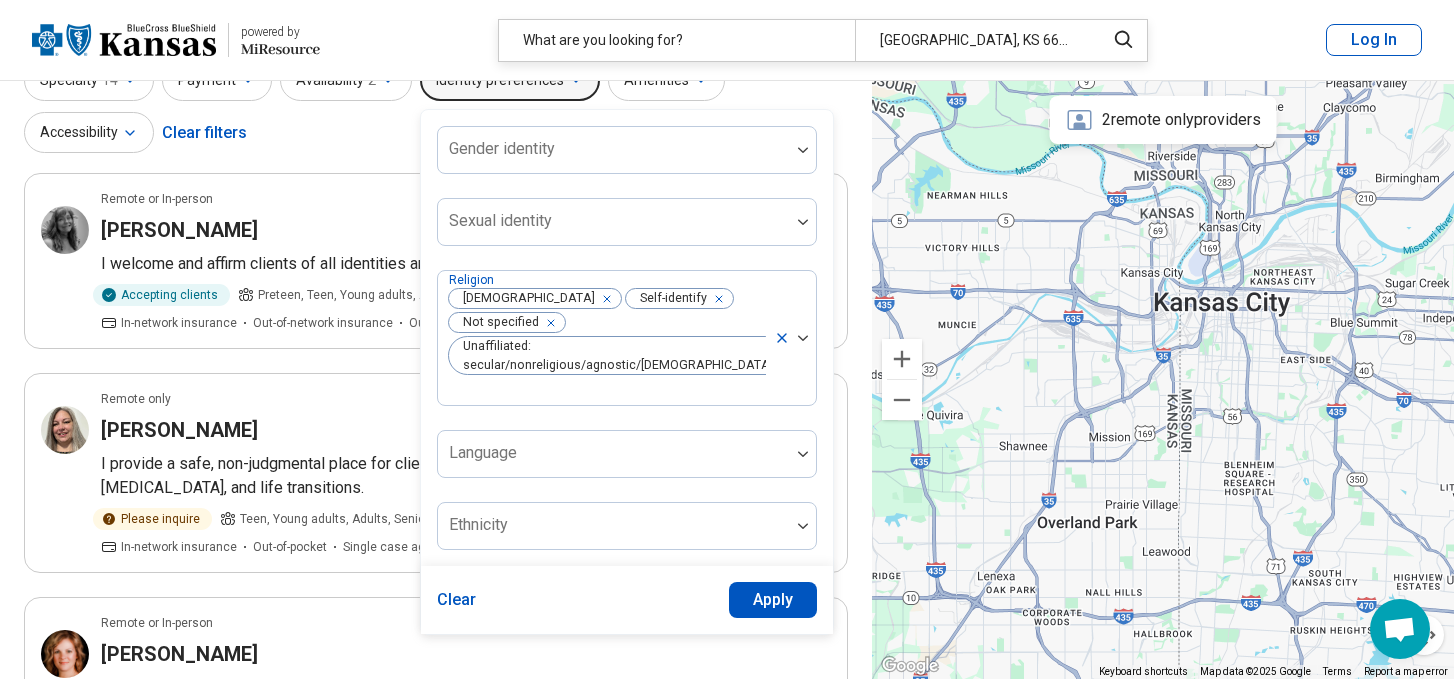click on "Apply" at bounding box center (773, 600) 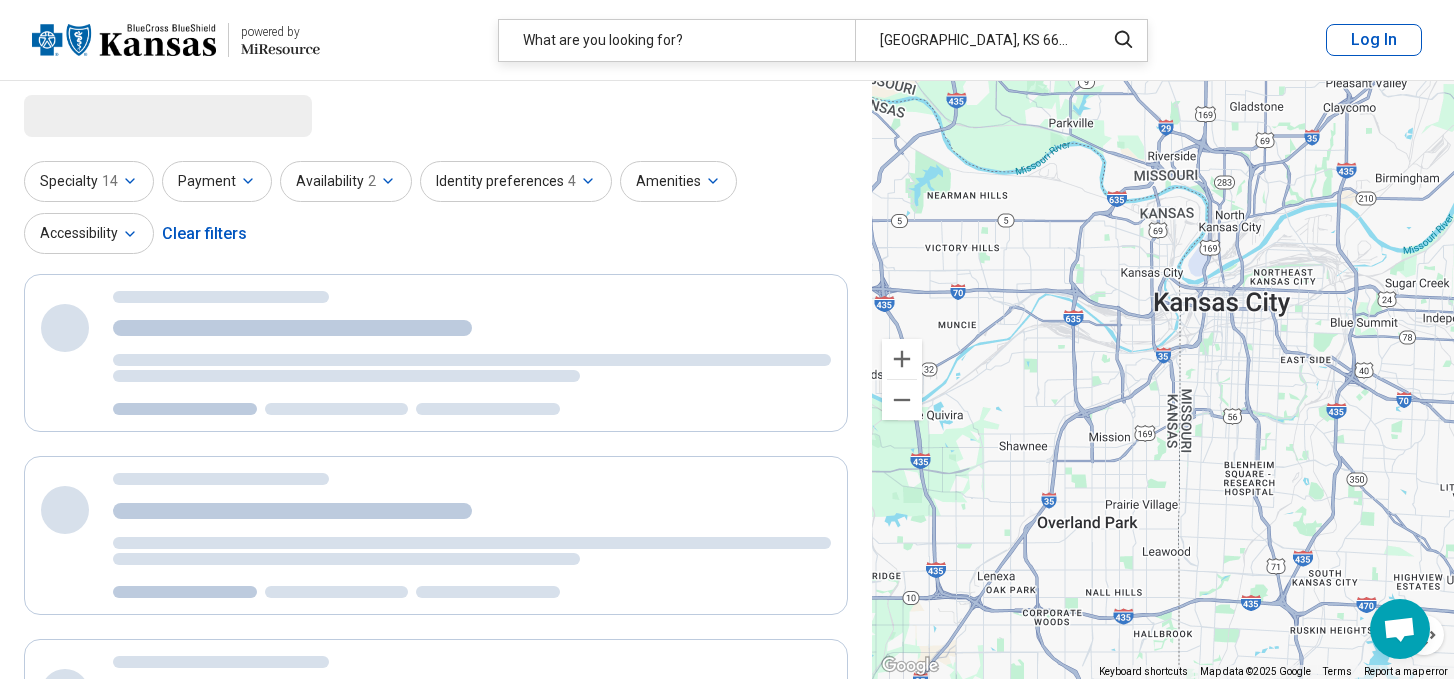 scroll, scrollTop: 0, scrollLeft: 0, axis: both 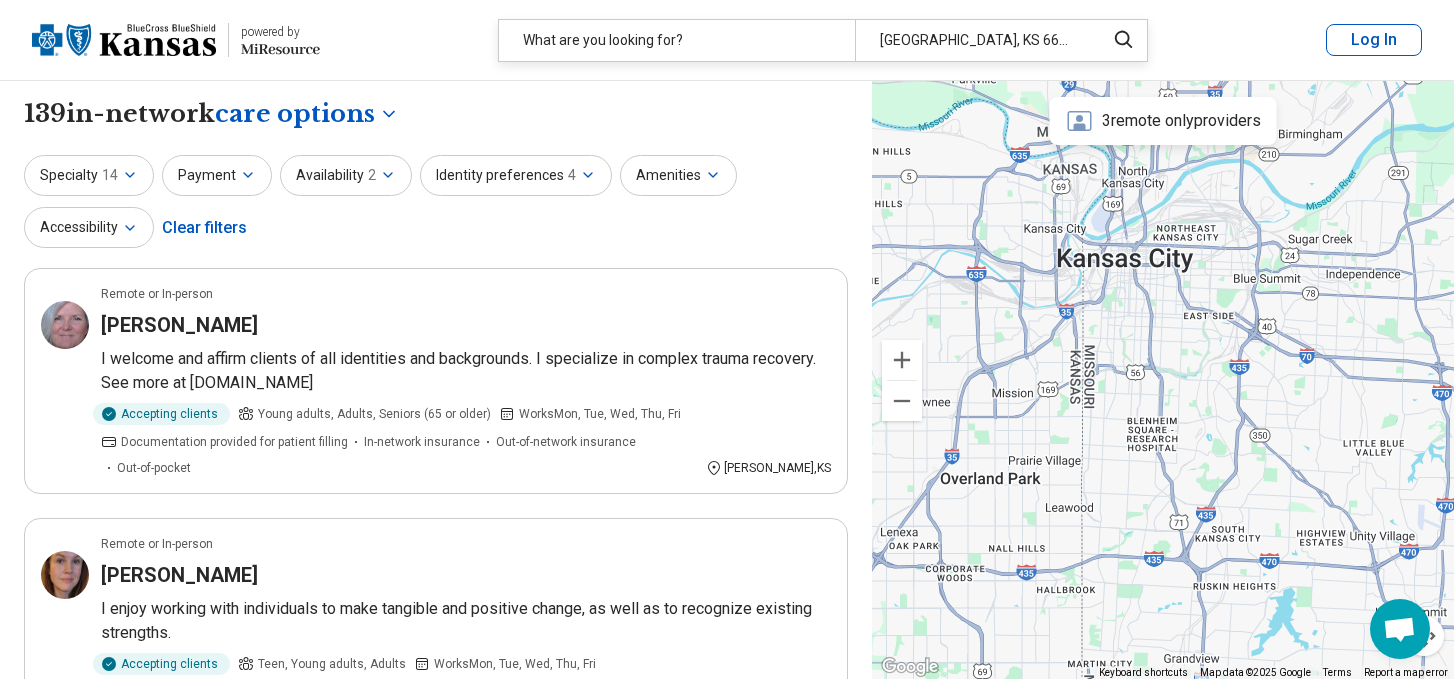 drag, startPoint x: 1245, startPoint y: 406, endPoint x: 1146, endPoint y: 360, distance: 109.165016 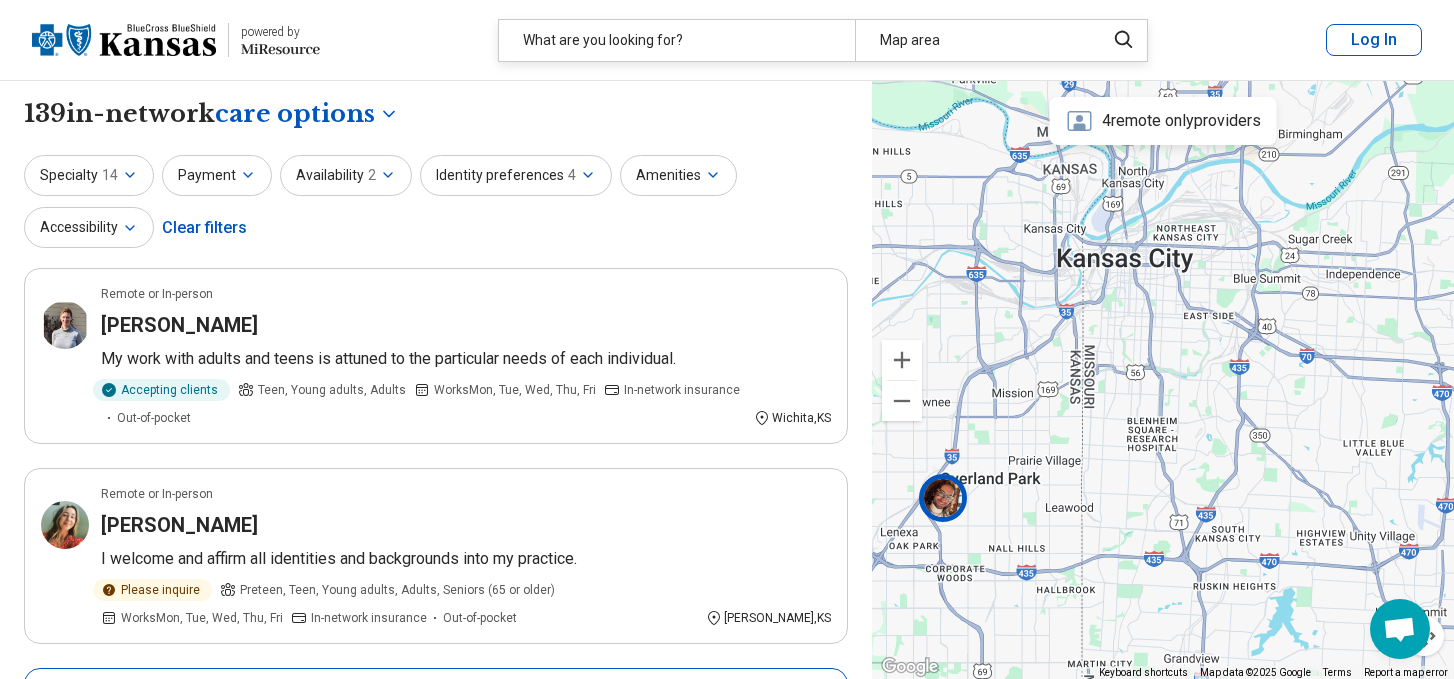 click at bounding box center [943, 498] 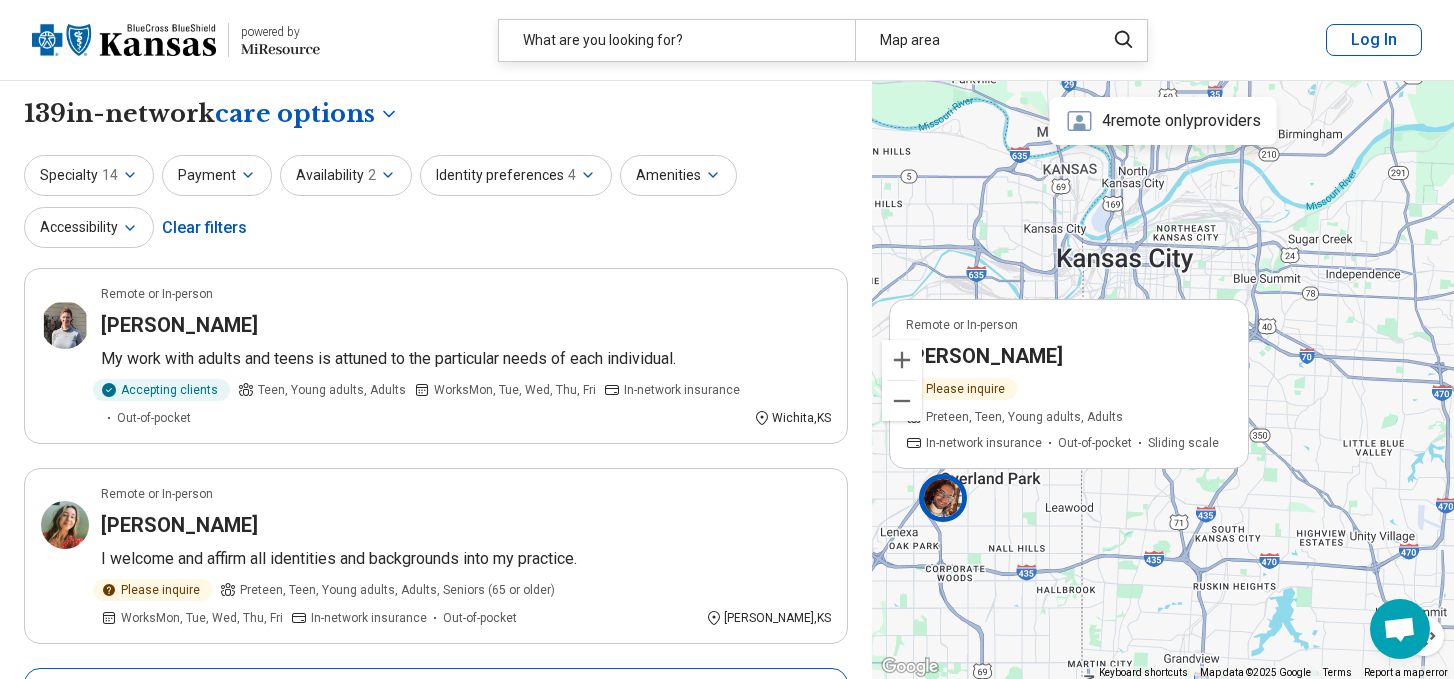 click on "Please inquire Preteen, Teen, Young adults, Adults In-network insurance Out-of-pocket Sliding scale" at bounding box center (1069, 414) 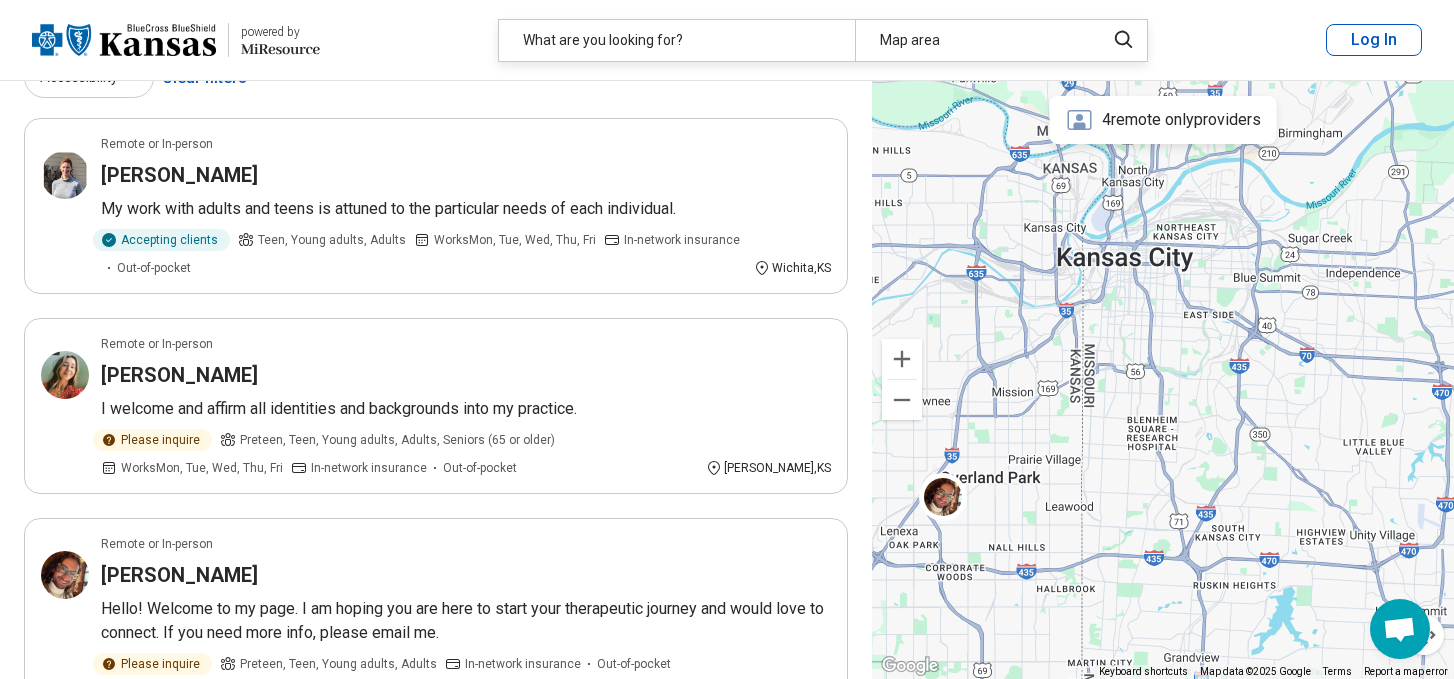 scroll, scrollTop: 0, scrollLeft: 0, axis: both 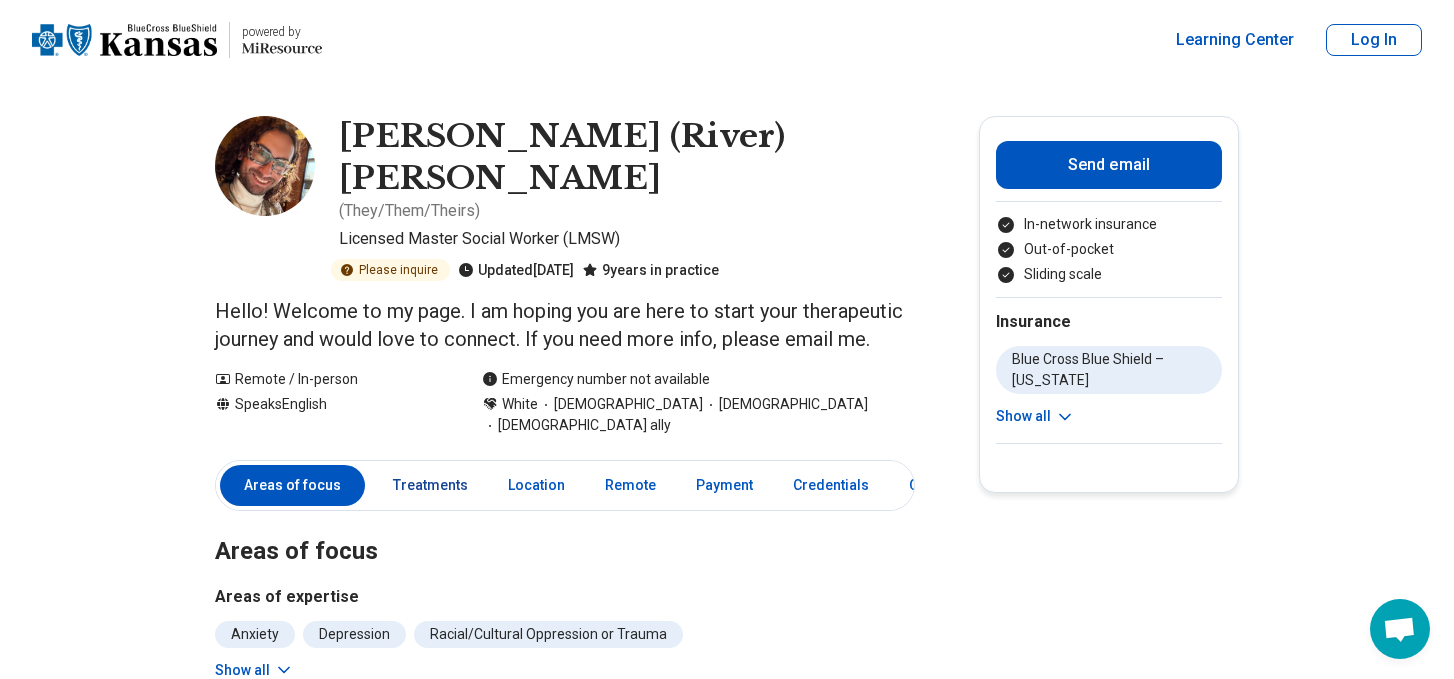 click on "Treatments" at bounding box center [430, 485] 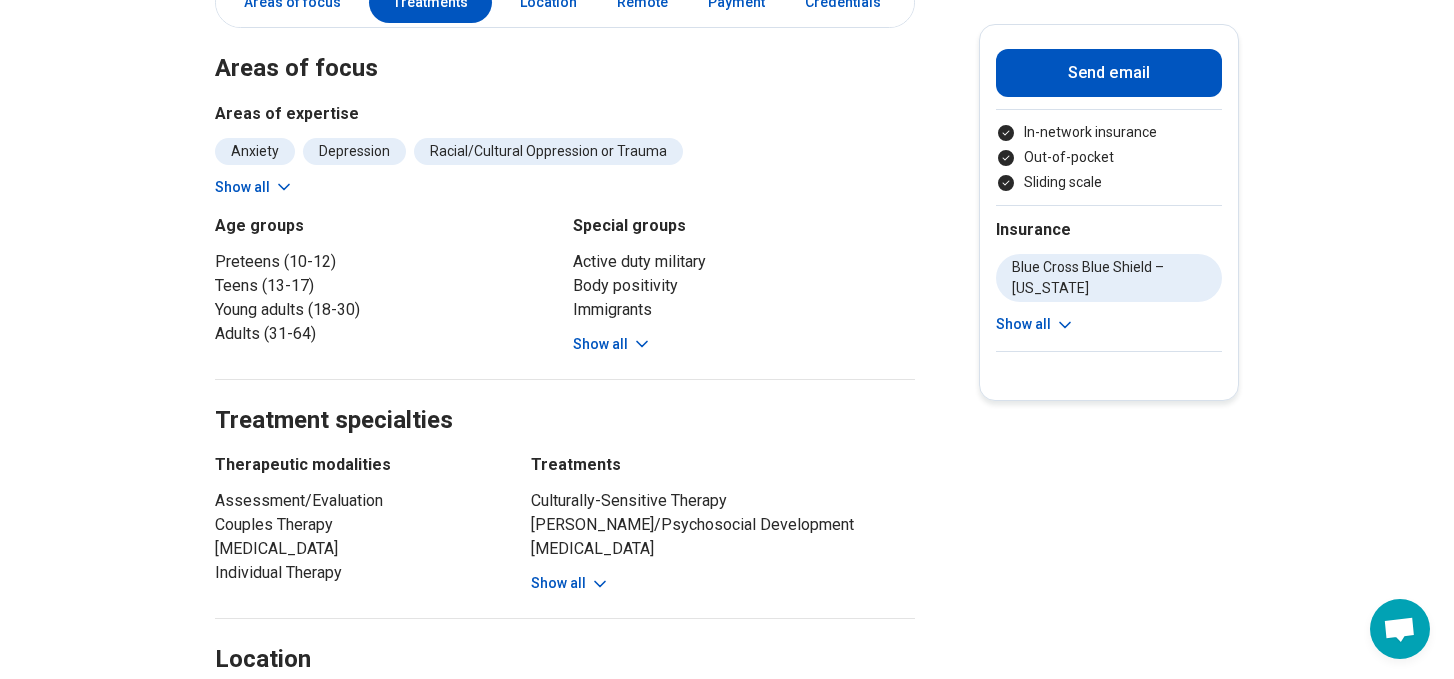 scroll, scrollTop: 474, scrollLeft: 0, axis: vertical 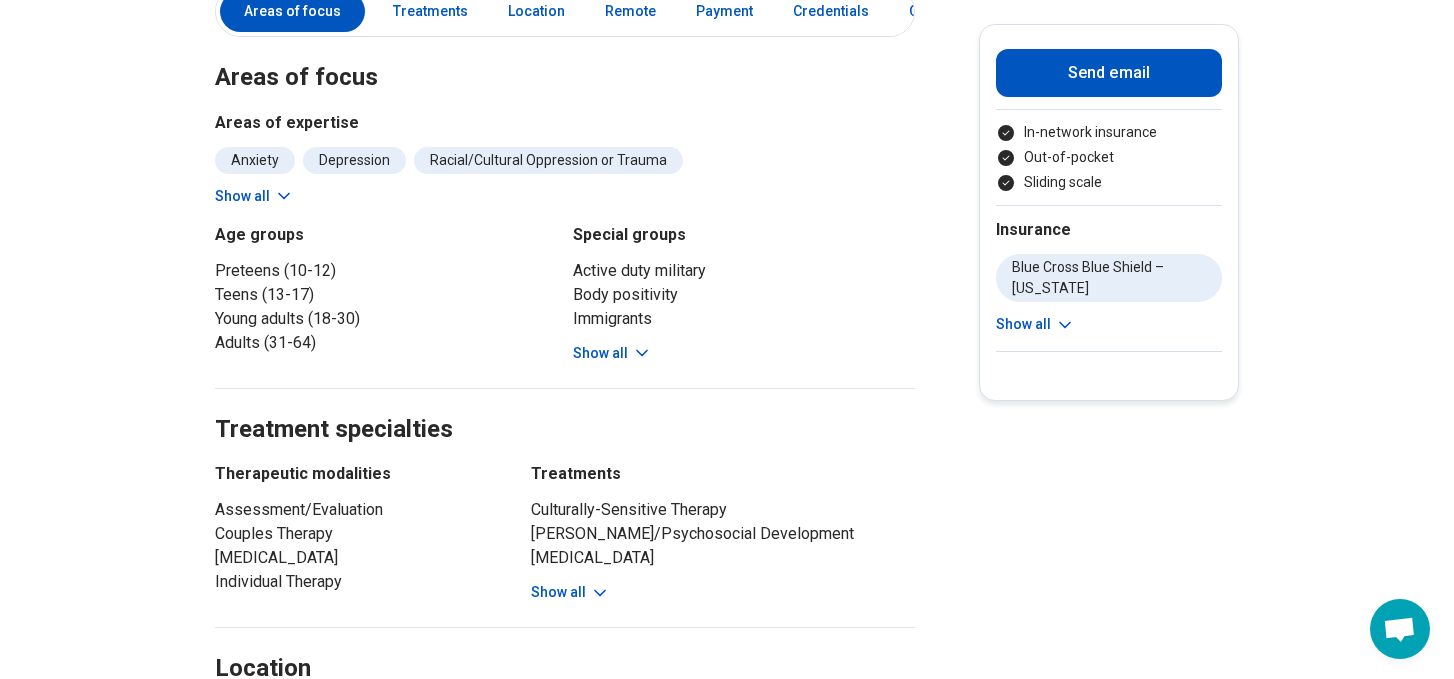 click on "Show all" at bounding box center (570, 592) 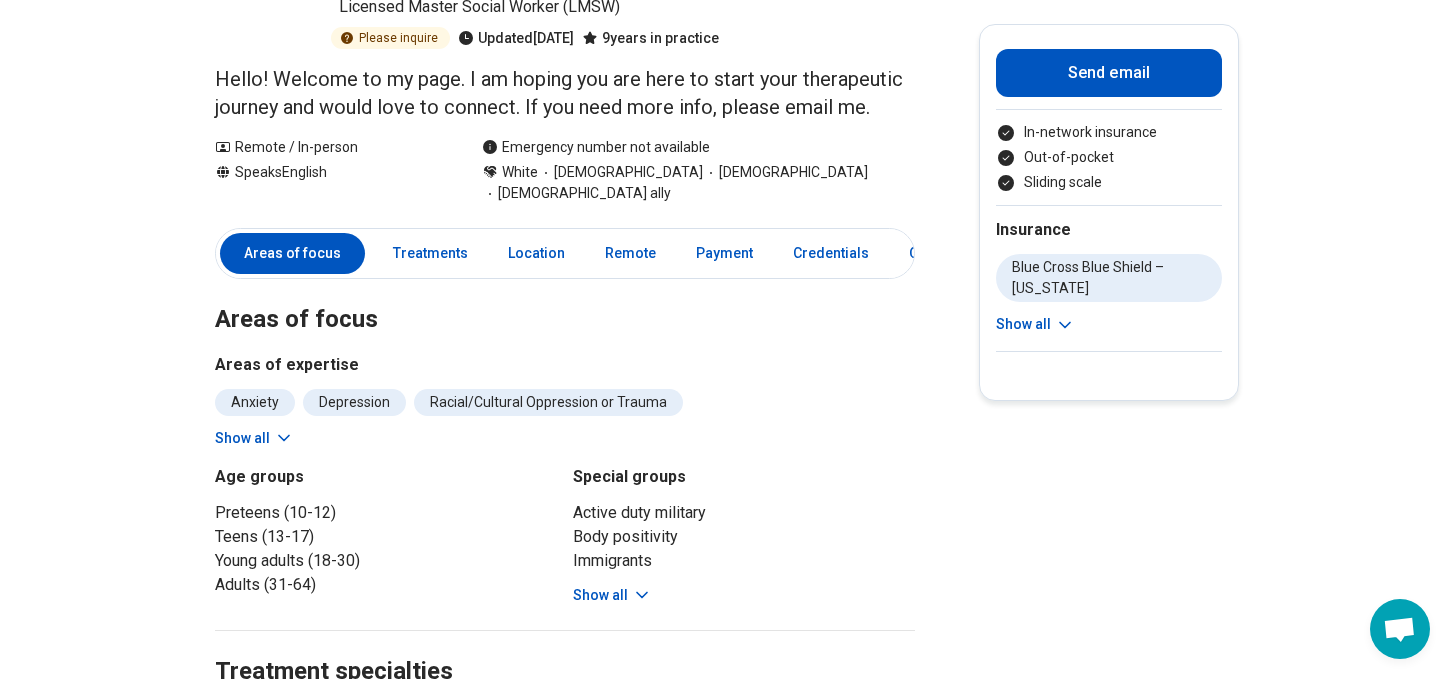 scroll, scrollTop: 229, scrollLeft: 0, axis: vertical 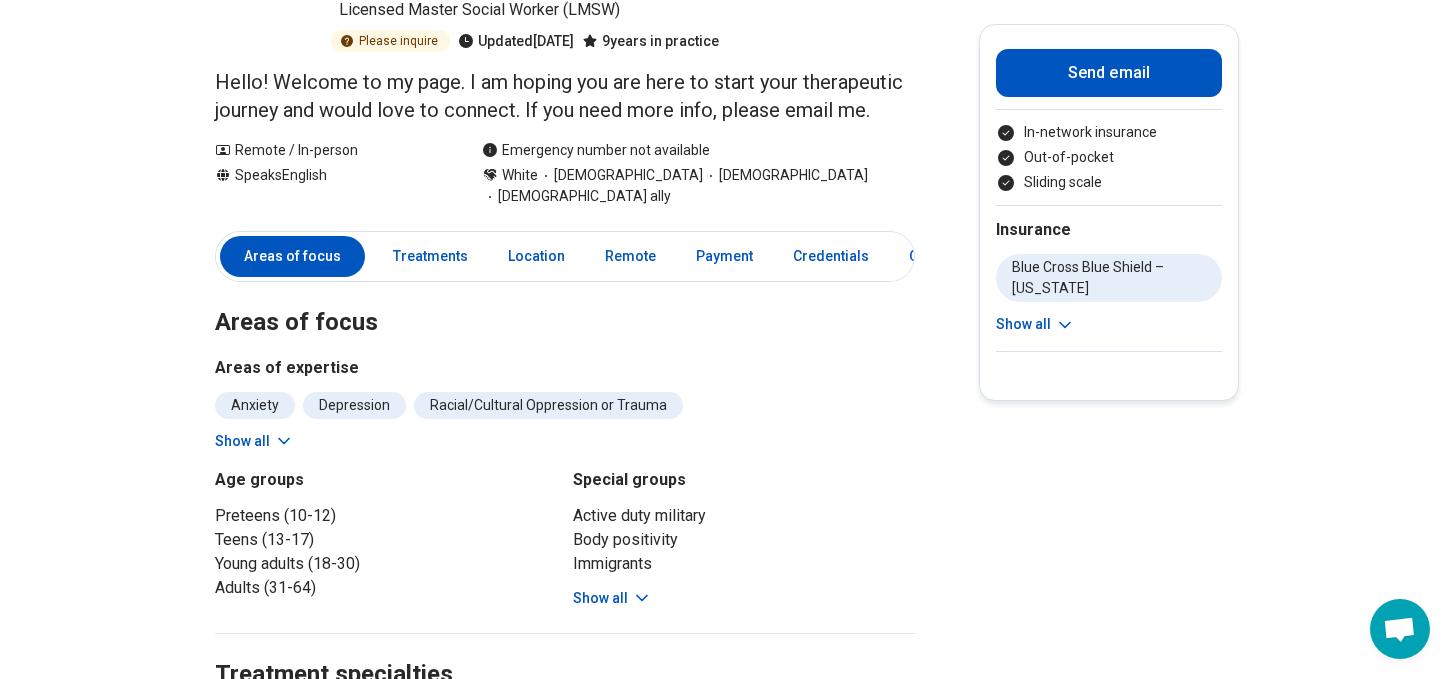 click on "Show all" at bounding box center [612, 598] 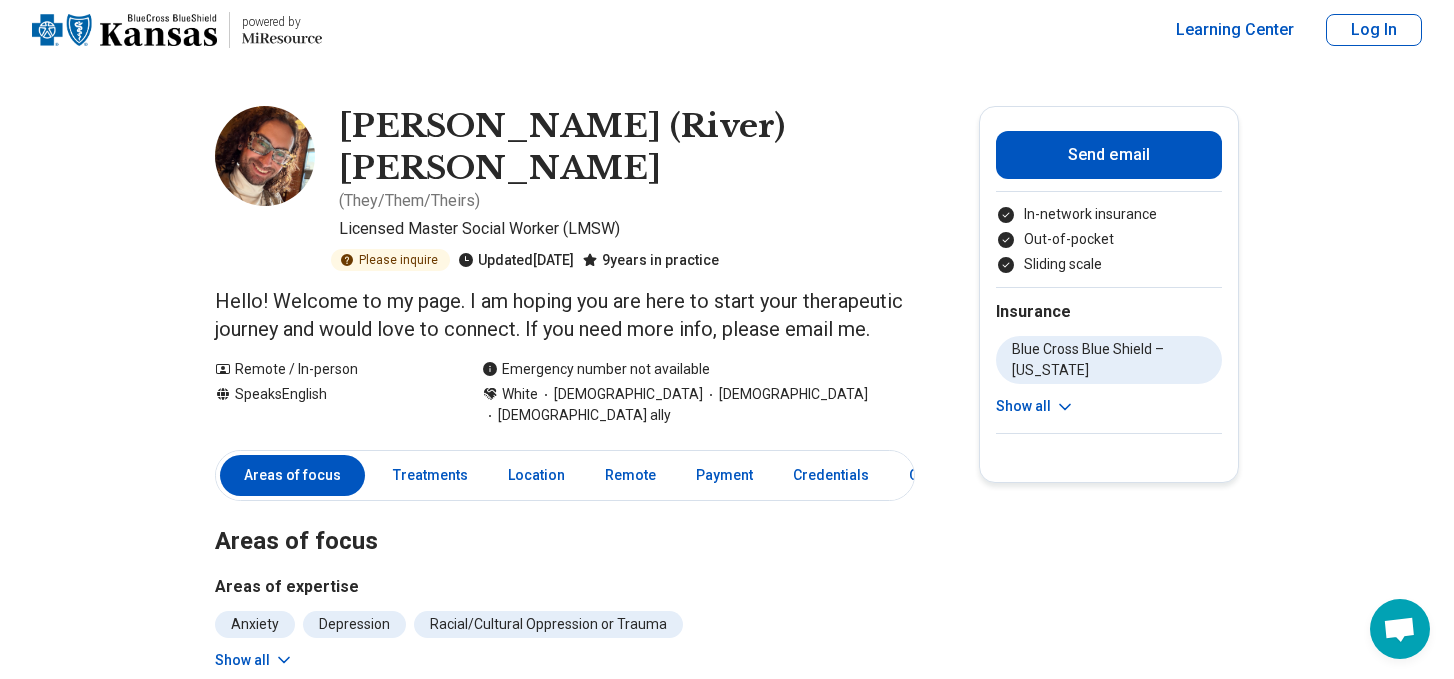 scroll, scrollTop: 0, scrollLeft: 0, axis: both 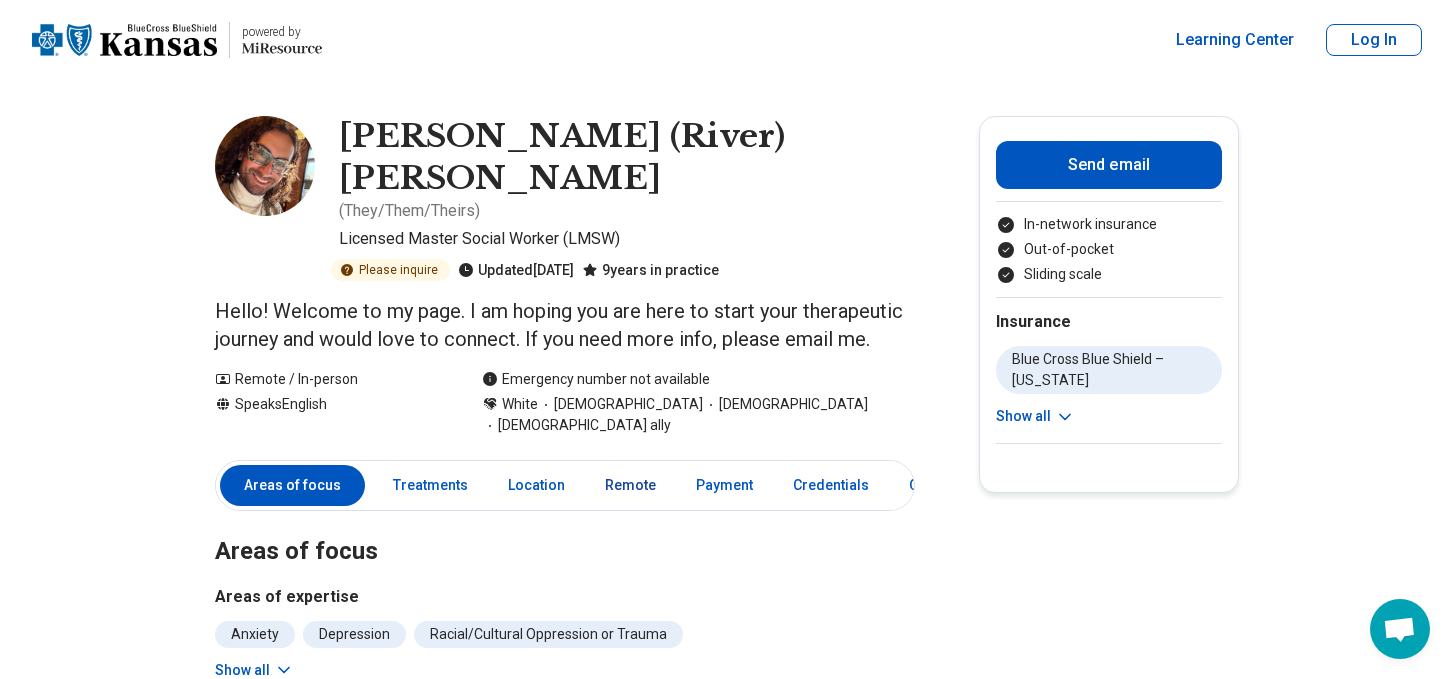 click on "Remote" at bounding box center (630, 485) 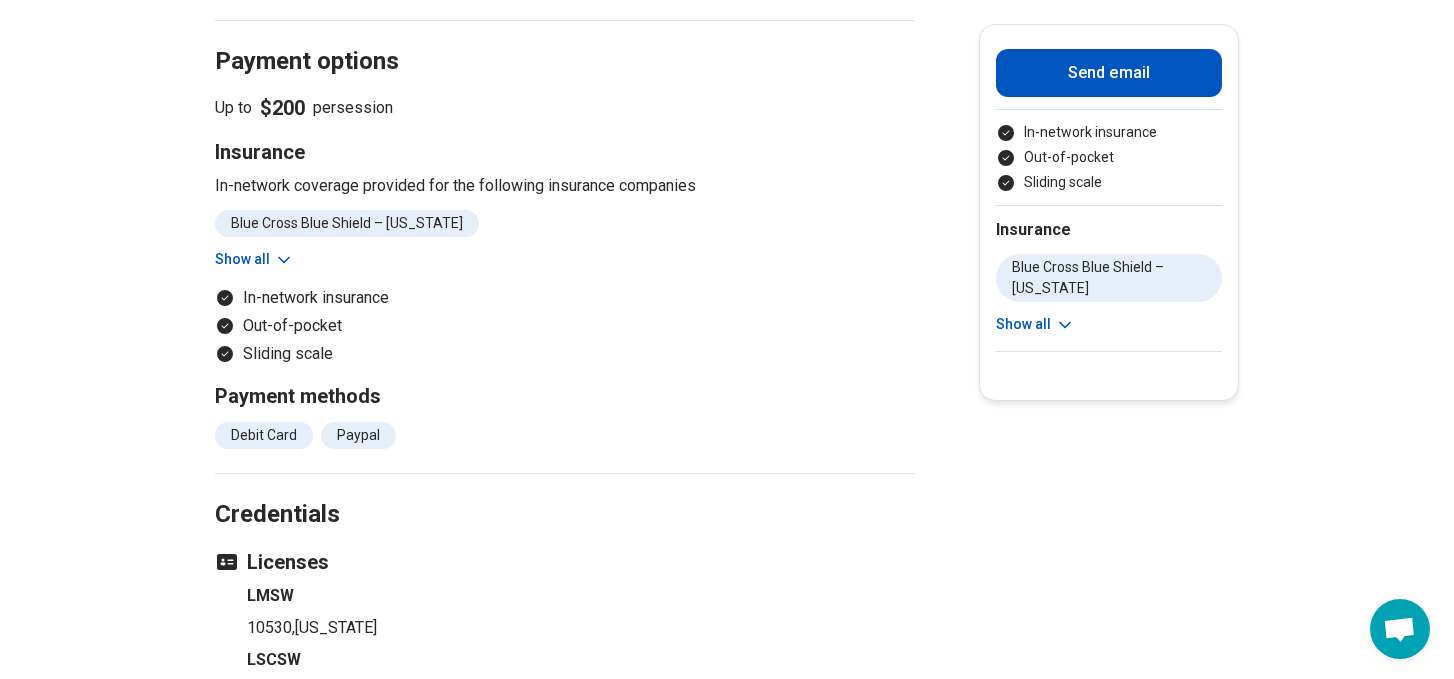 scroll, scrollTop: 1926, scrollLeft: 0, axis: vertical 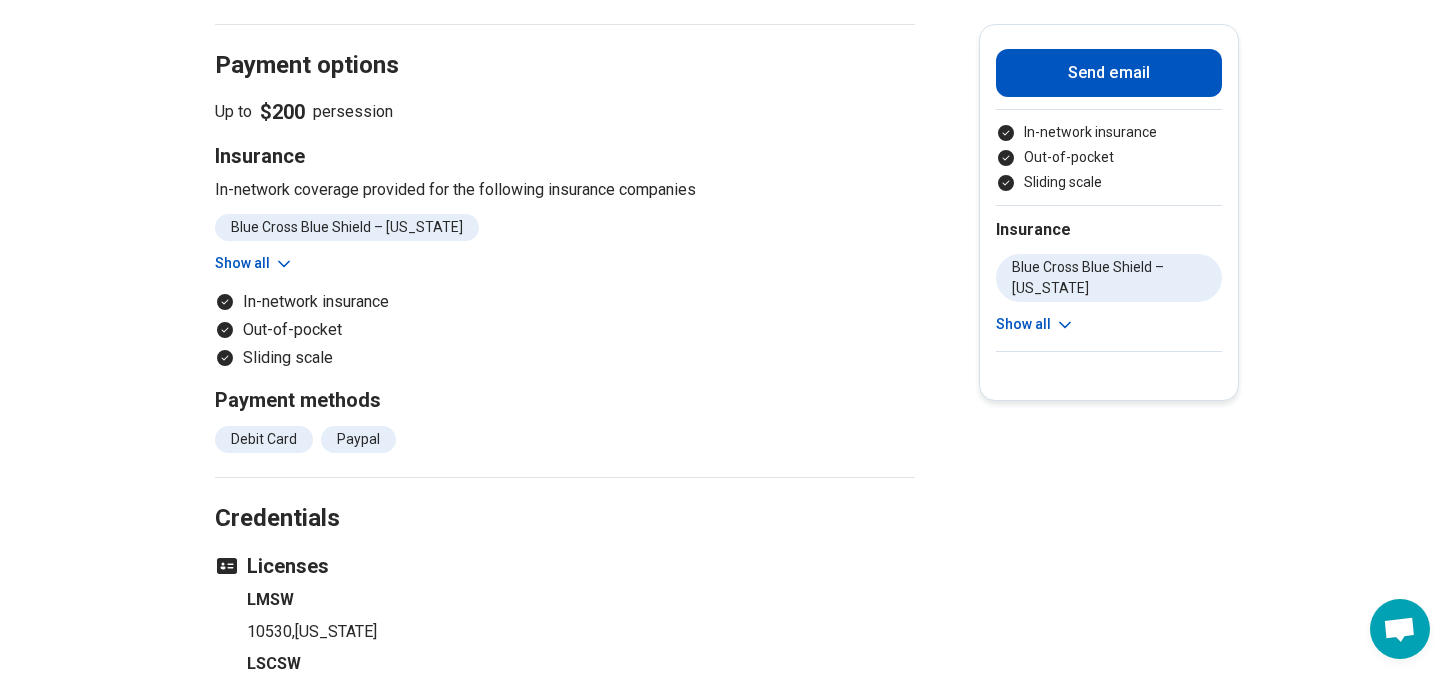 click 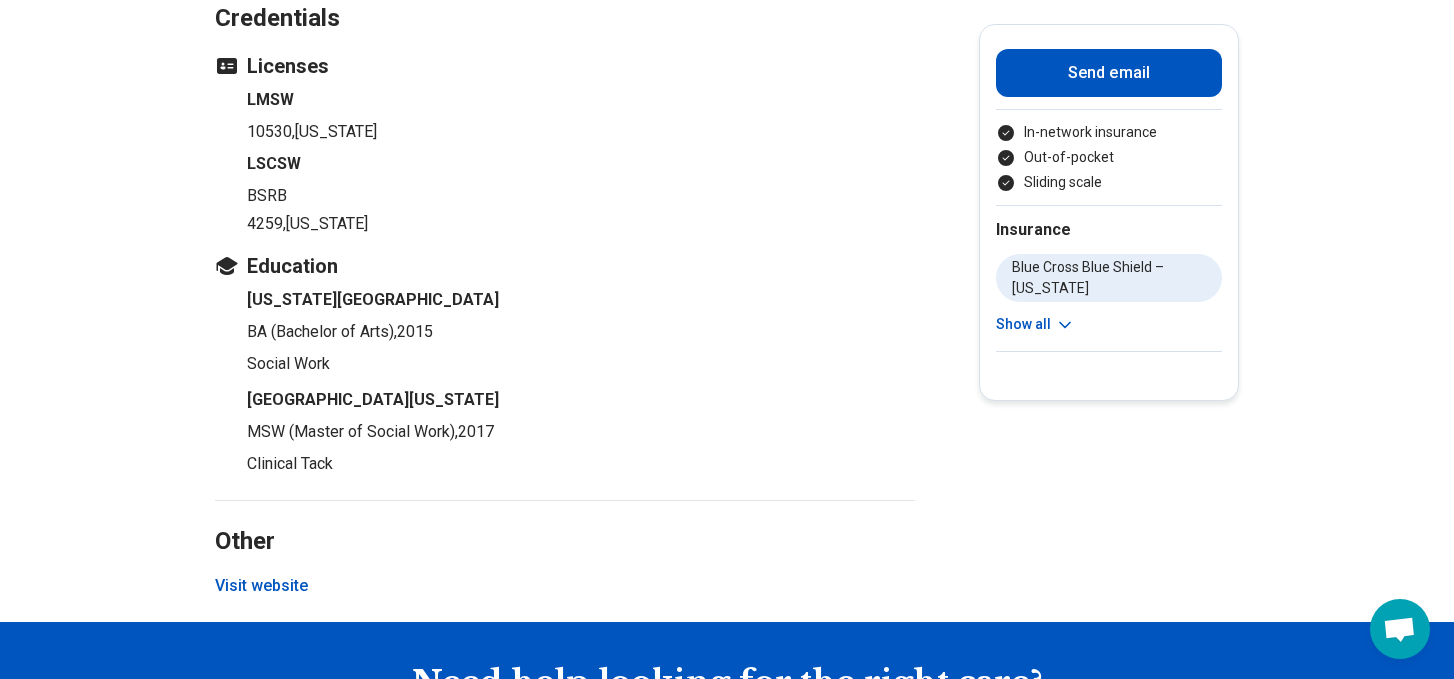scroll, scrollTop: 2441, scrollLeft: 0, axis: vertical 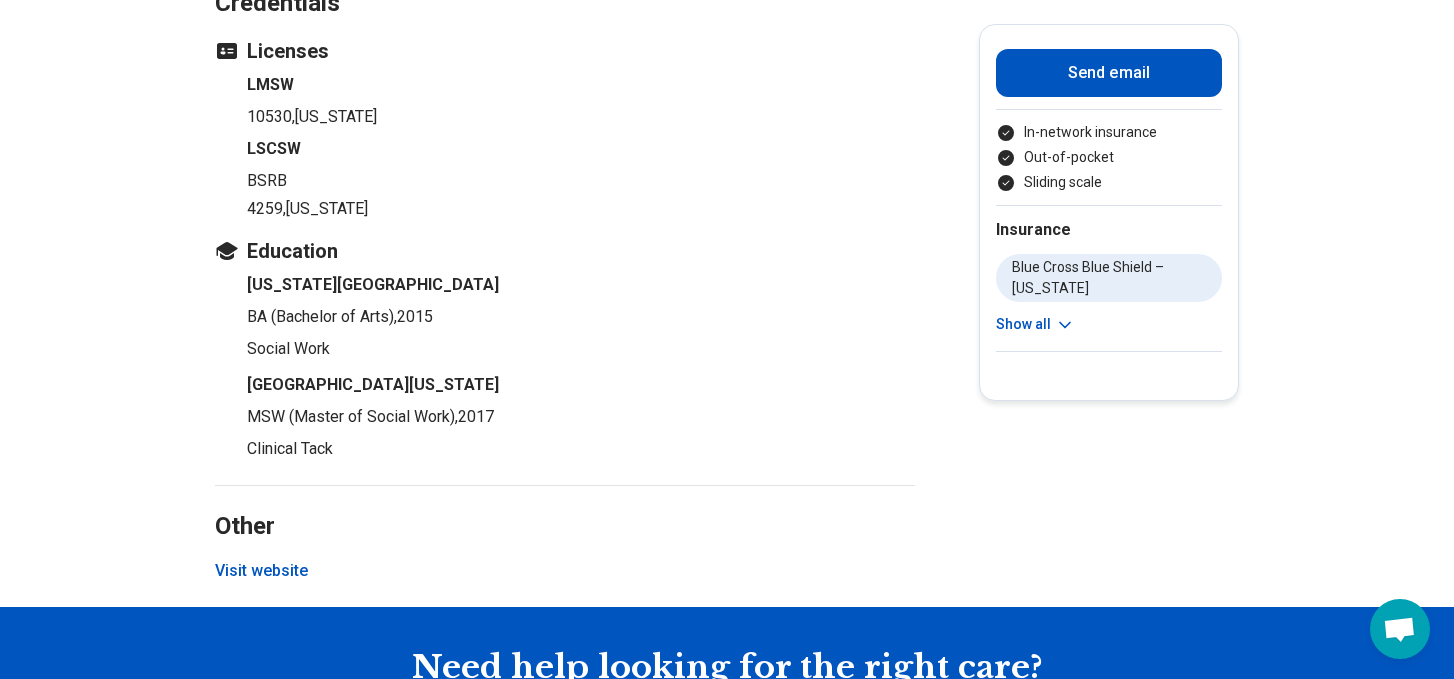 click on "Visit website" at bounding box center (261, 571) 